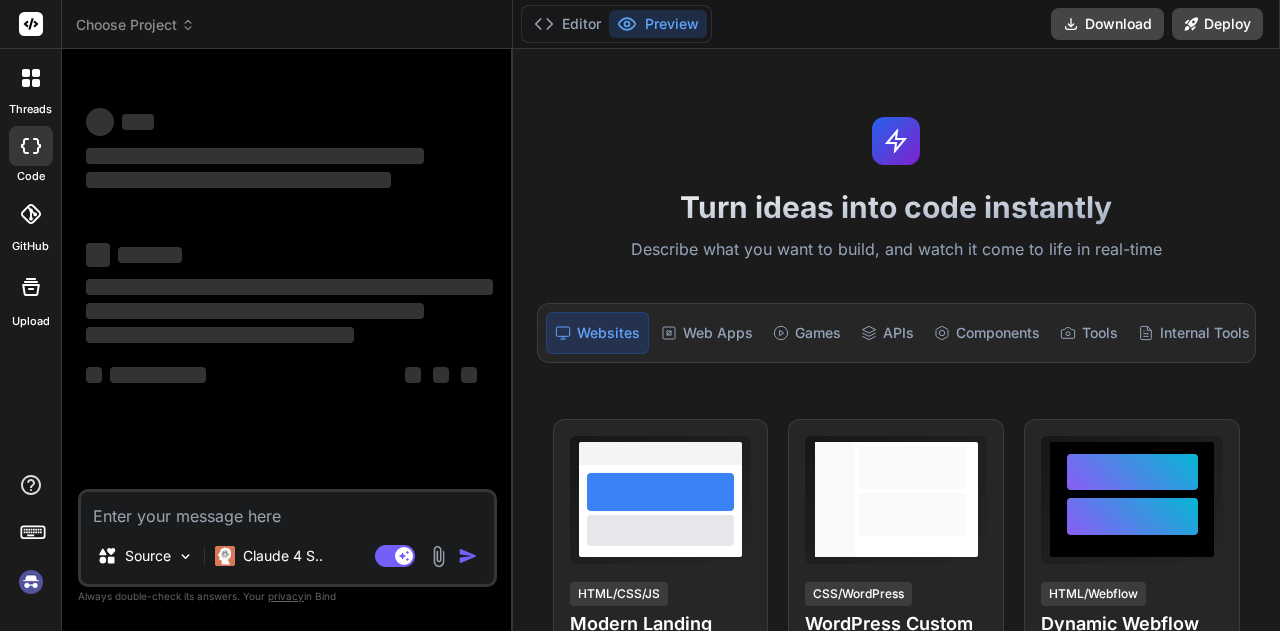scroll, scrollTop: 0, scrollLeft: 0, axis: both 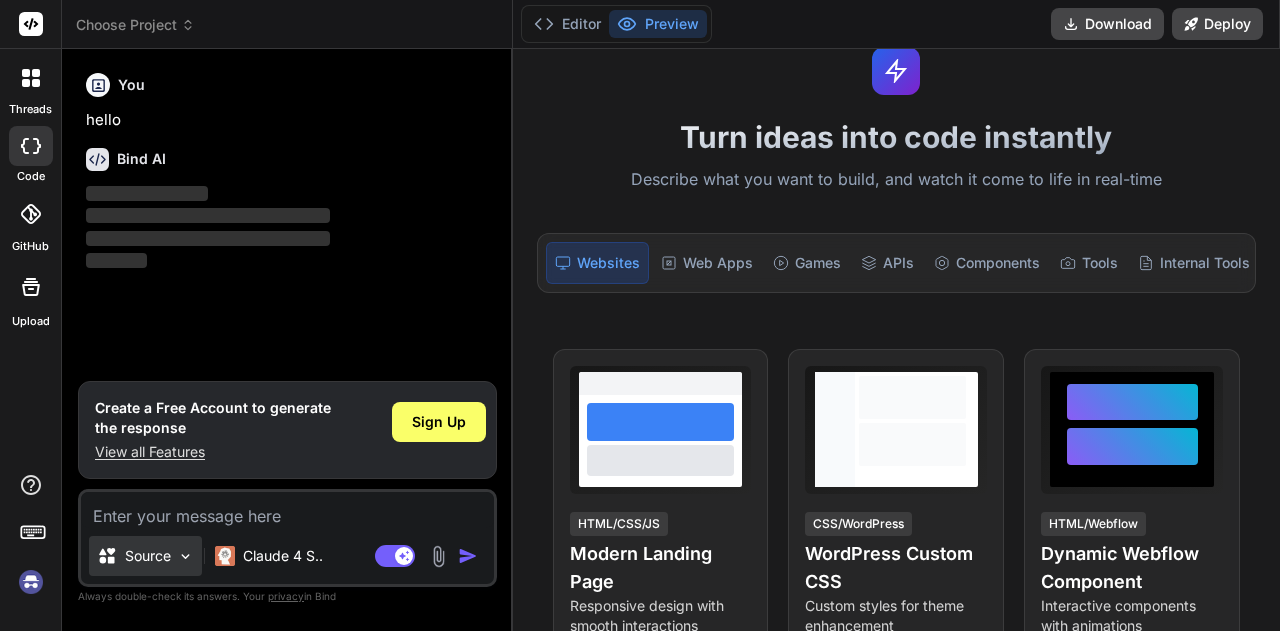 click on "Source" at bounding box center (148, 556) 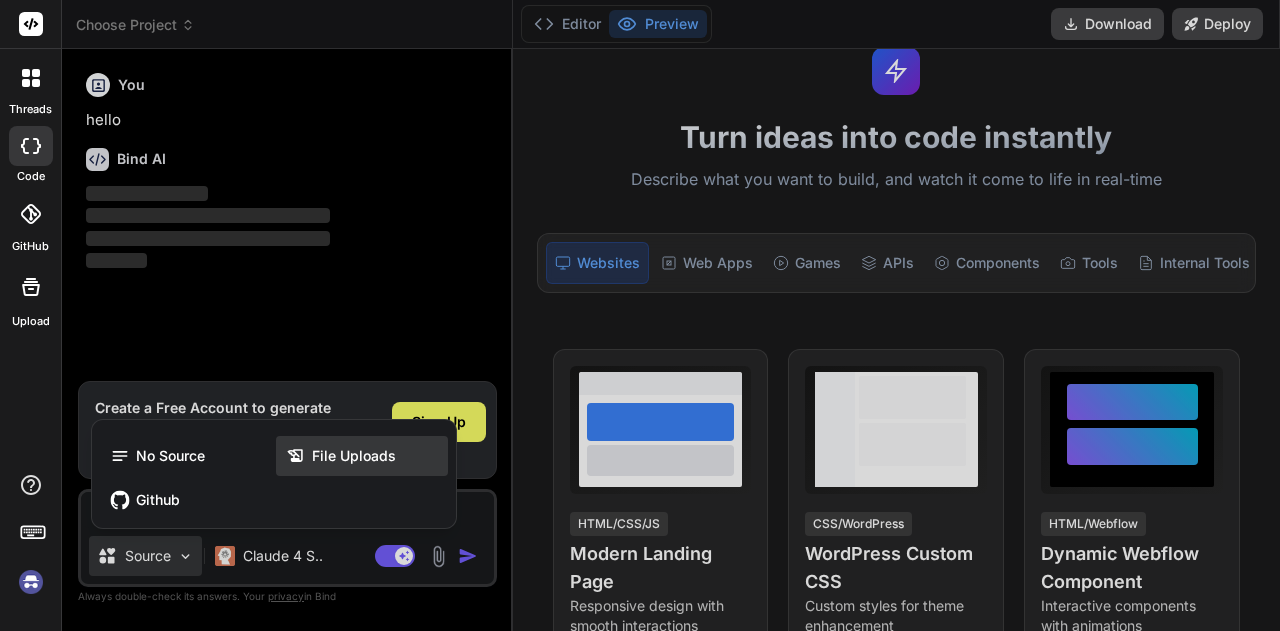 click on "File Uploads" at bounding box center [362, 456] 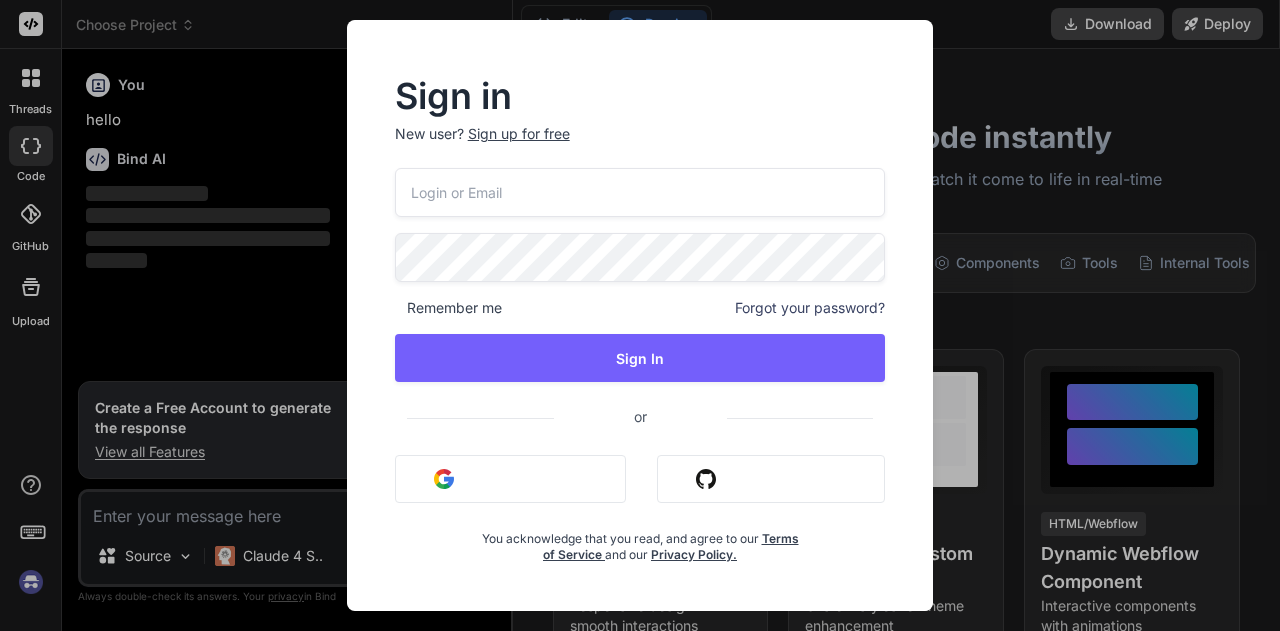 click on "Sign up for free" at bounding box center [519, 134] 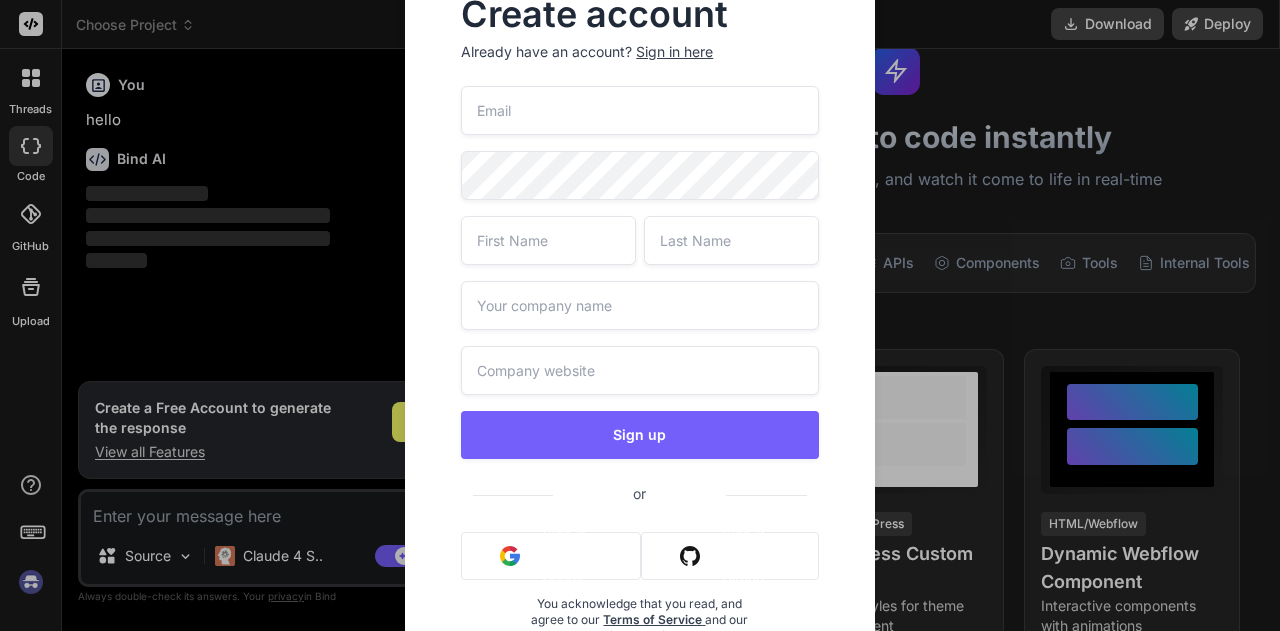 click at bounding box center (639, 110) 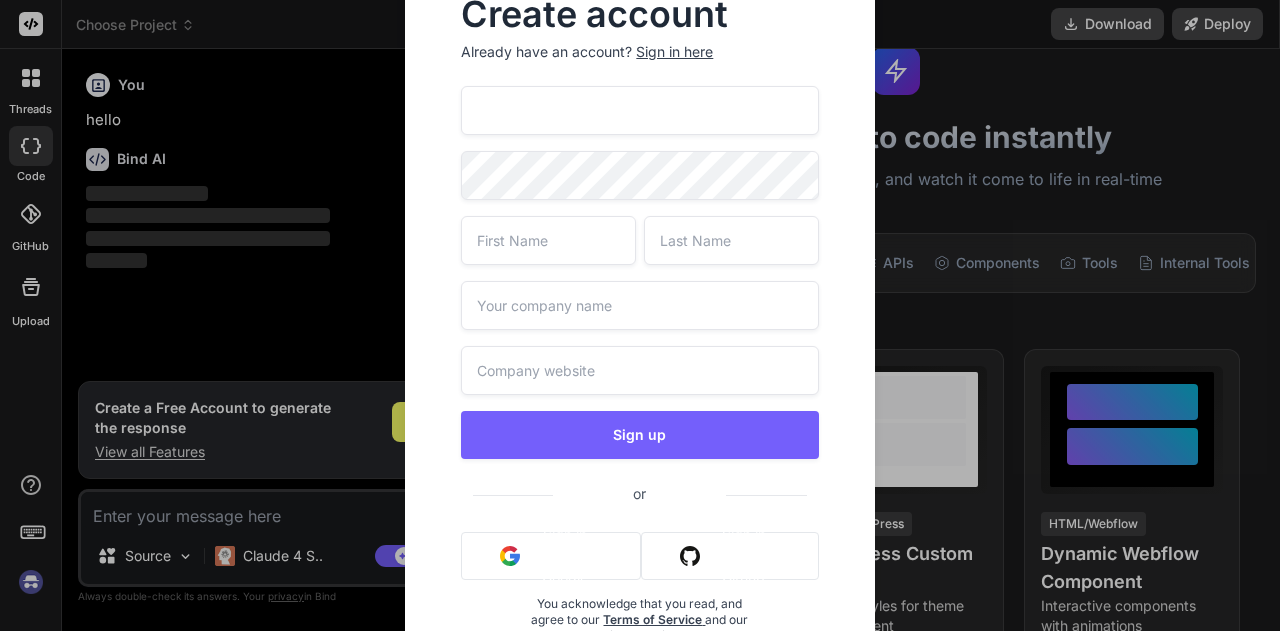 click on "[EMAIL]" at bounding box center [639, 110] 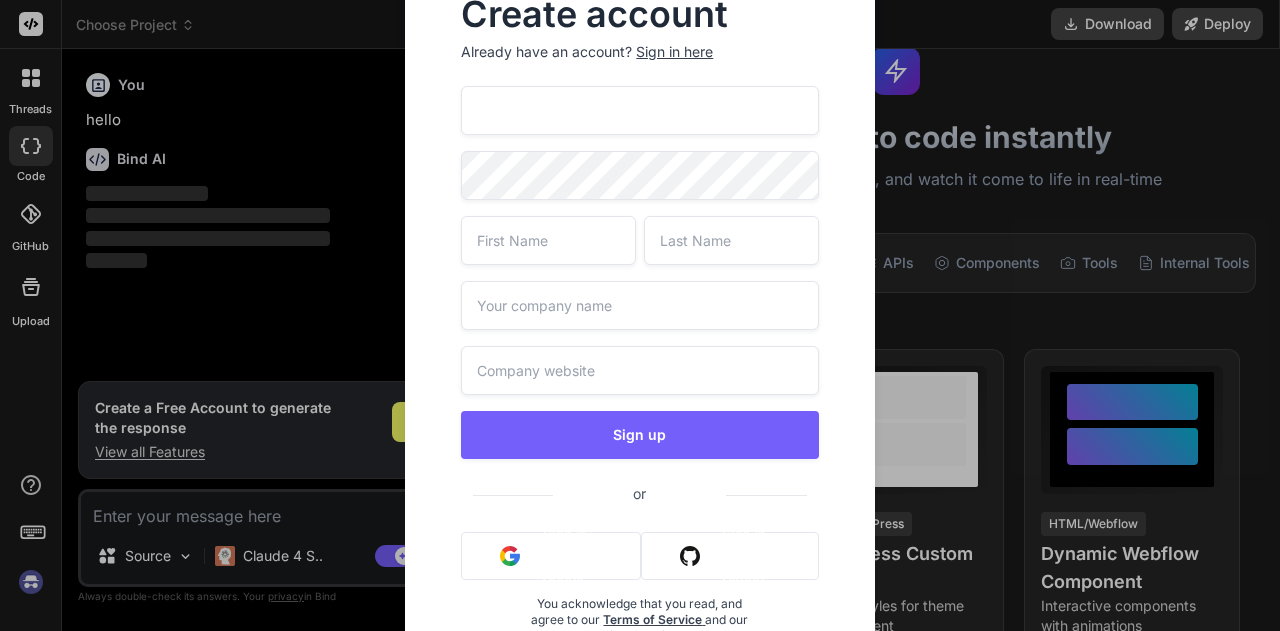 type on "[EMAIL]" 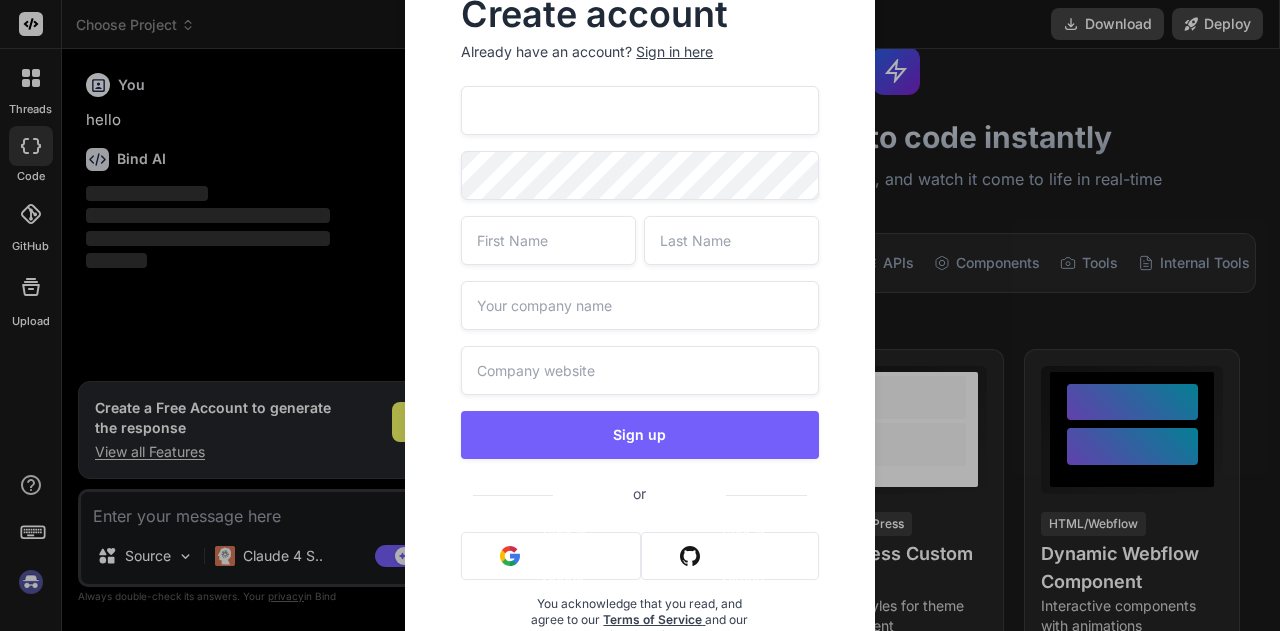 click at bounding box center [548, 240] 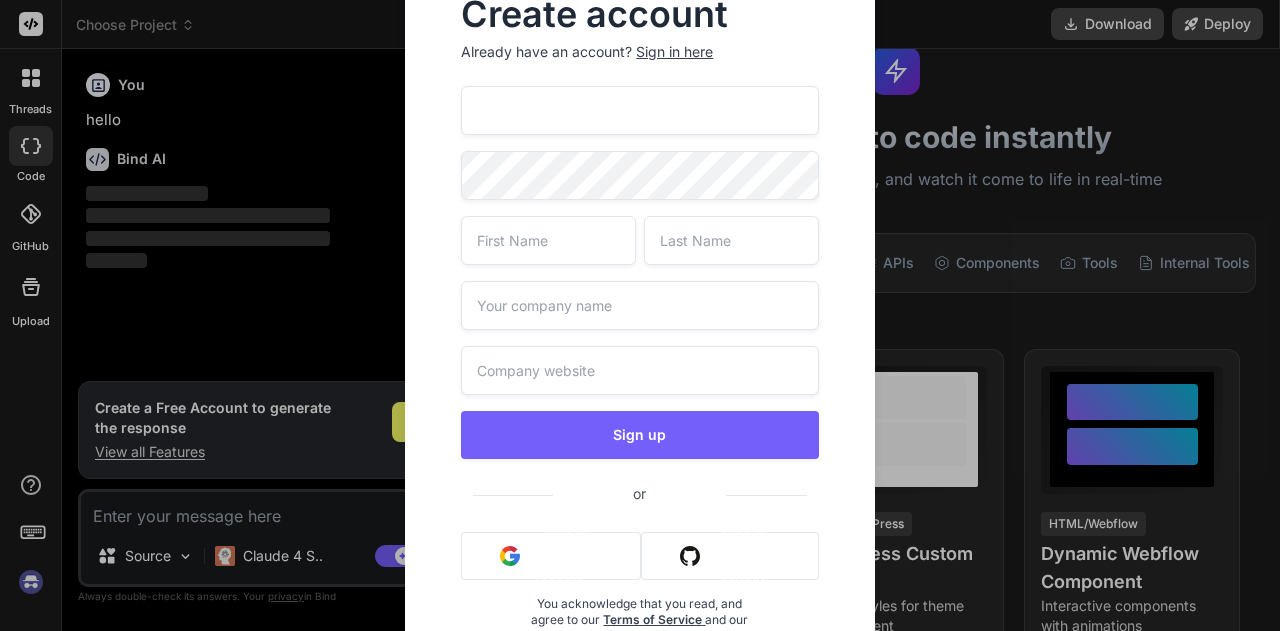type on "[FIRST]" 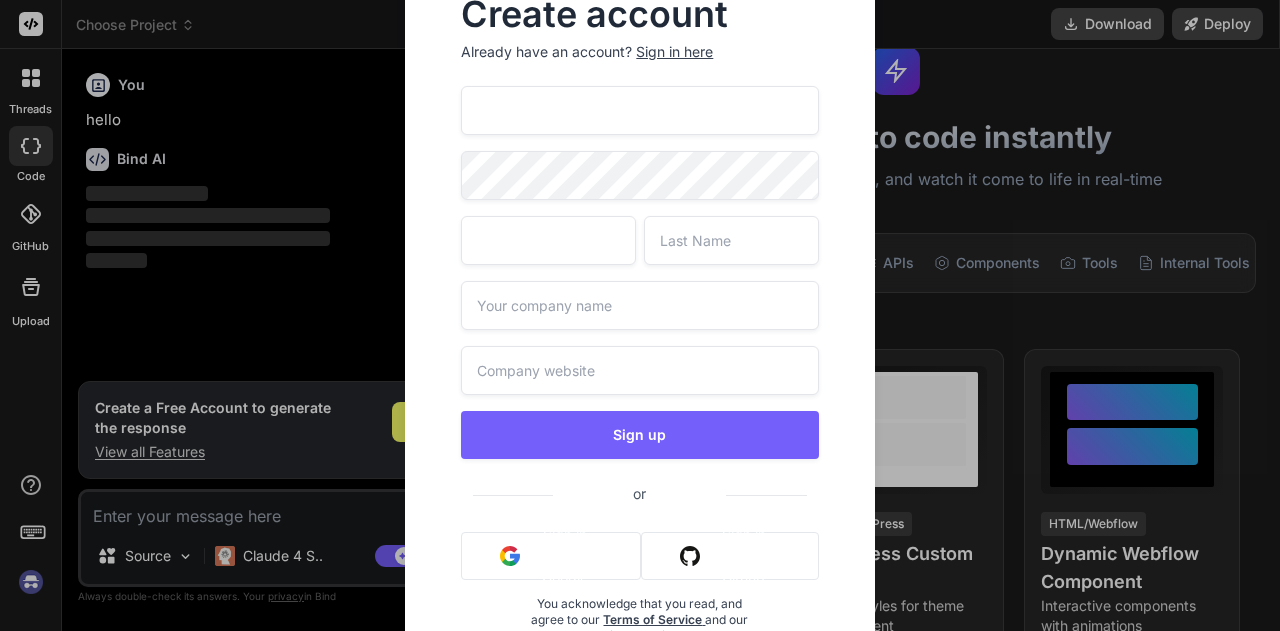 click at bounding box center [731, 240] 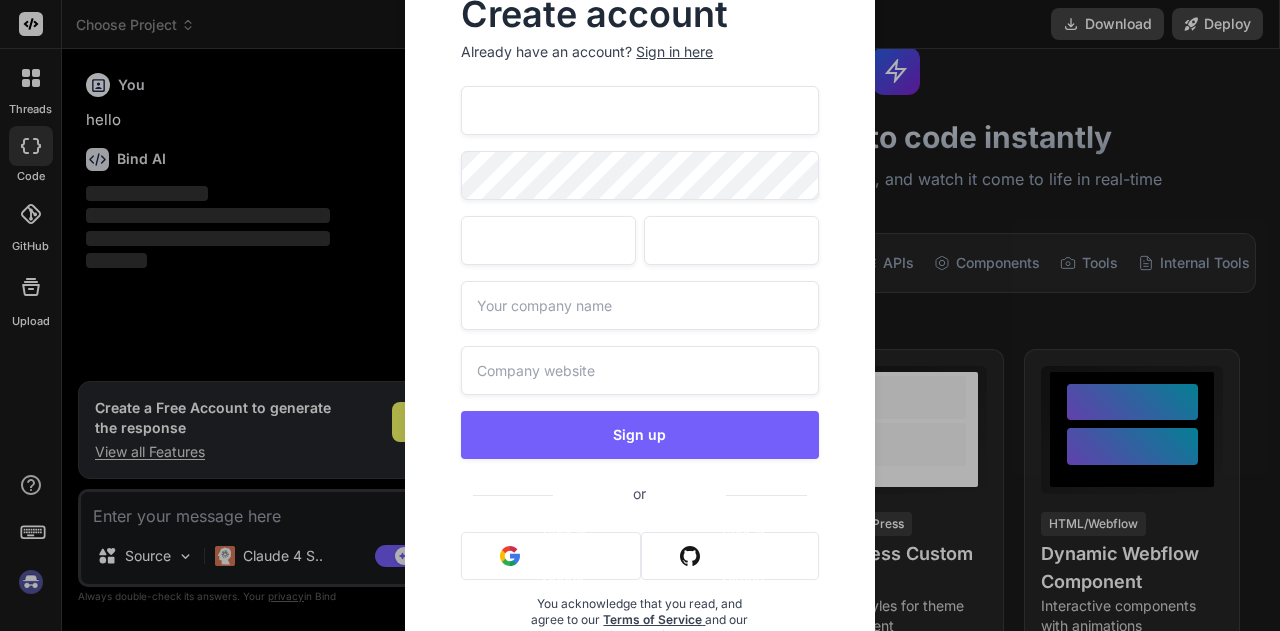 click at bounding box center [639, 305] 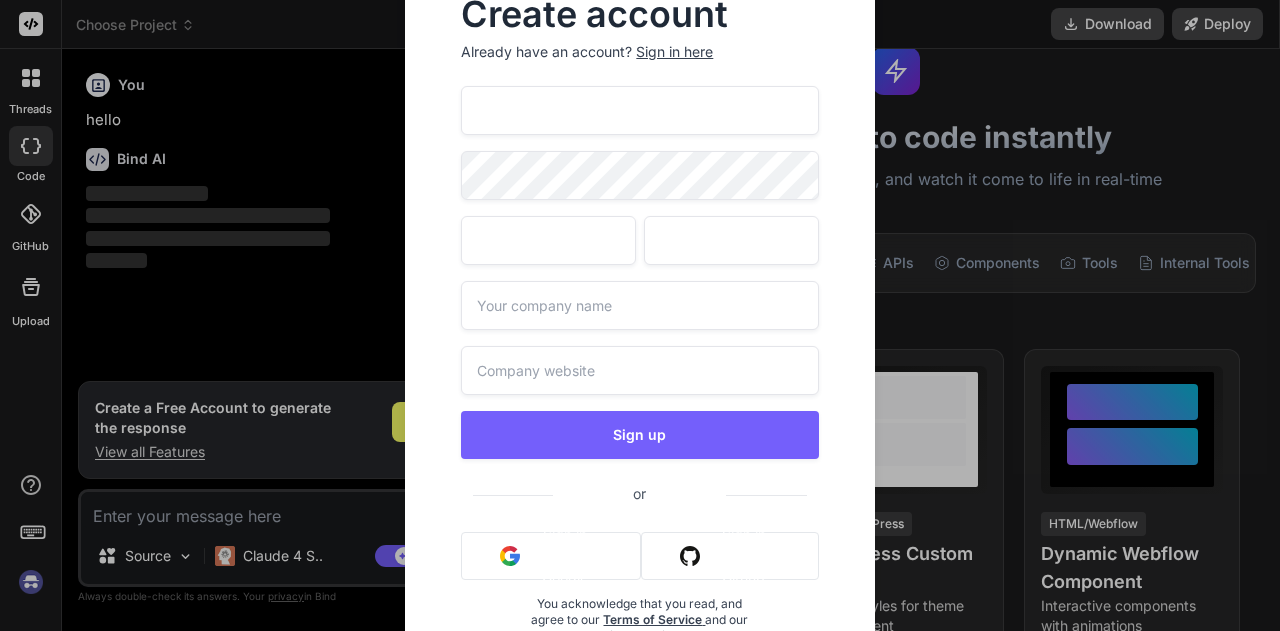 type on "[COMPANY]" 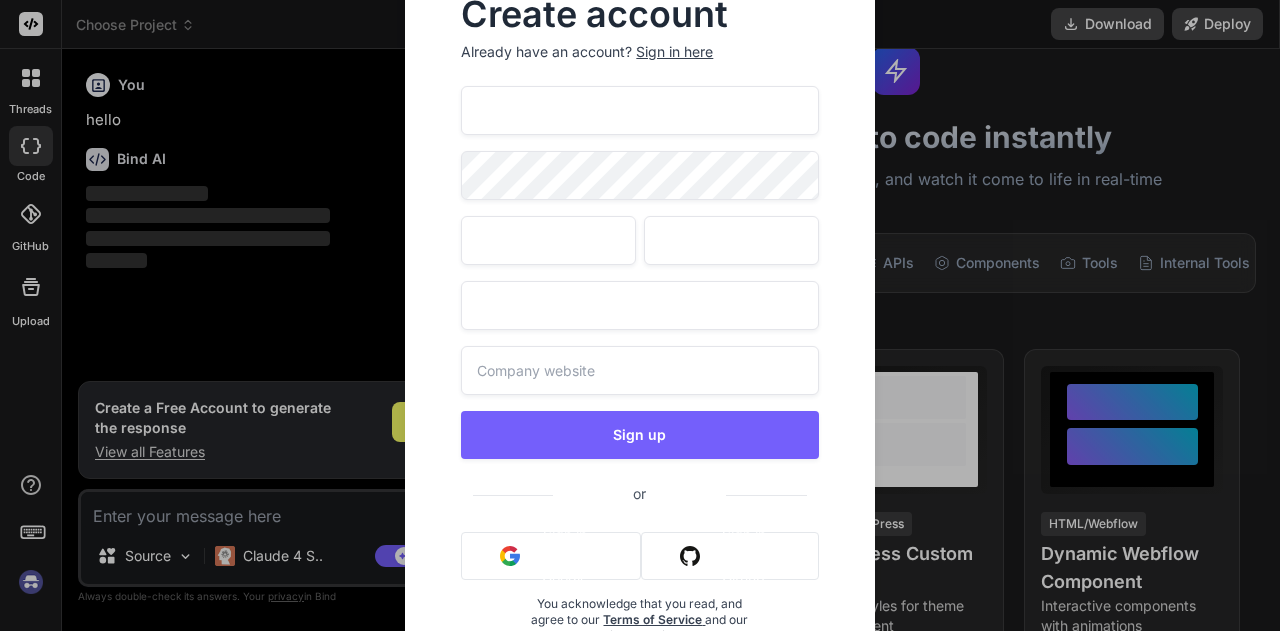 click at bounding box center (639, 370) 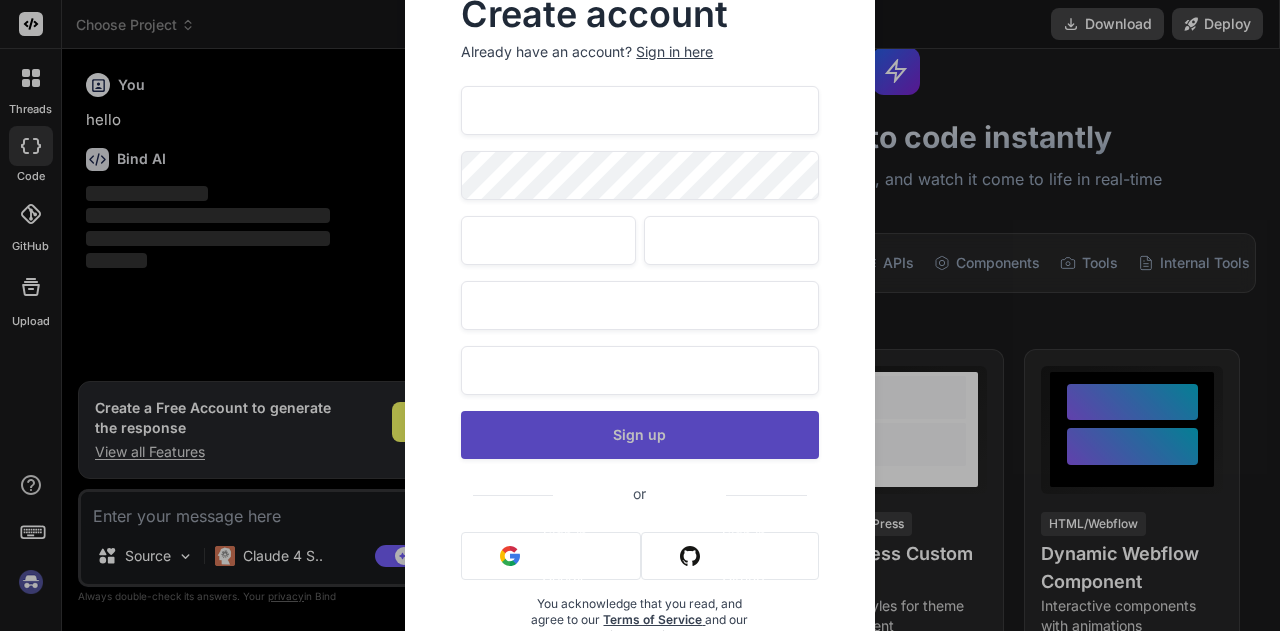 click on "Sign up" at bounding box center [639, 435] 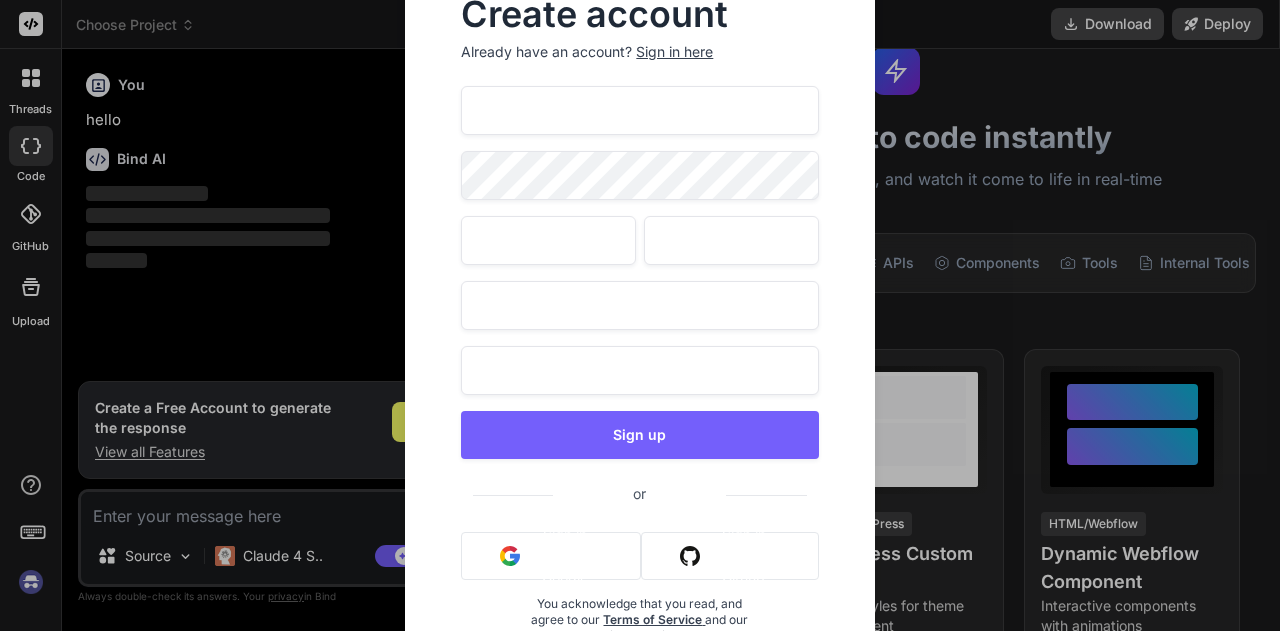 click on "[EMAIL]" at bounding box center (639, 110) 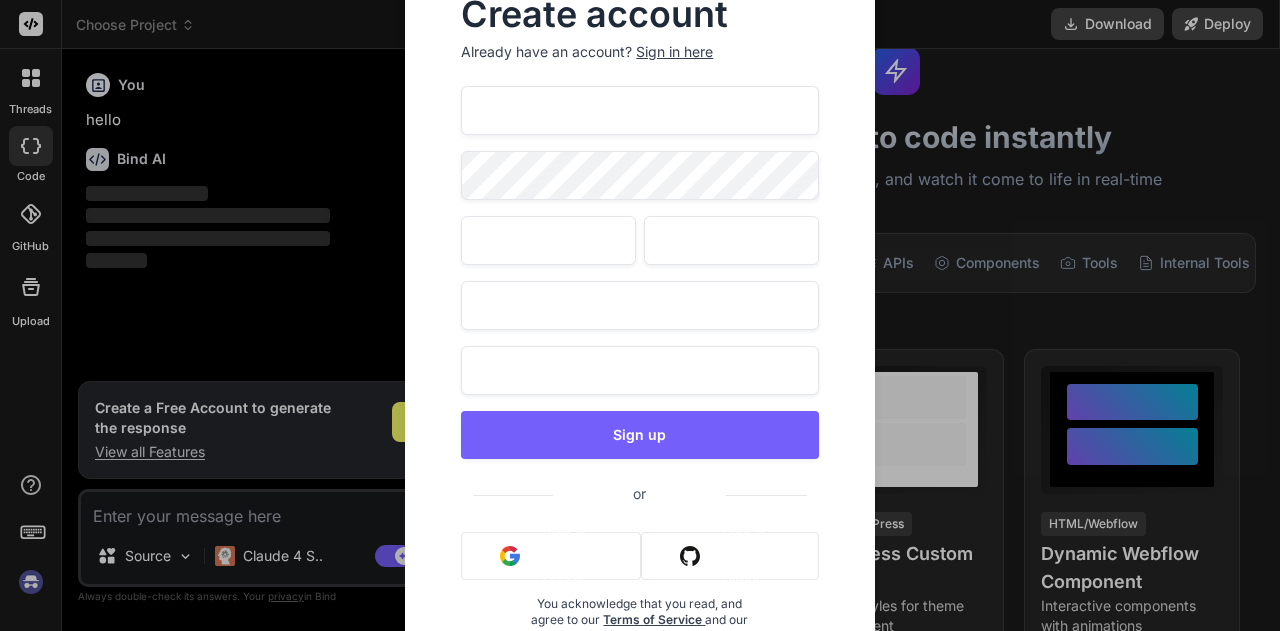 click on "[EMAIL]" at bounding box center [639, 110] 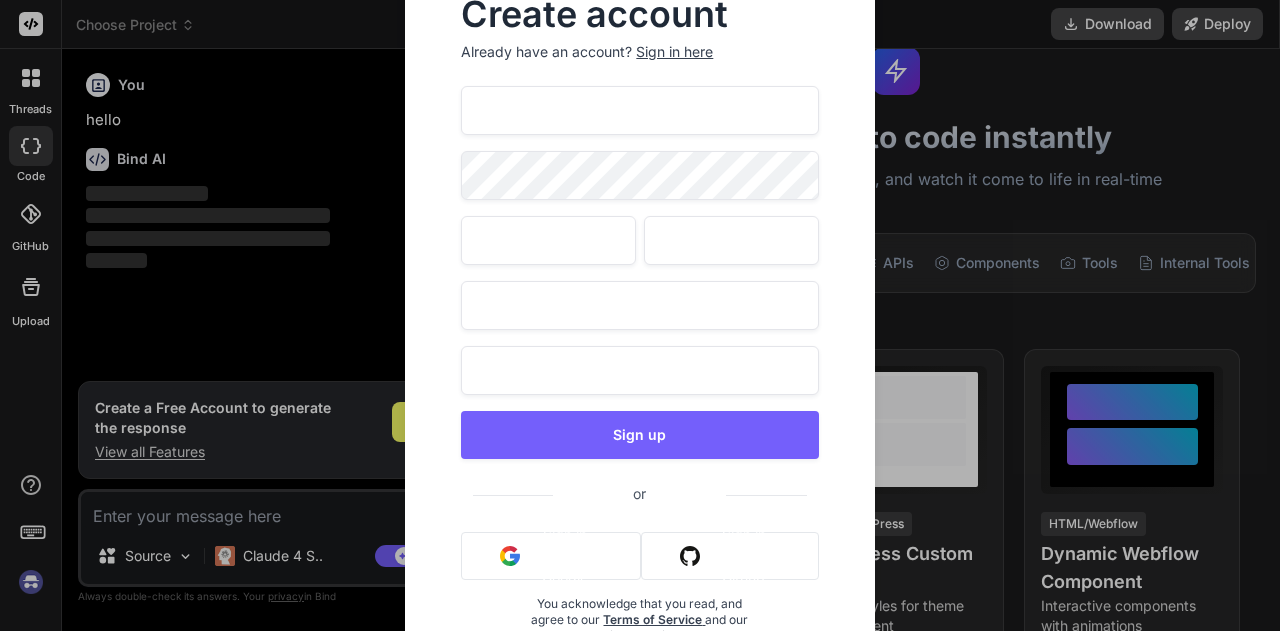 paste on "[COMPANY]" 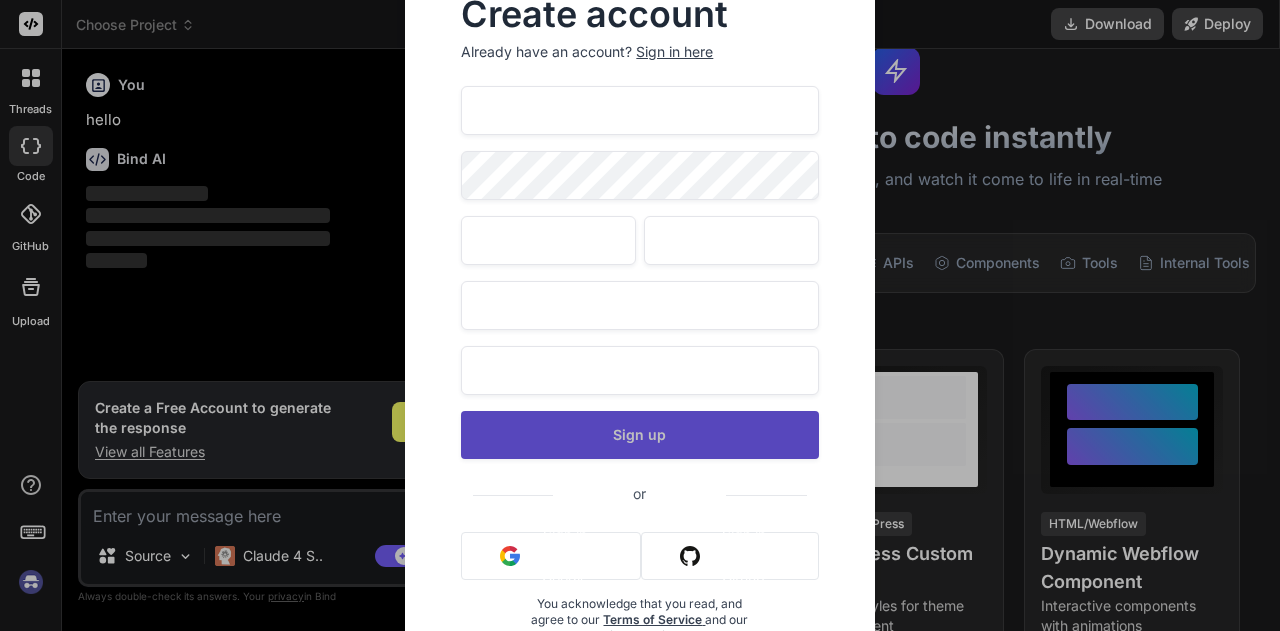 type on "[EMAIL]" 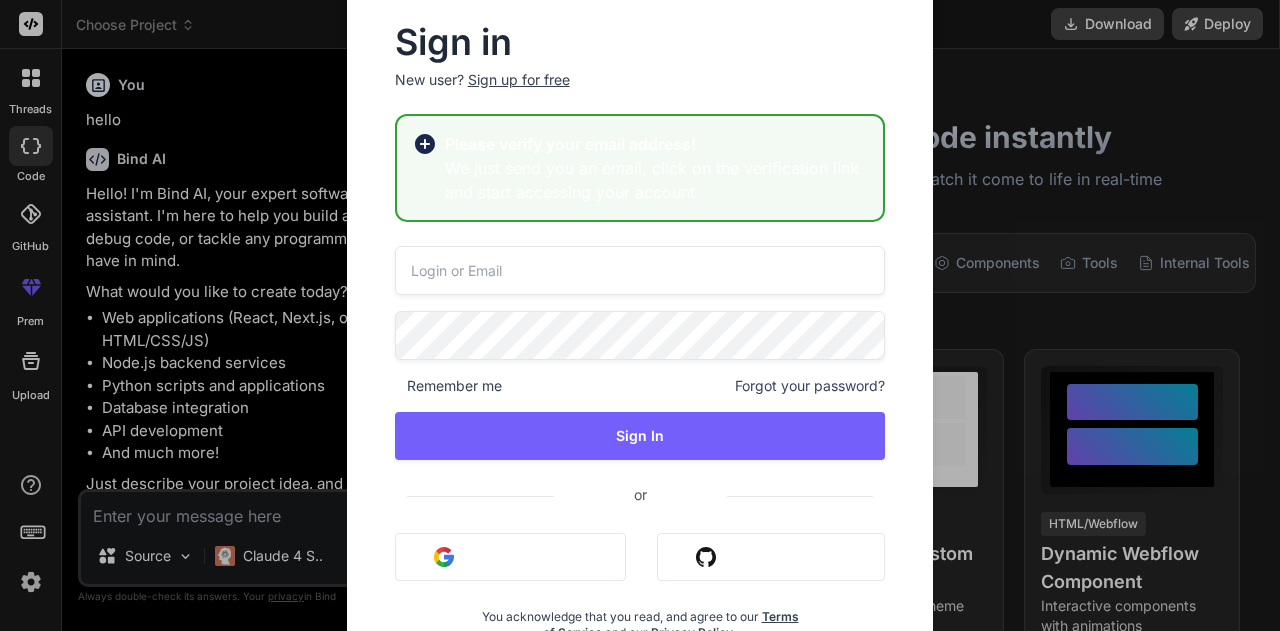 type on "x" 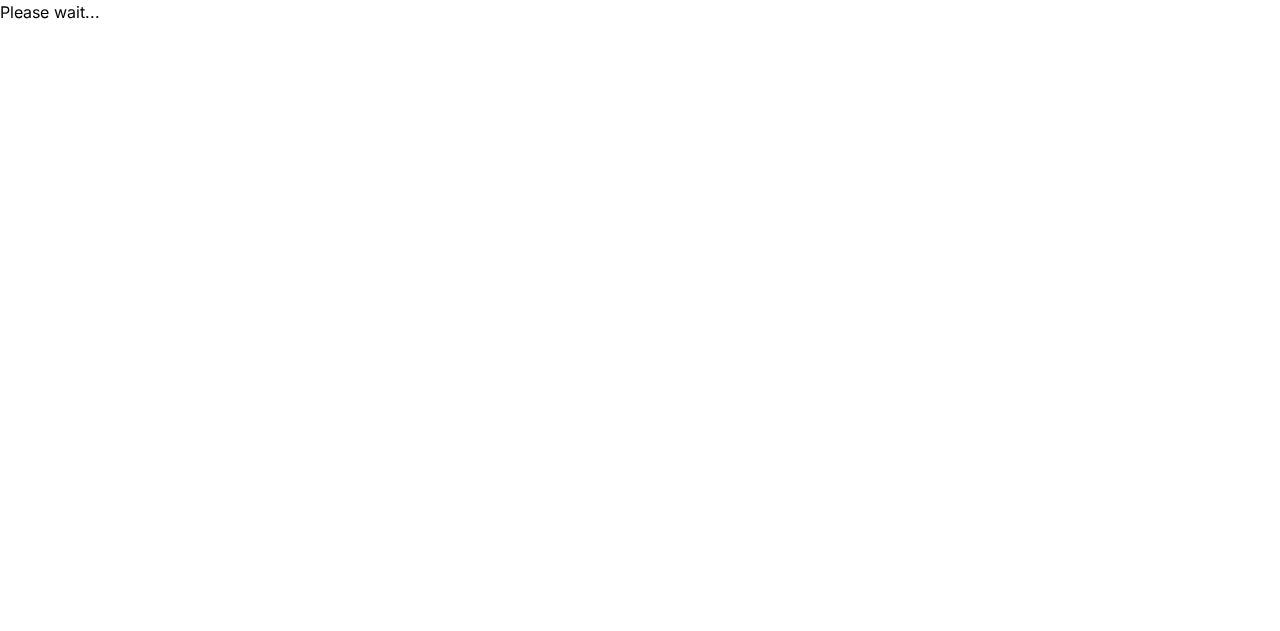 scroll, scrollTop: 0, scrollLeft: 0, axis: both 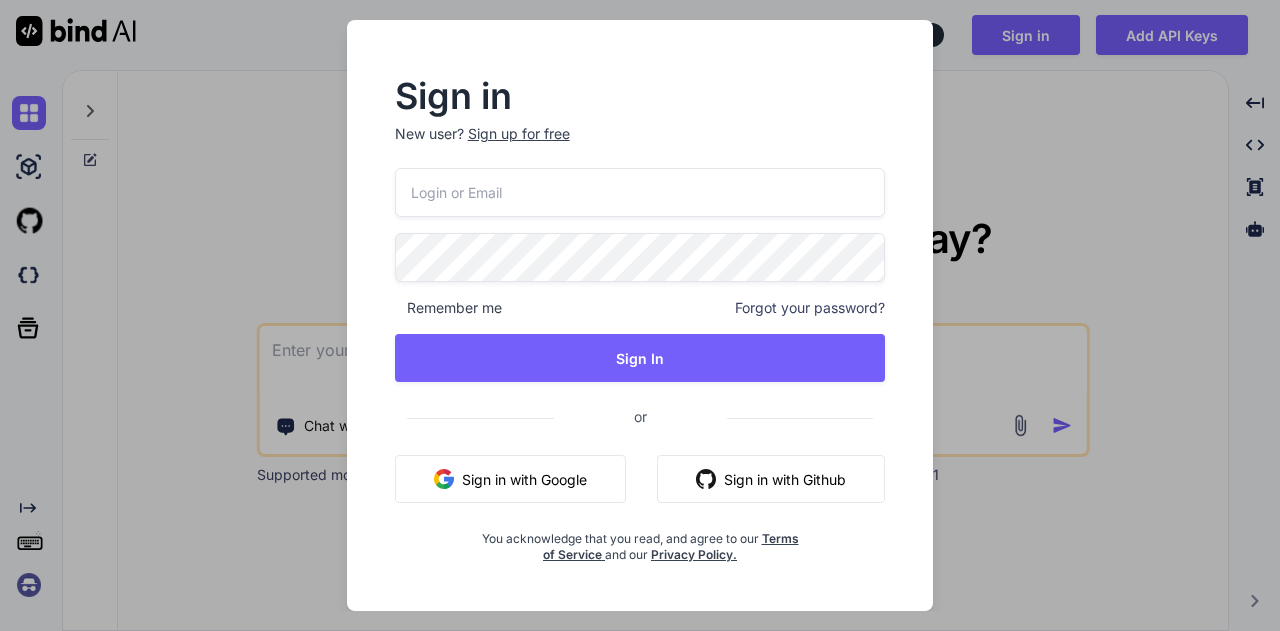 click at bounding box center (640, 192) 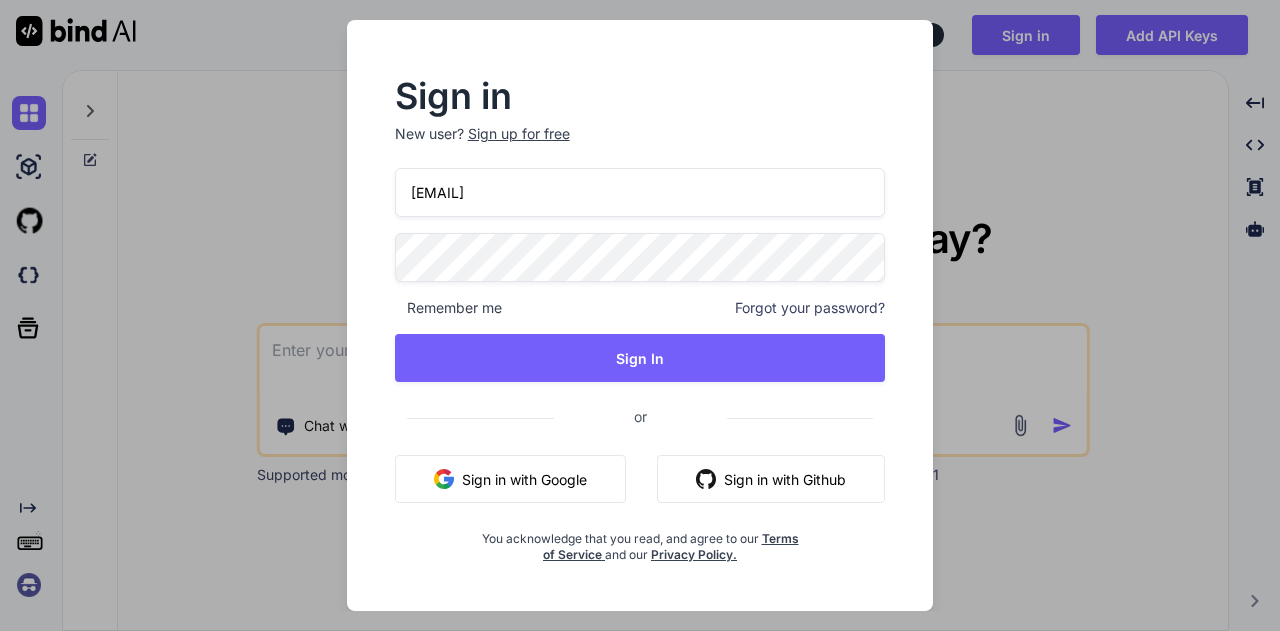 type on "[EMAIL]" 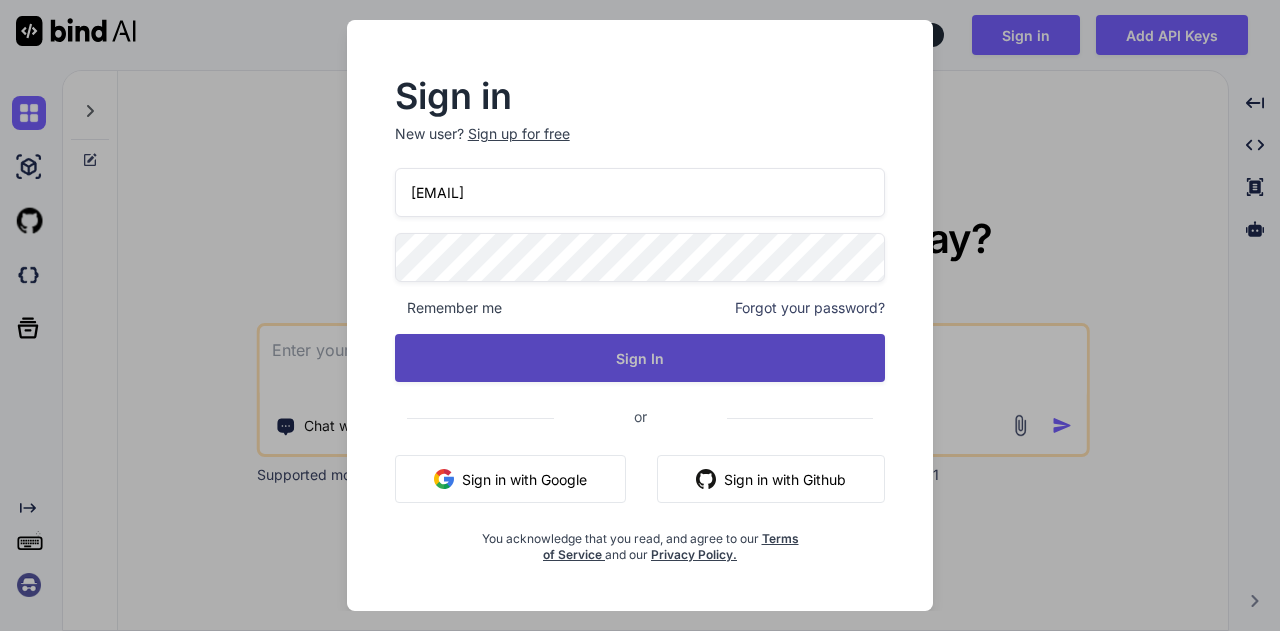 click on "Sign In" at bounding box center (640, 358) 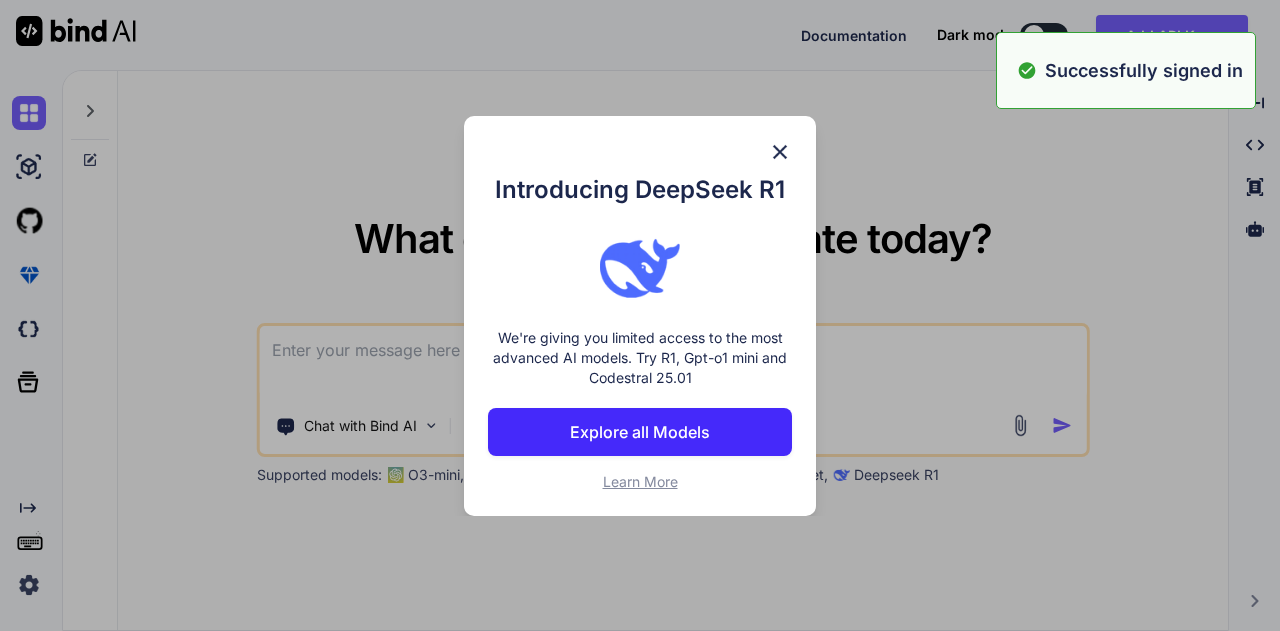 type on "x" 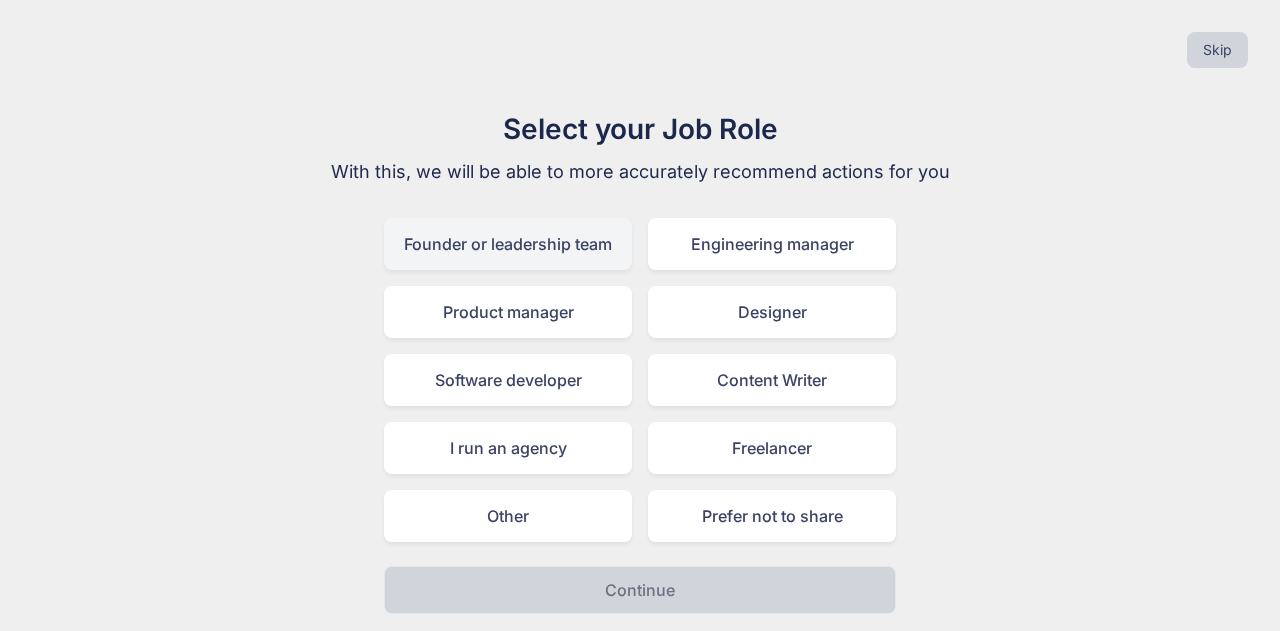 click on "Founder or leadership team" at bounding box center (508, 244) 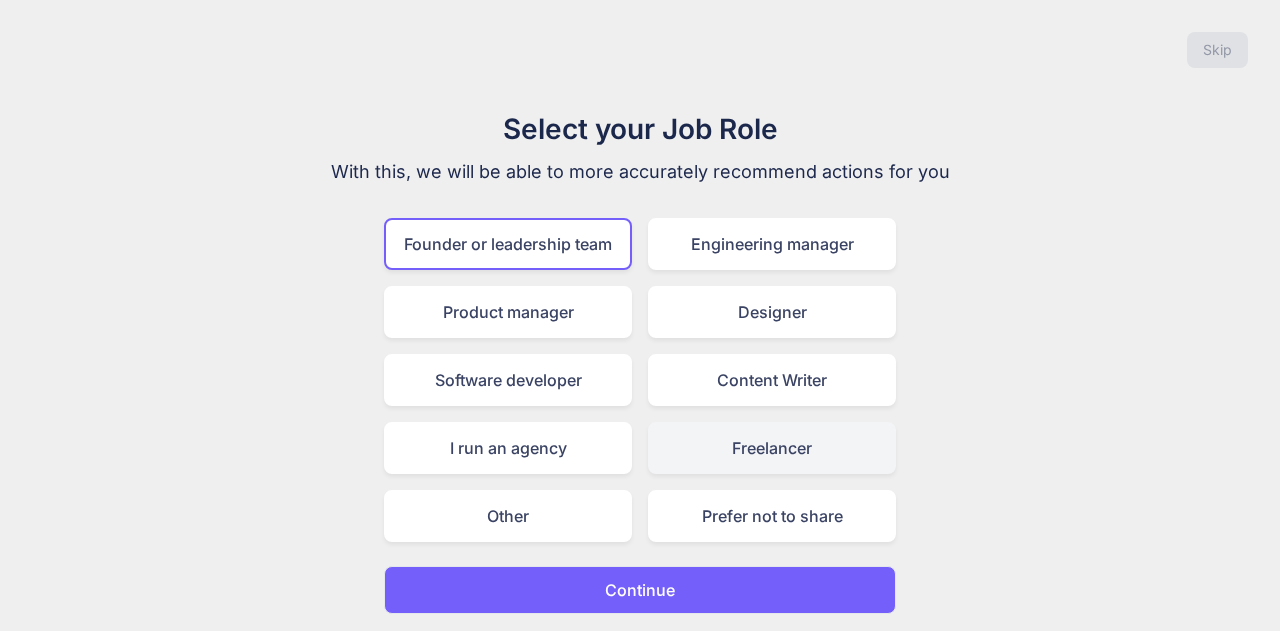 click on "Freelancer" at bounding box center (772, 448) 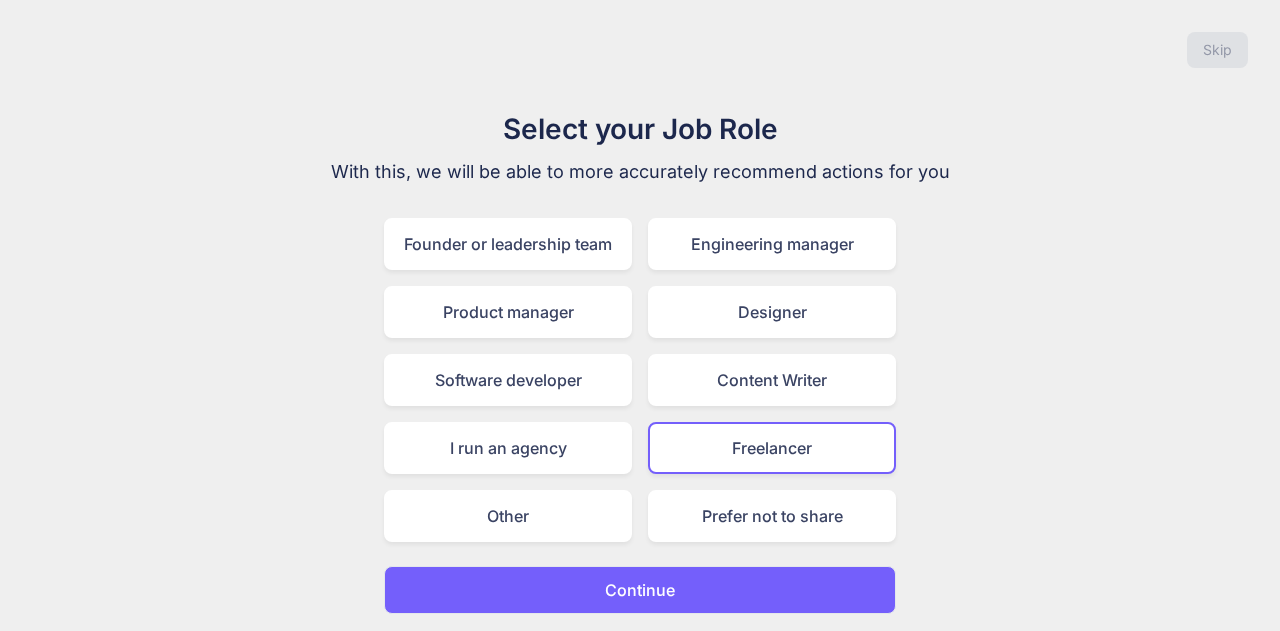 click on "Continue" at bounding box center [640, 590] 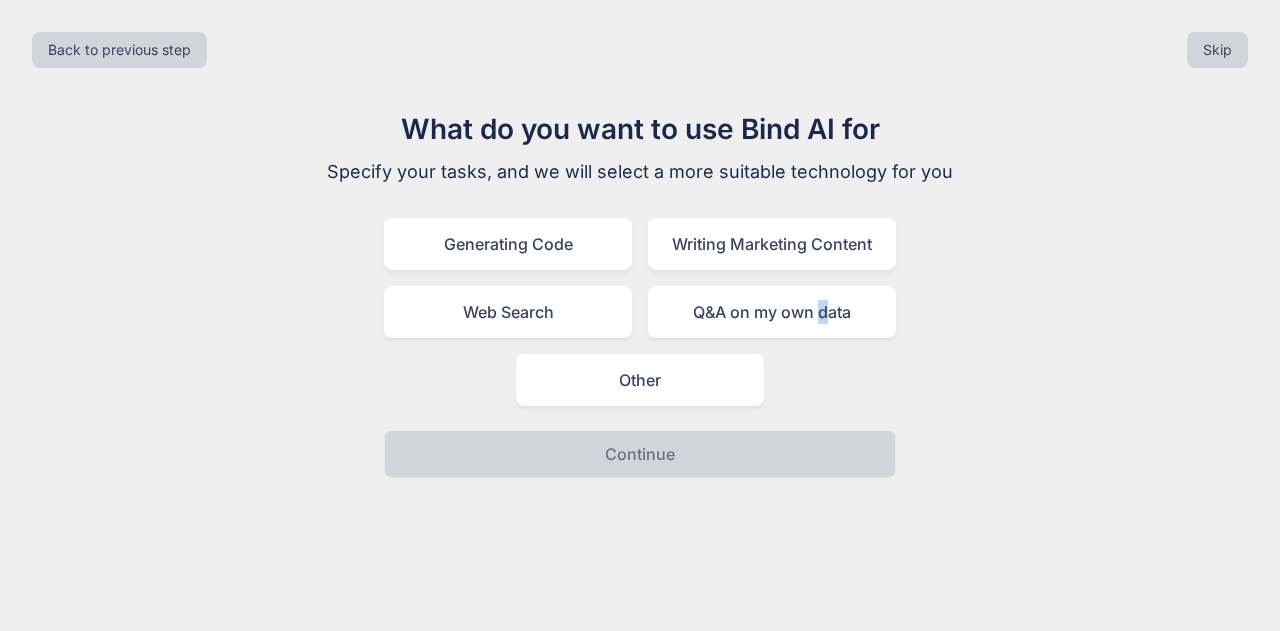 click on "Generating Code Writing Marketing Content Web Search Q&A on my own data Other" at bounding box center (640, 312) 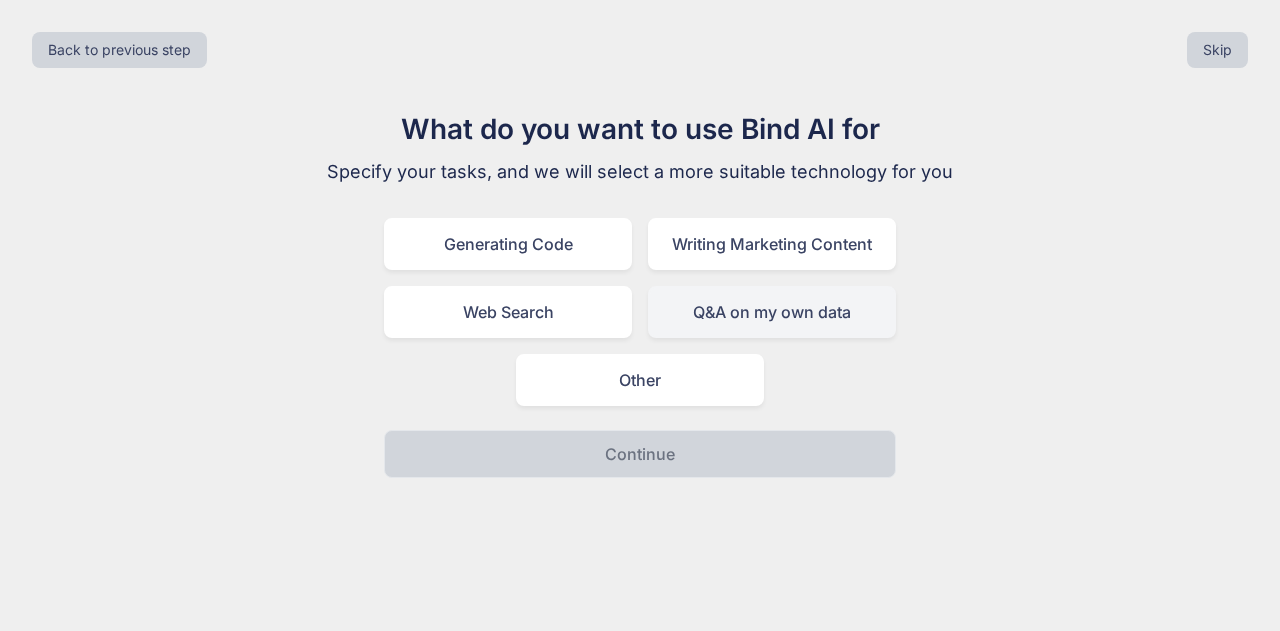 click on "Q&A on my own data" at bounding box center [772, 312] 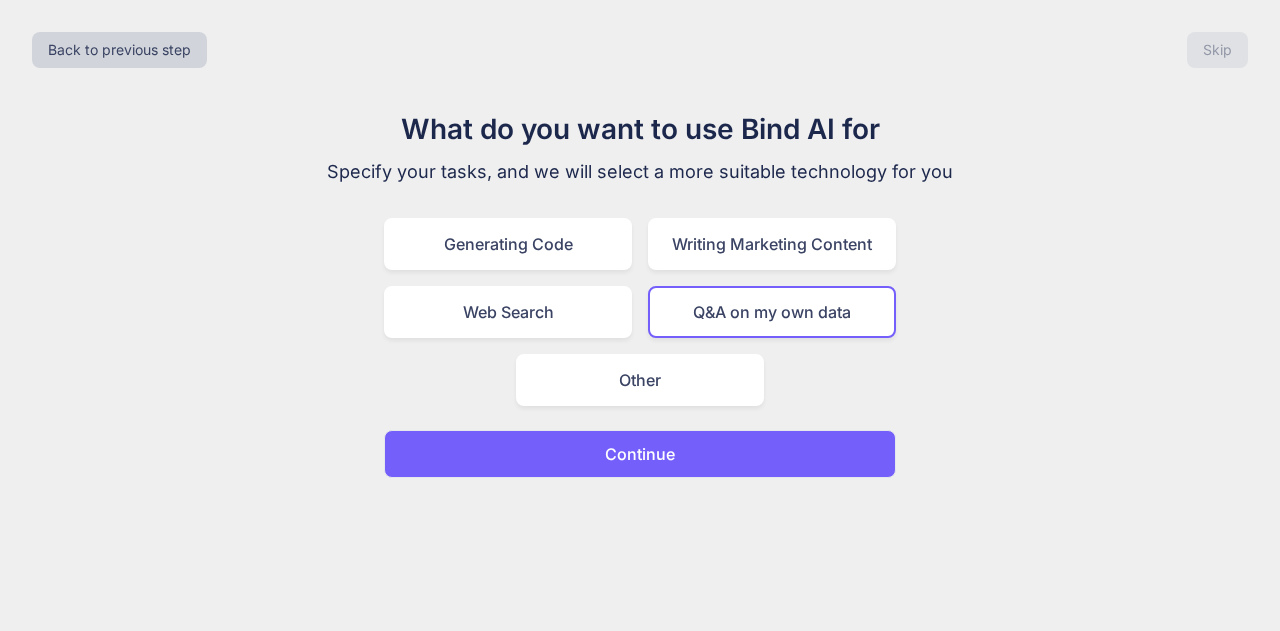 click on "Continue" at bounding box center [640, 454] 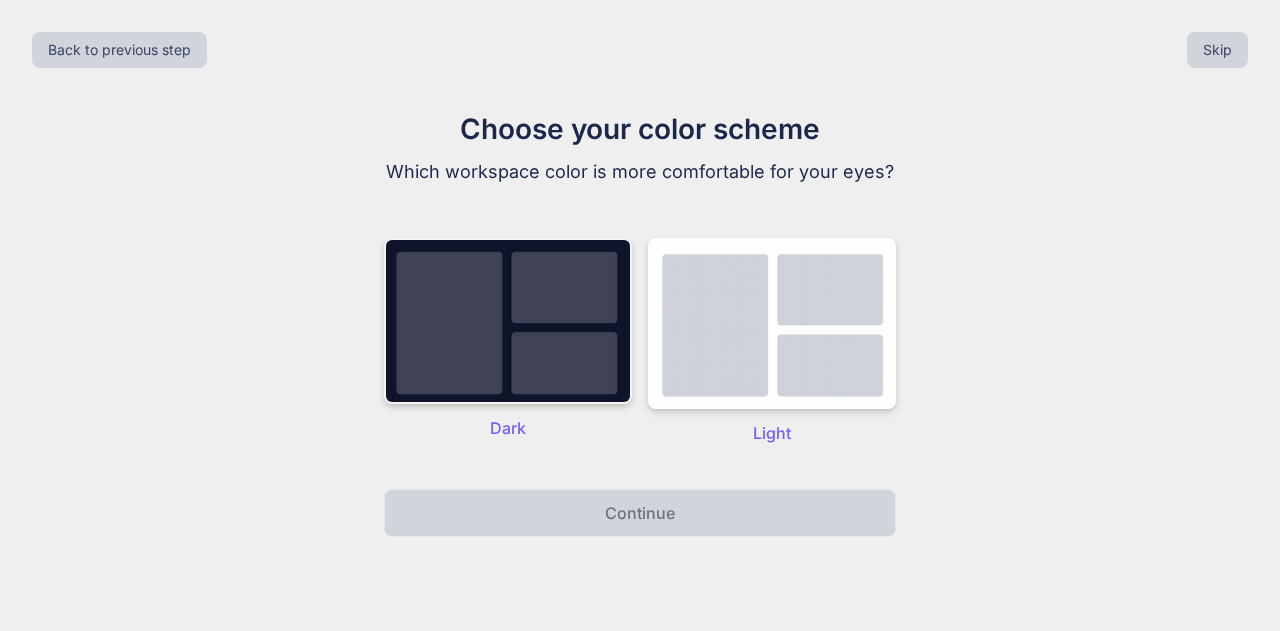 click at bounding box center (508, 321) 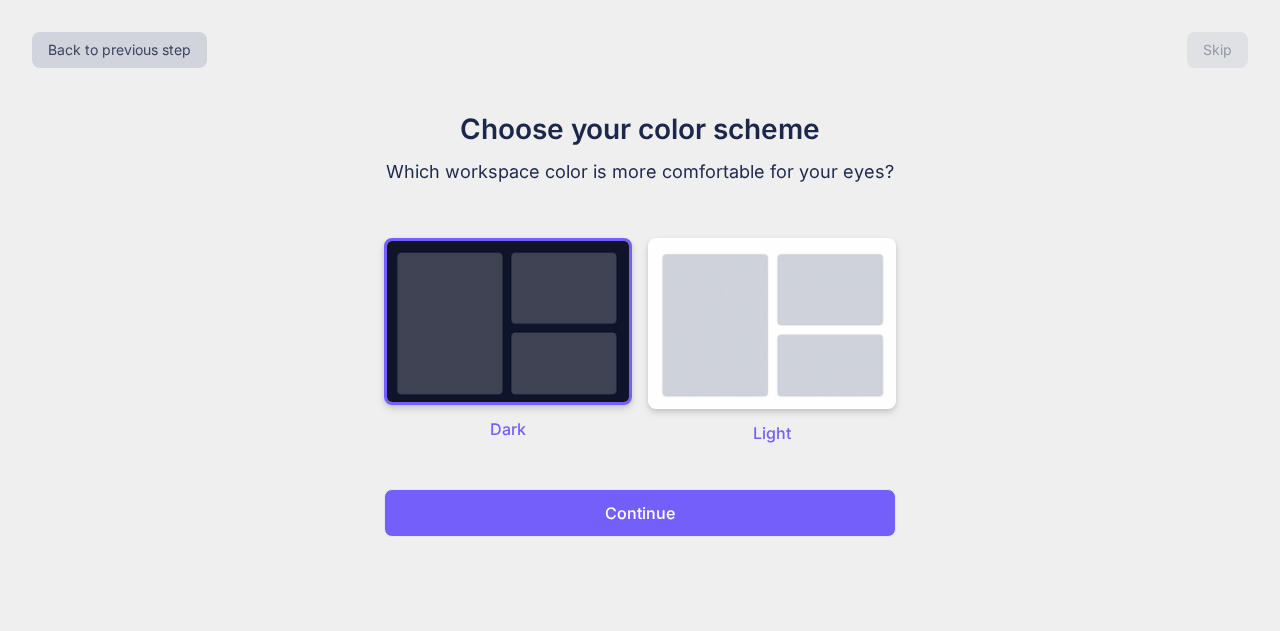 click on "Continue" at bounding box center [640, 513] 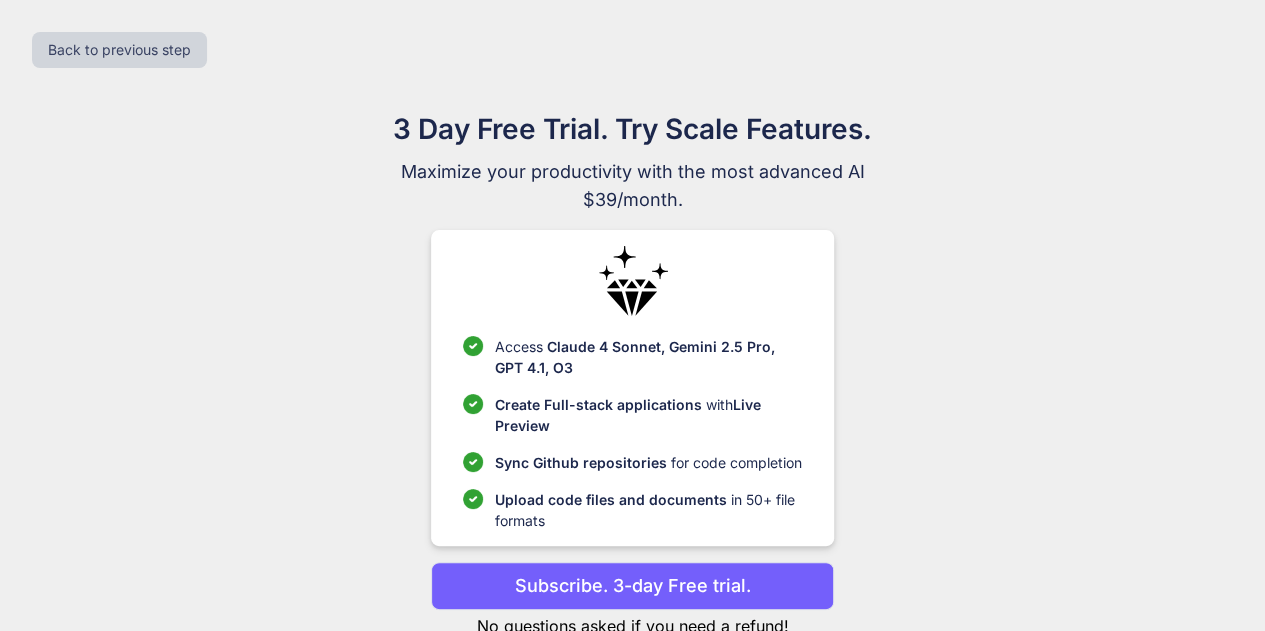scroll, scrollTop: 62, scrollLeft: 0, axis: vertical 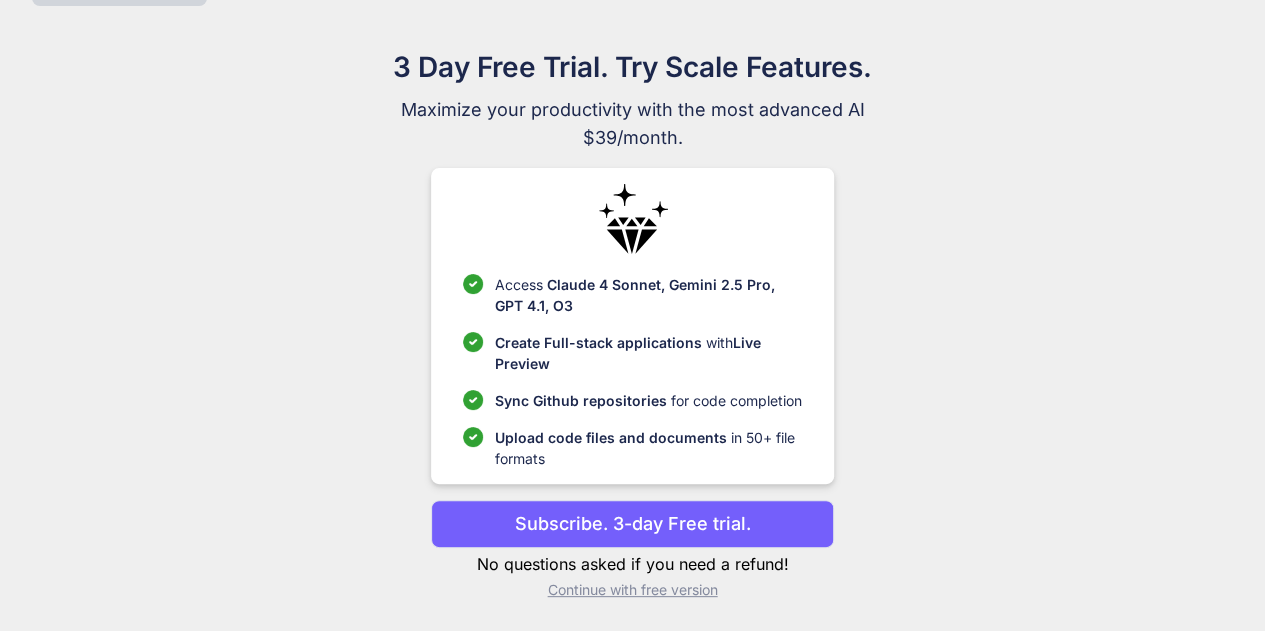 click on "Subscribe. 3-day Free trial." at bounding box center [633, 523] 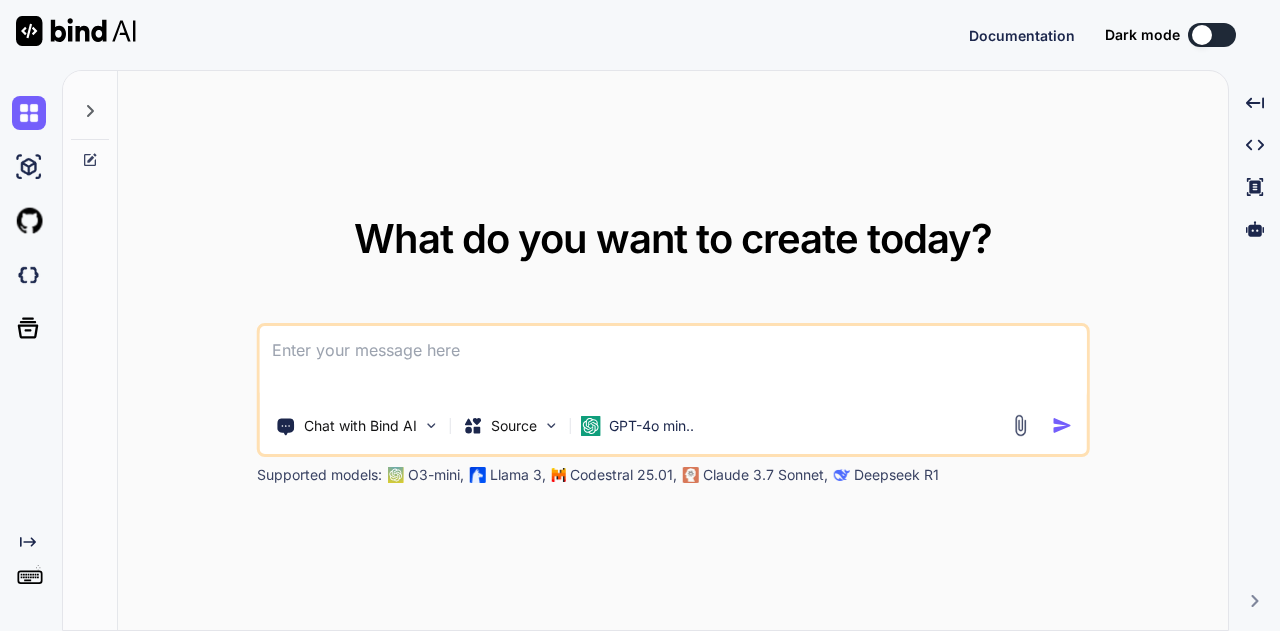 scroll, scrollTop: 0, scrollLeft: 0, axis: both 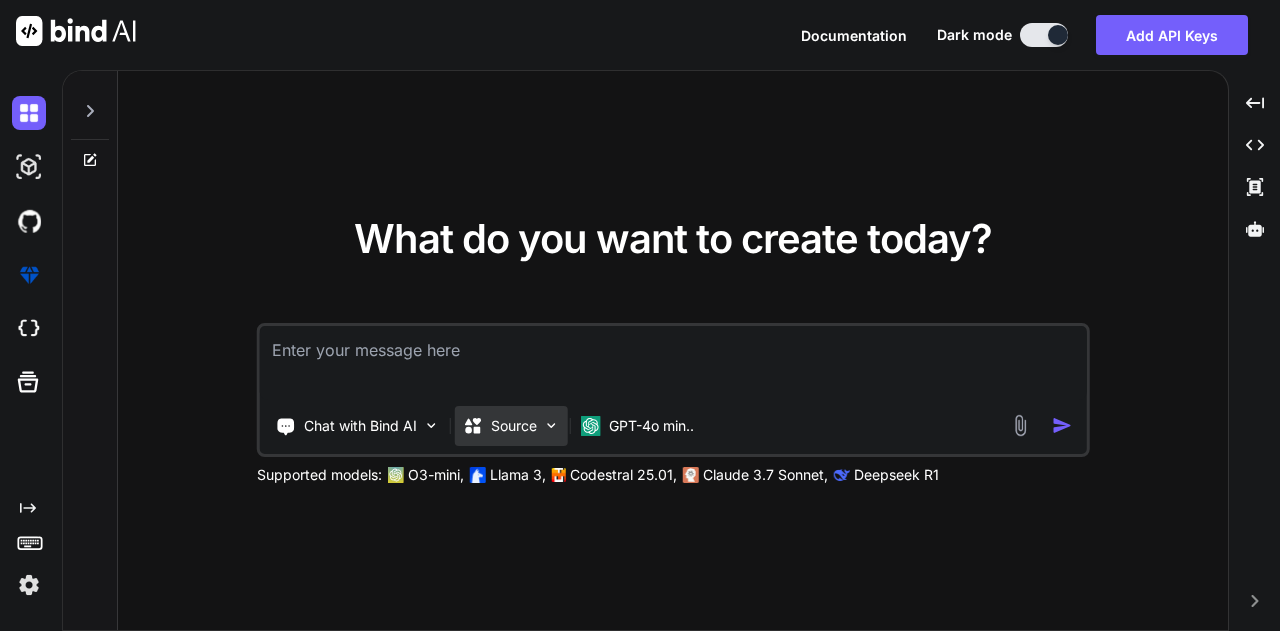 click on "Source" at bounding box center [514, 426] 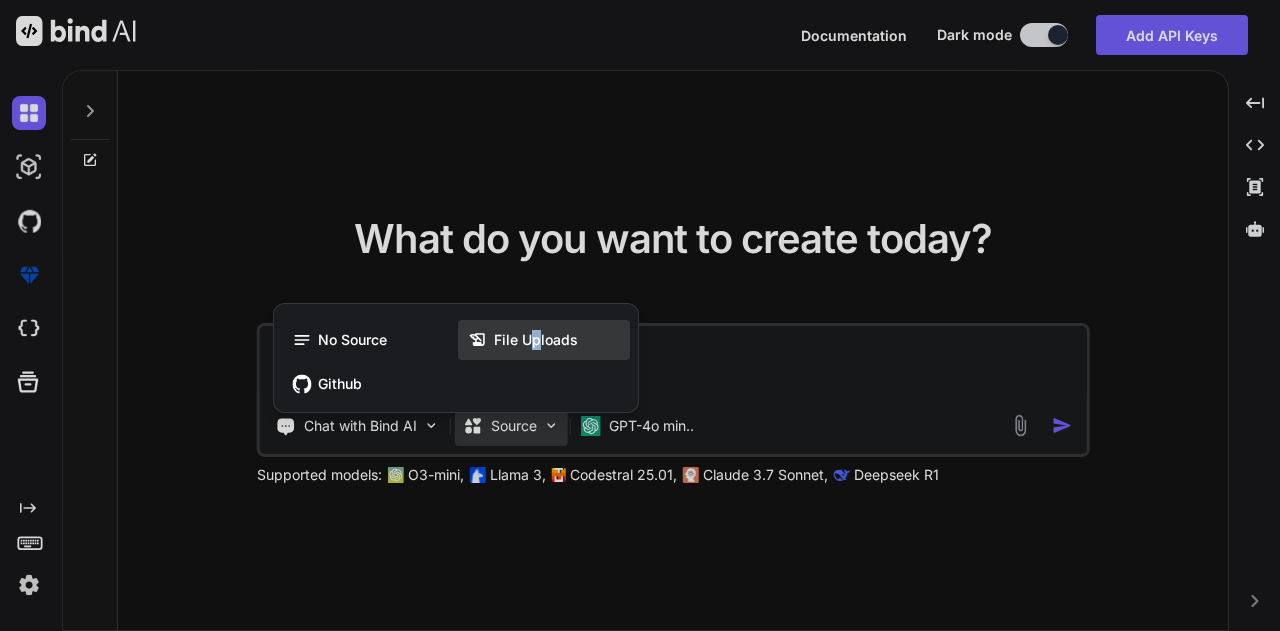 drag, startPoint x: 537, startPoint y: 311, endPoint x: 534, endPoint y: 327, distance: 16.27882 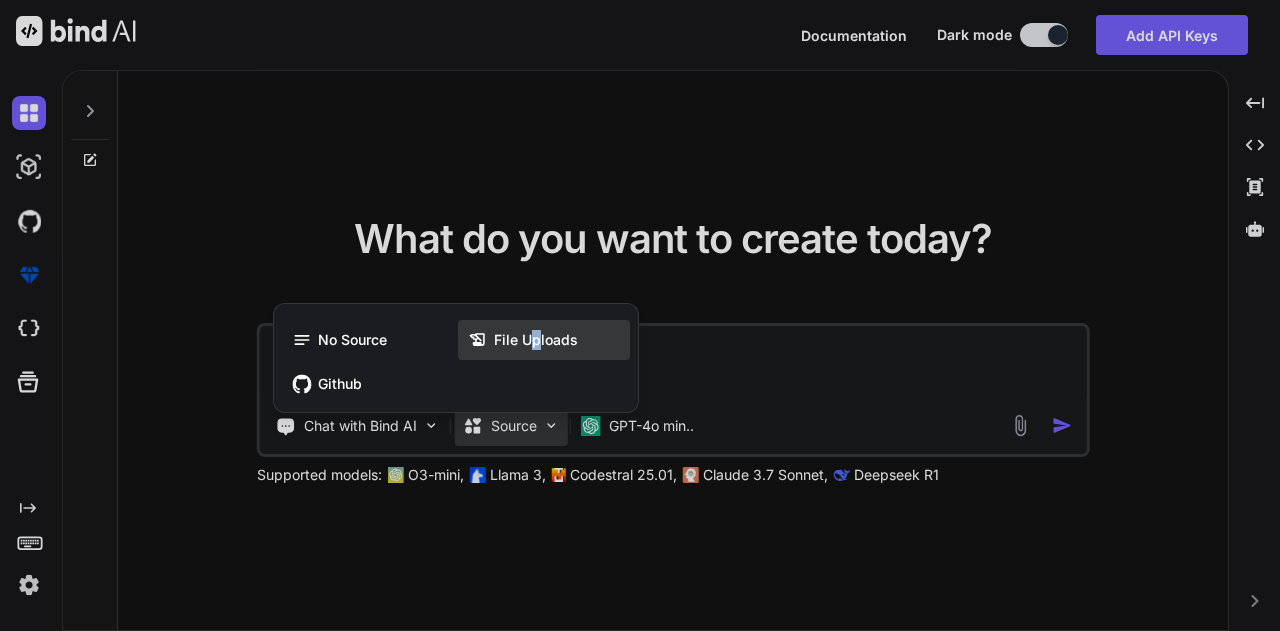 click on "No Source File Uploads Github" at bounding box center [456, 358] 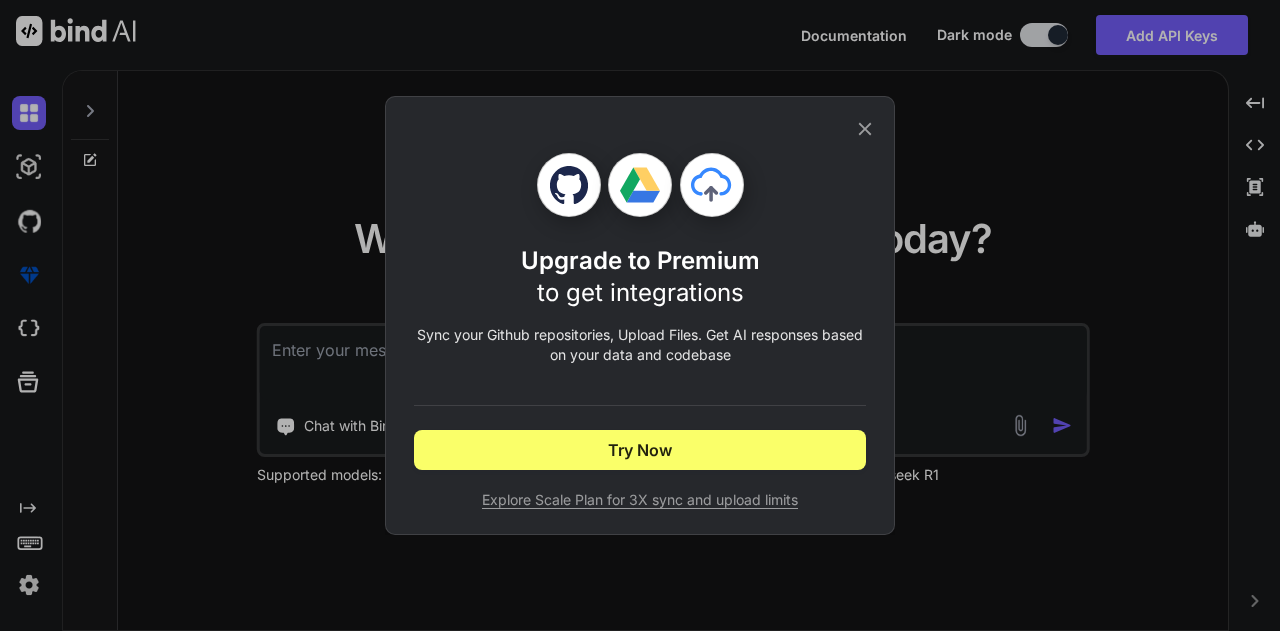 click on "Upgrade to Premium to get integrations Sync your Github repositories, Upload Files. Get AI responses based on your data and codebase Try Now Explore Scale Plan for 3X sync and upload limits" at bounding box center (640, 315) 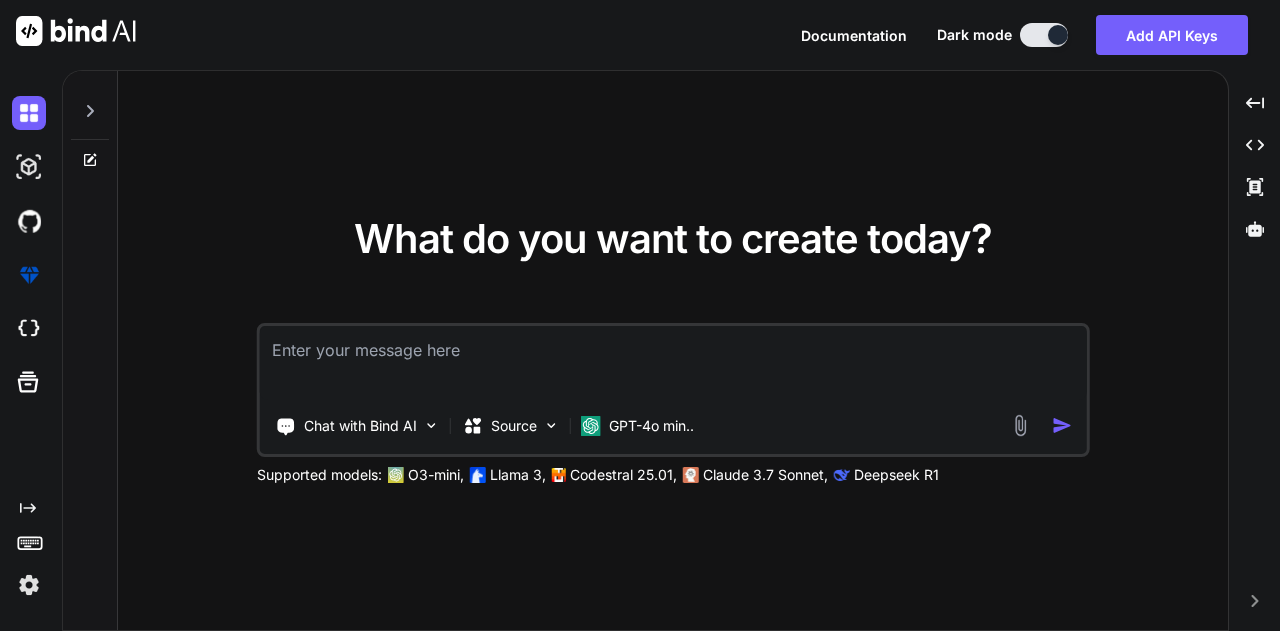 paste on "partition|value|key|timestamp|kafkatopic																																																																																																																																																																																																																																																																																																																																																																																																																																																																																																																																																																																																																																																																																																																																																																																																																																																																																																																																																																																																																					..." 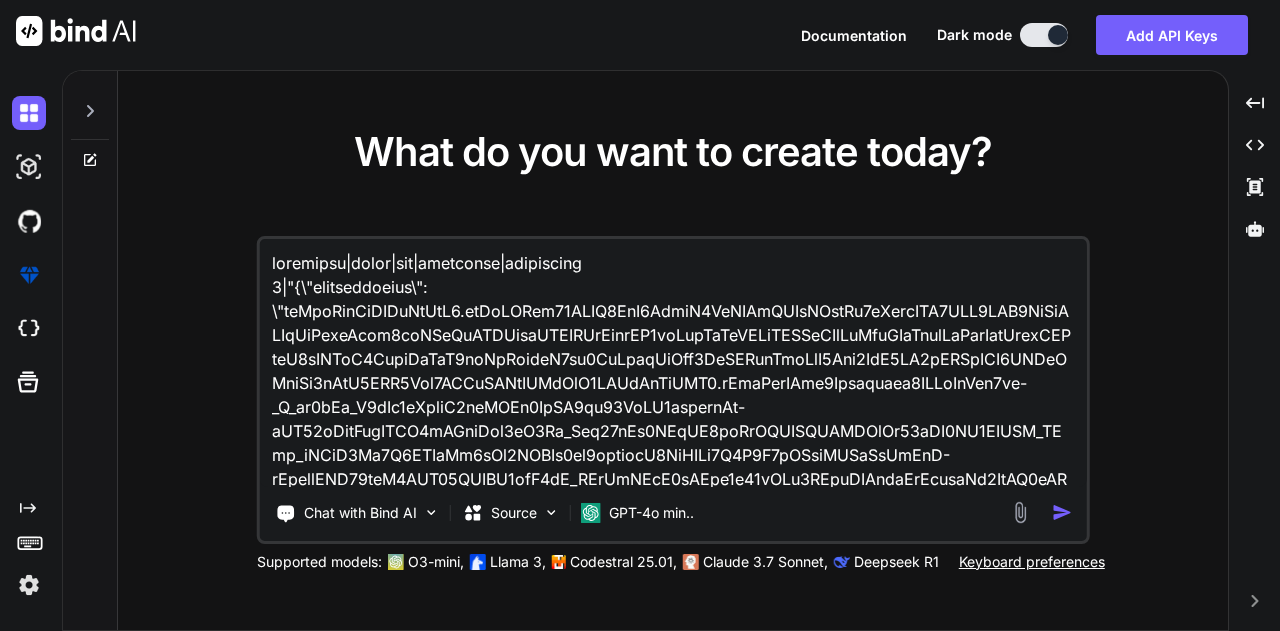 type on "x" 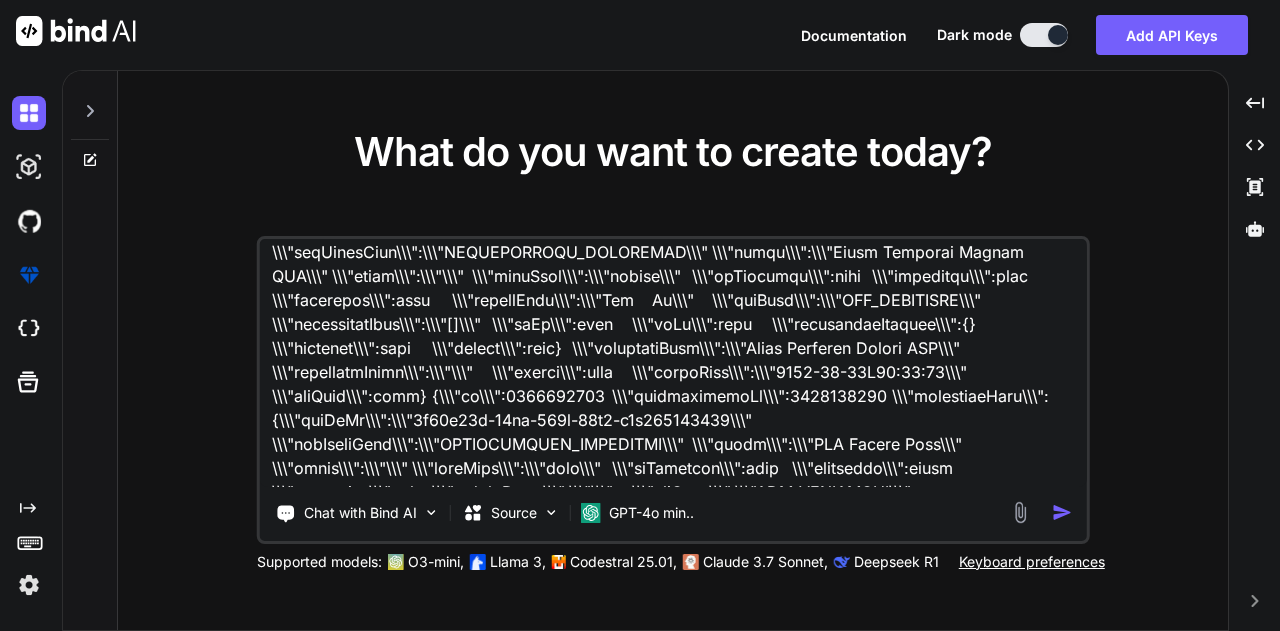 scroll, scrollTop: 33628, scrollLeft: 0, axis: vertical 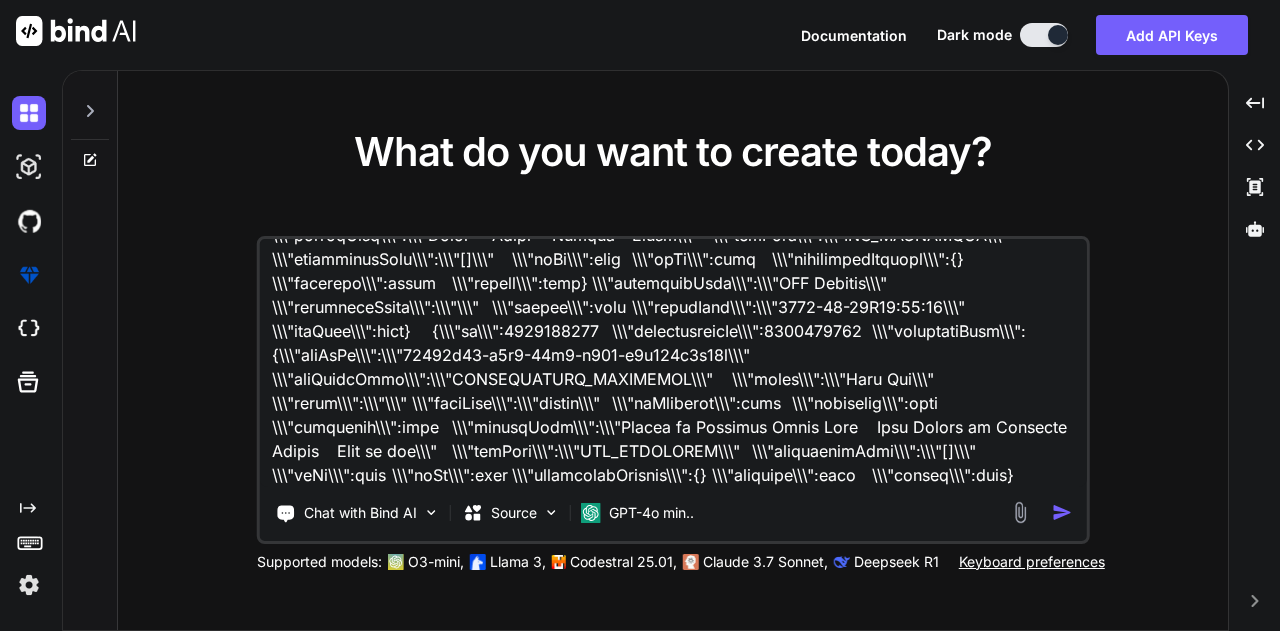 type on "partition|value|key|timestamp|kafkatopic																																																																																																																																																																																																																																																																																																																																																																																																																																																																																																																																																																																																																																																																																																																																																																																																																																																																																																																																																																																																																					..." 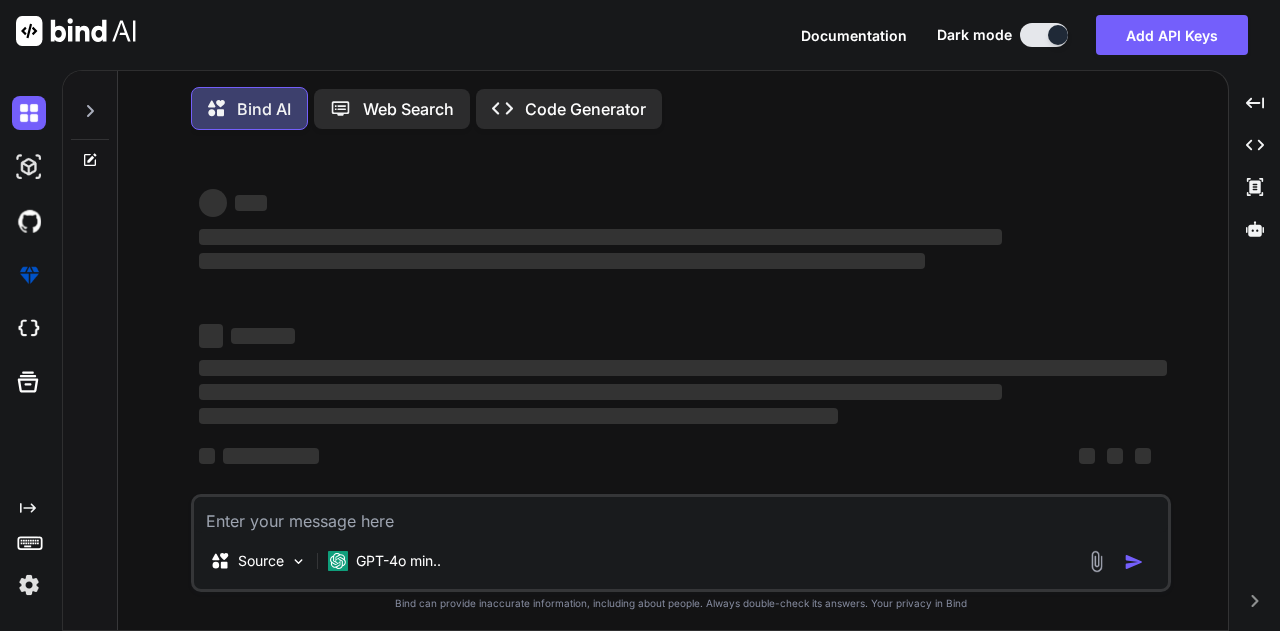 click at bounding box center (681, 515) 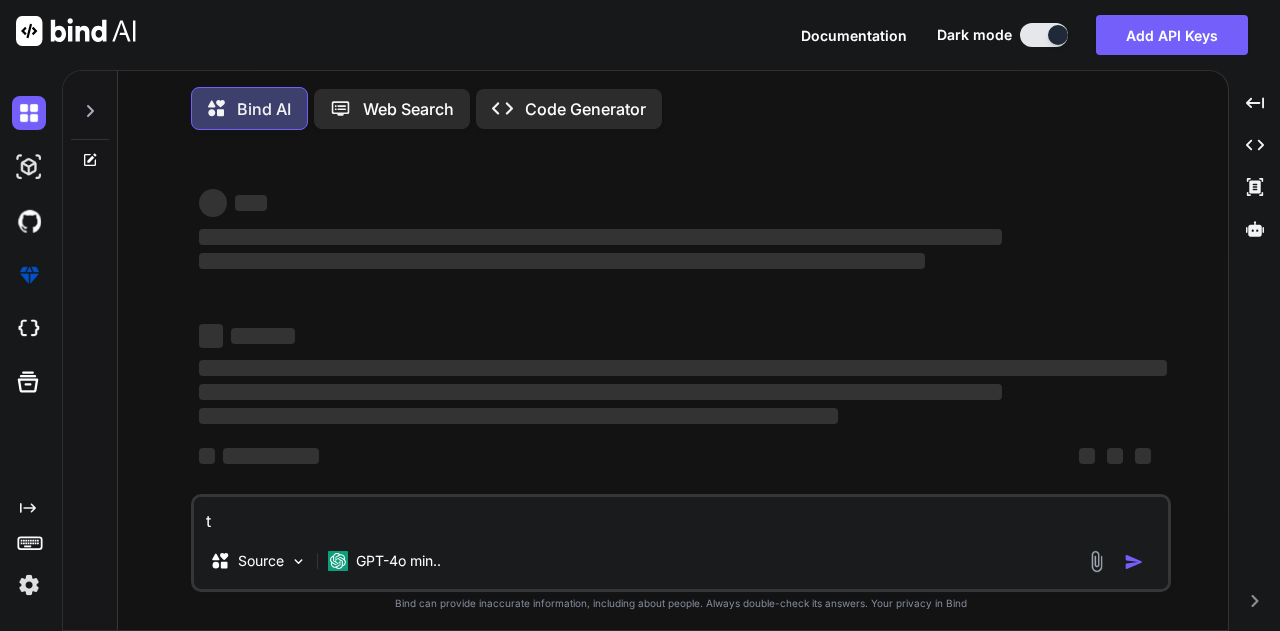 type on "x" 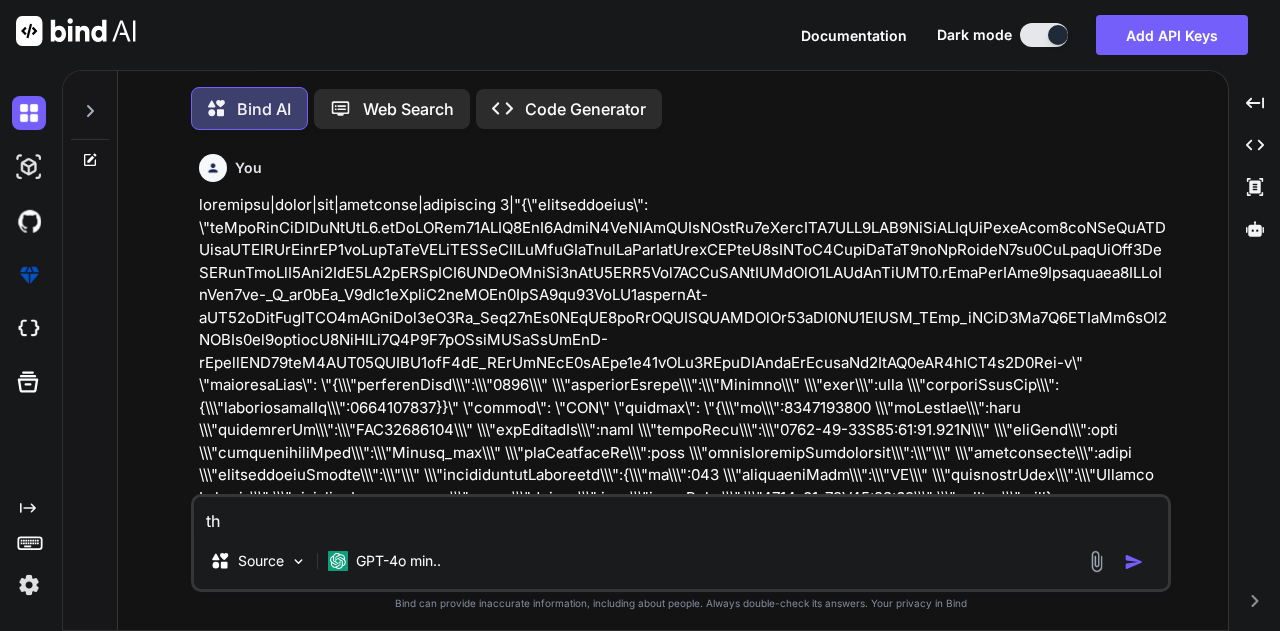 type on "x" 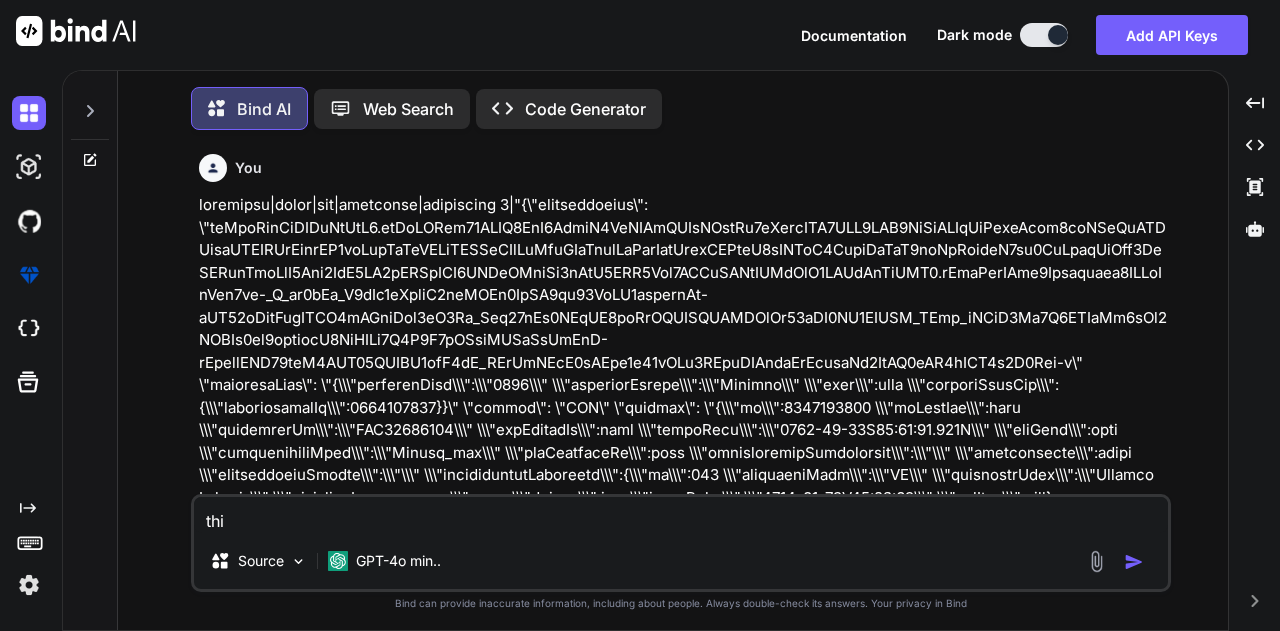 type on "x" 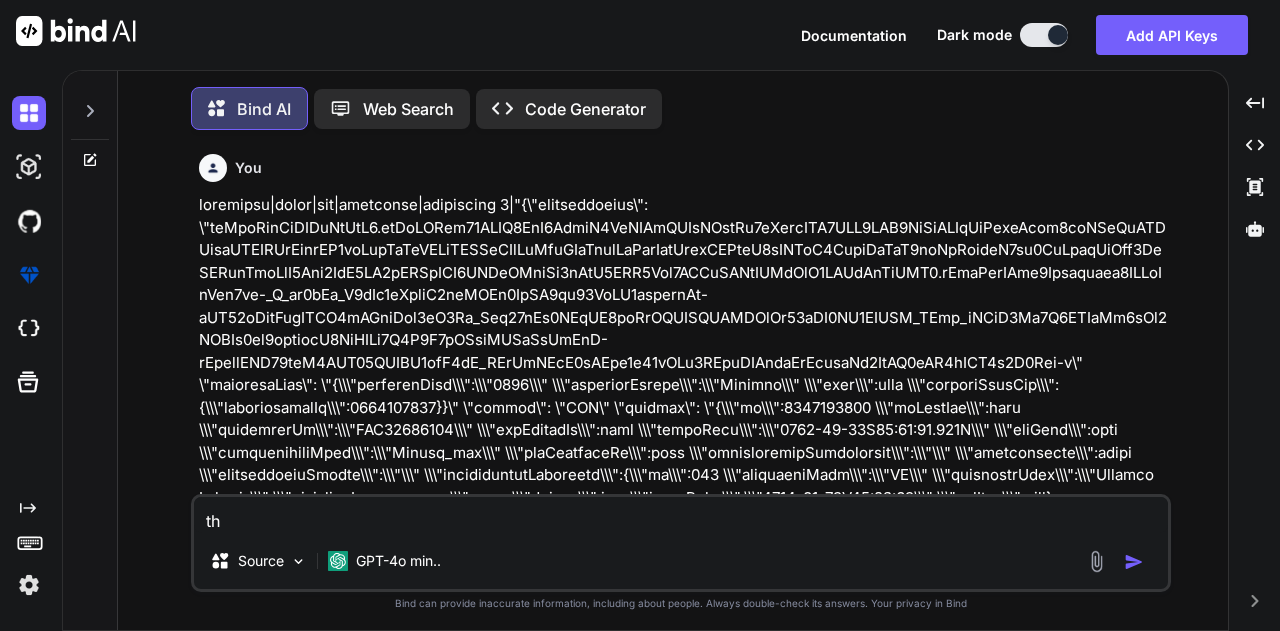 type on "x" 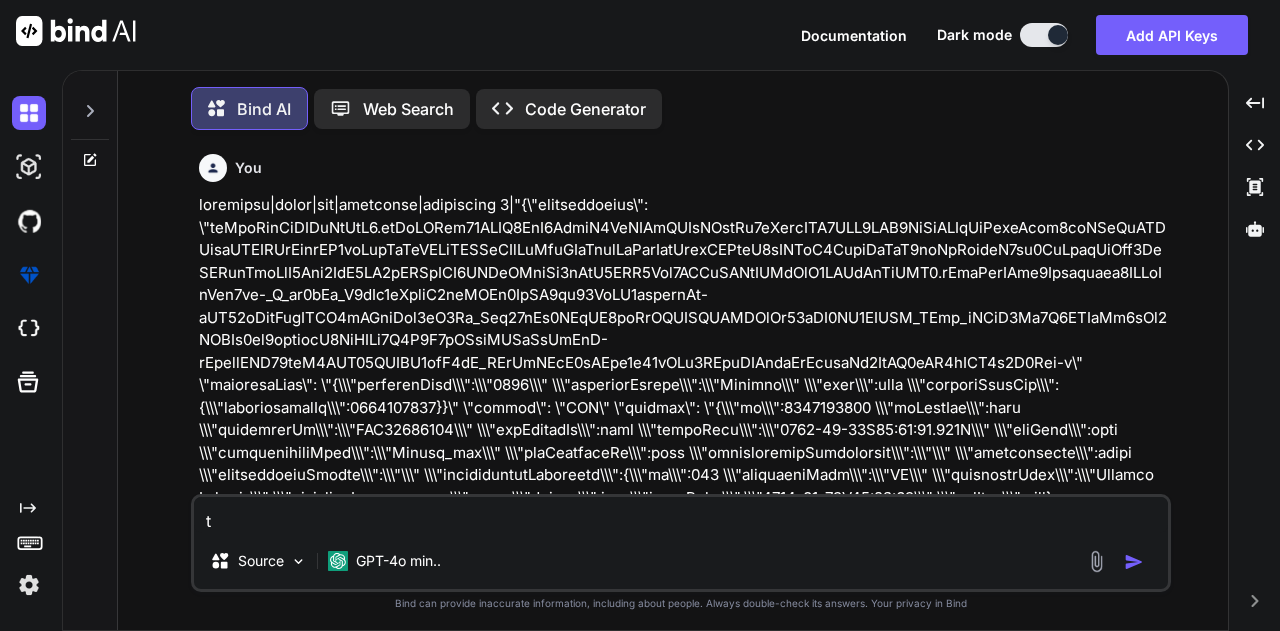type on "x" 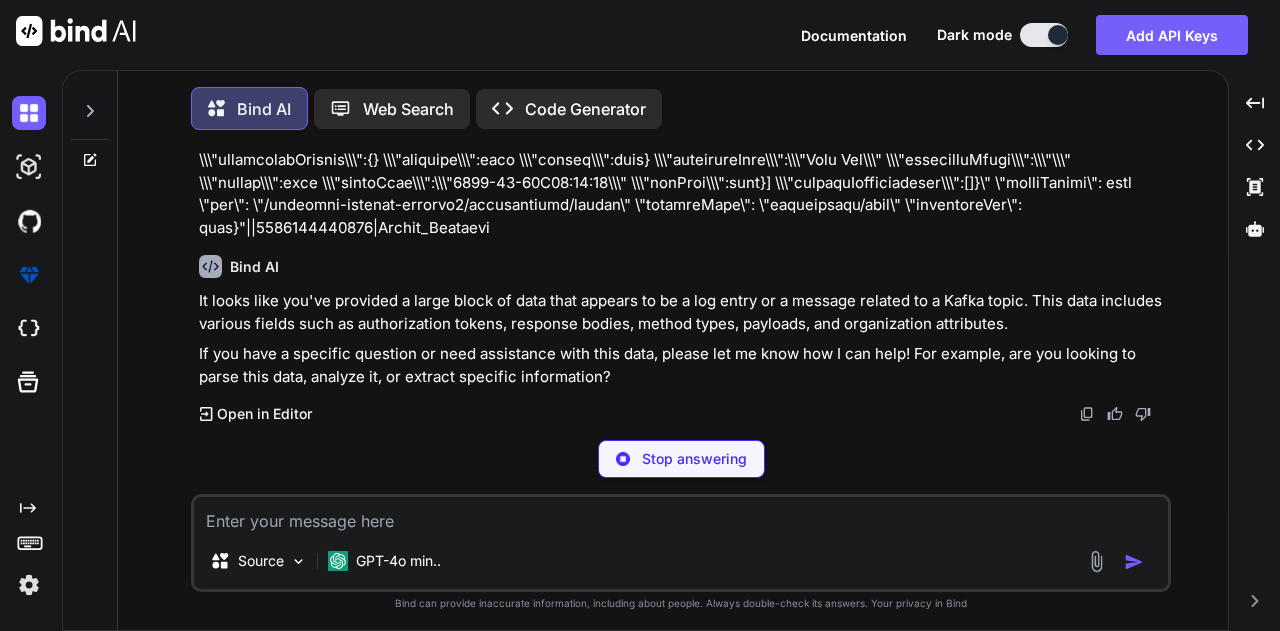 scroll, scrollTop: 22901, scrollLeft: 0, axis: vertical 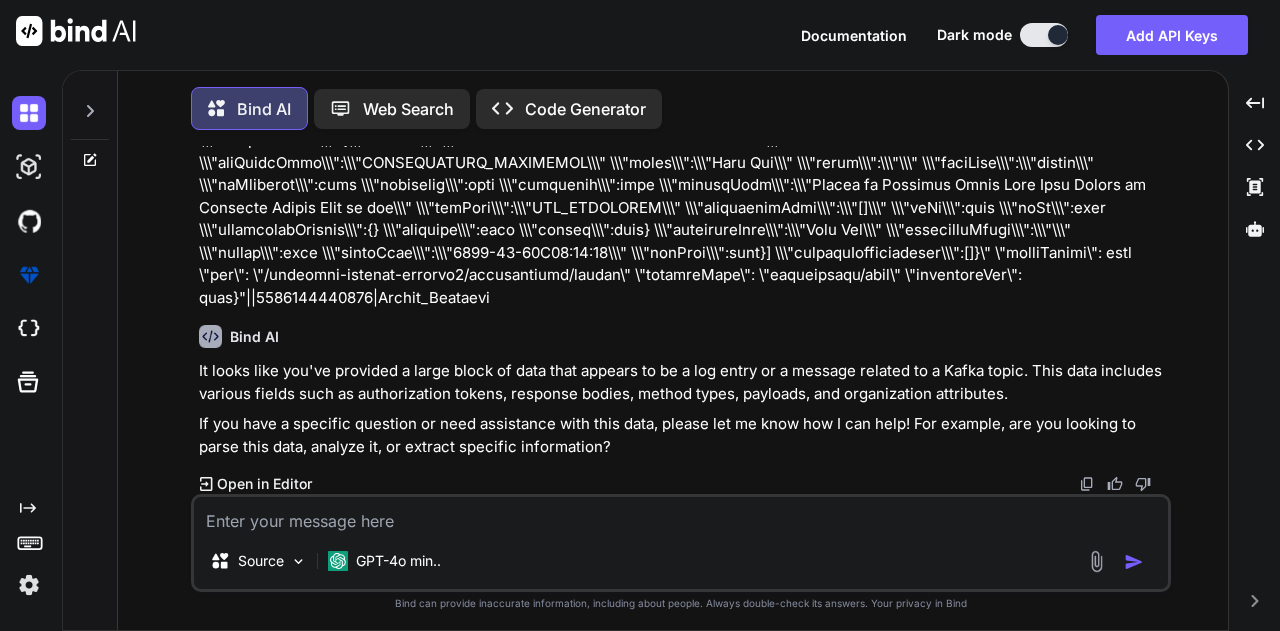 click at bounding box center [681, 515] 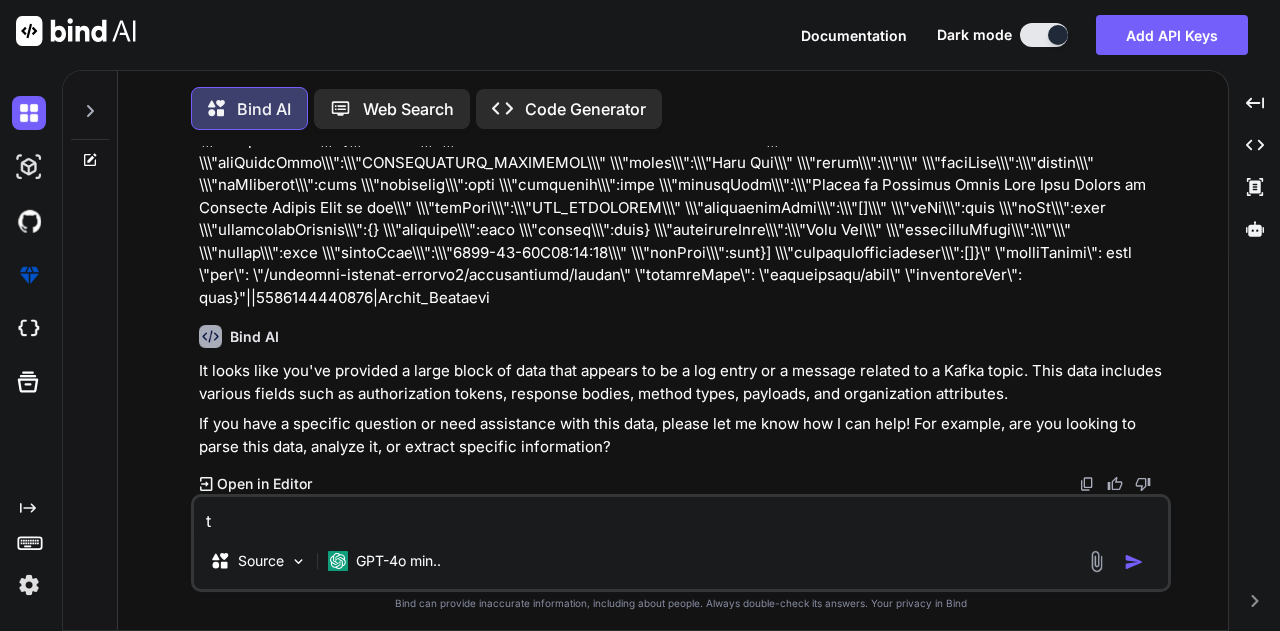 type on "x" 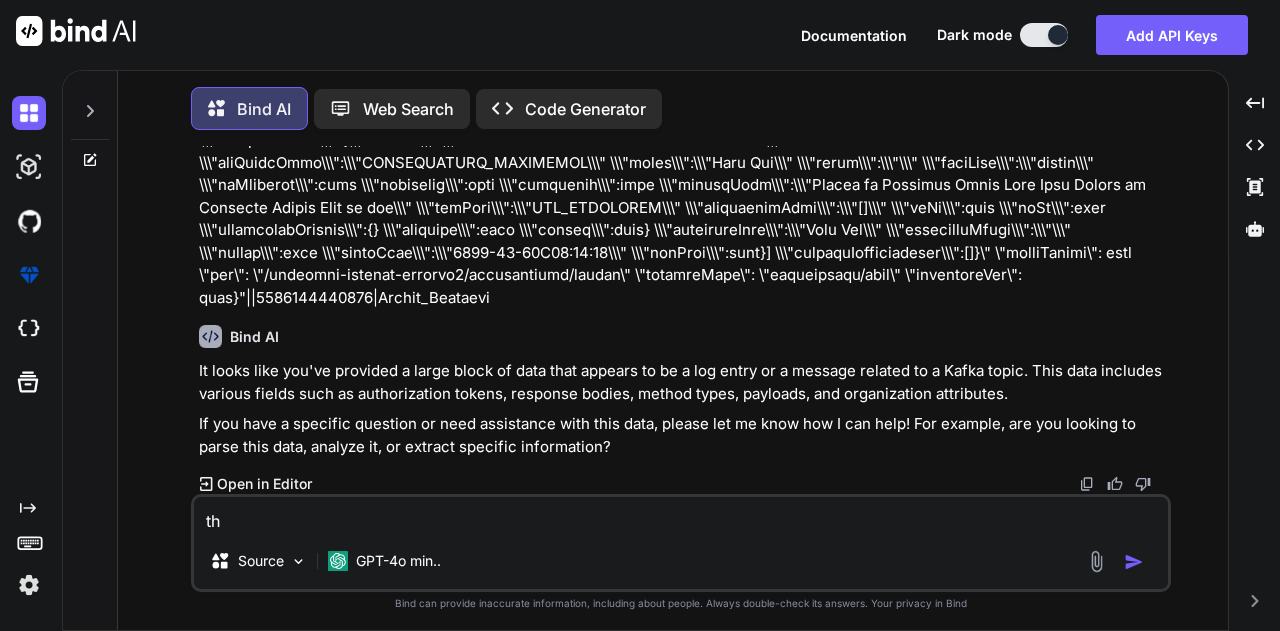 type on "x" 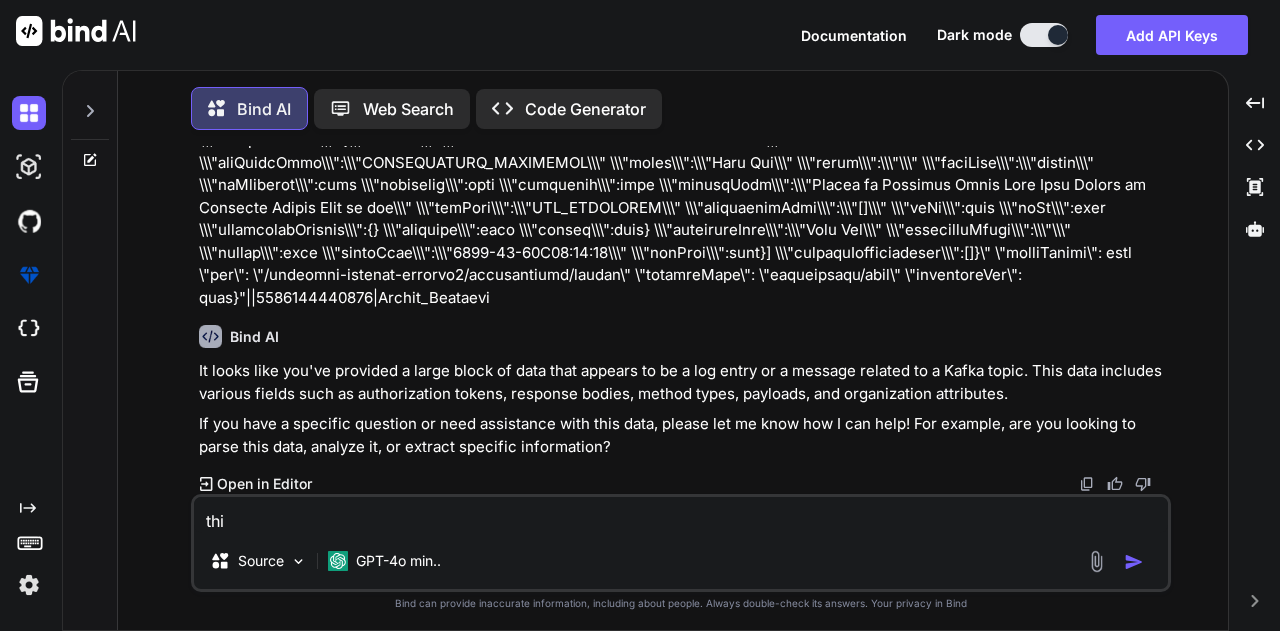 type on "x" 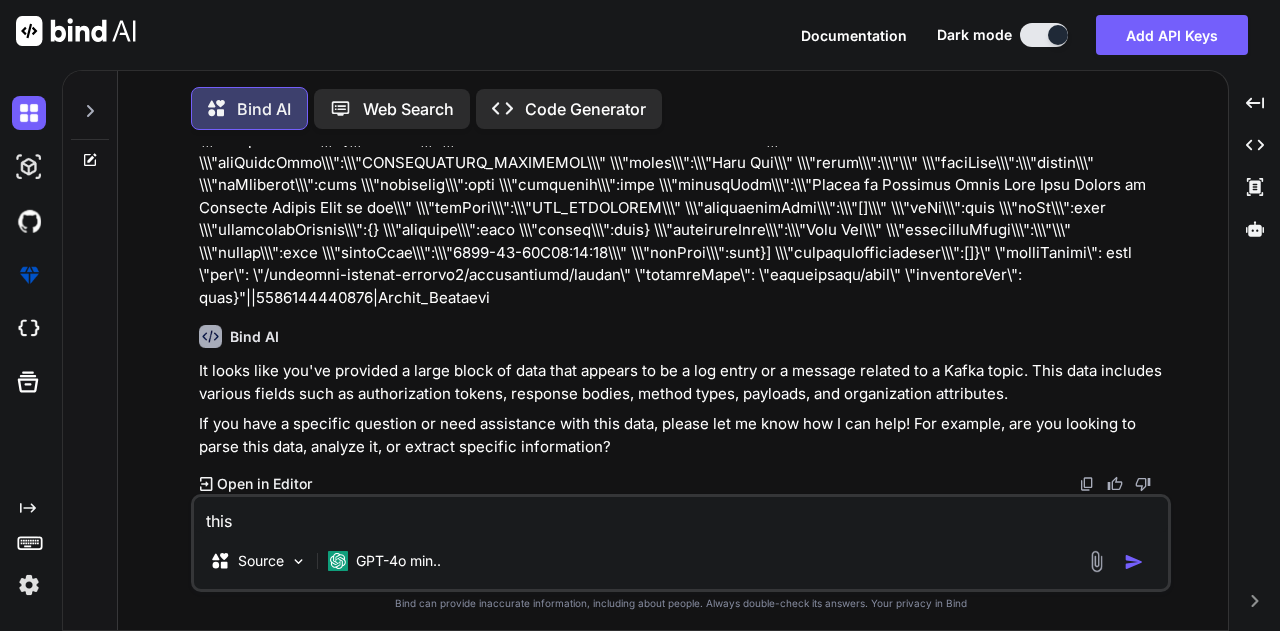 type on "x" 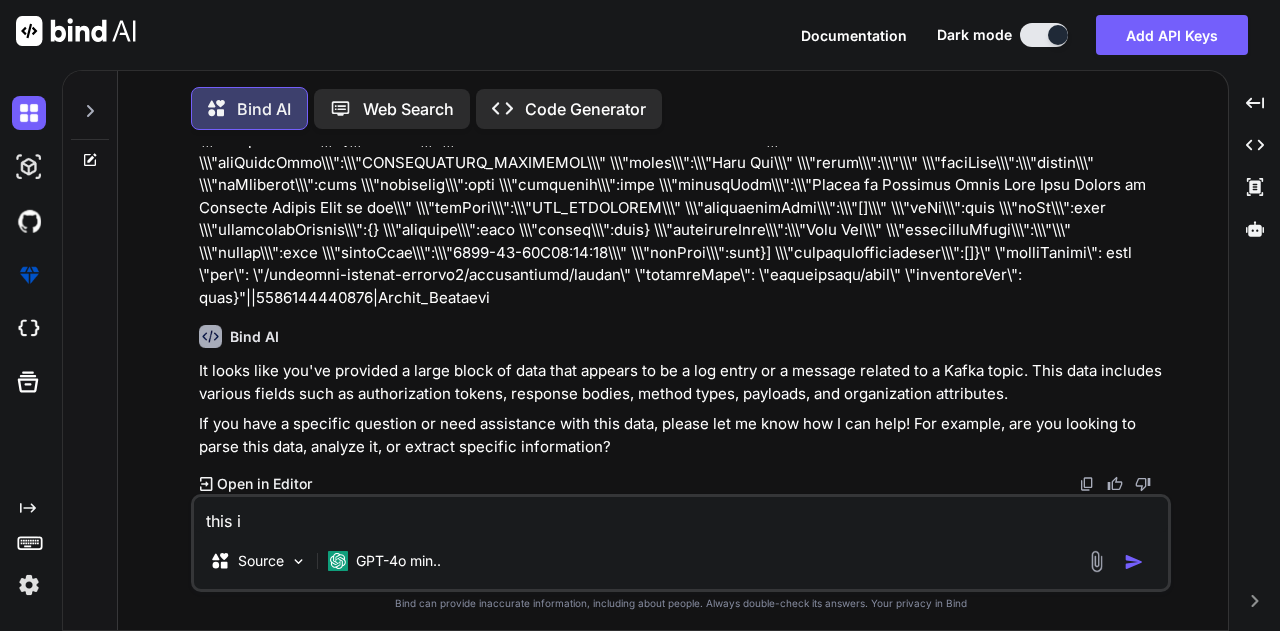 type on "x" 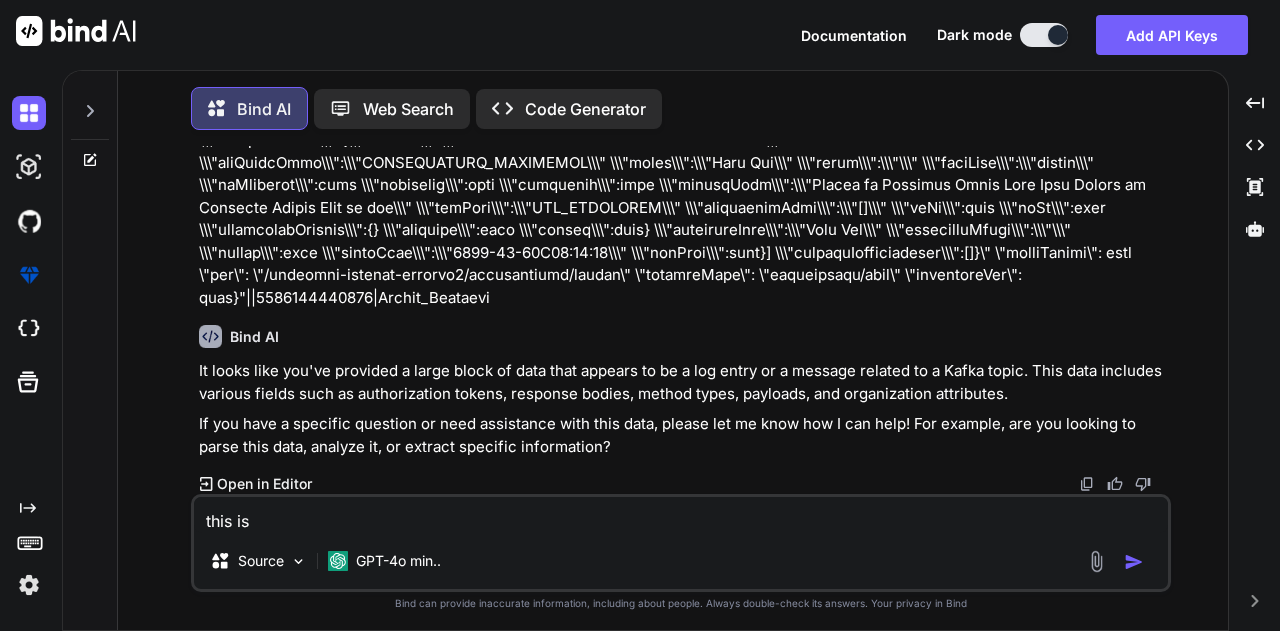 type on "x" 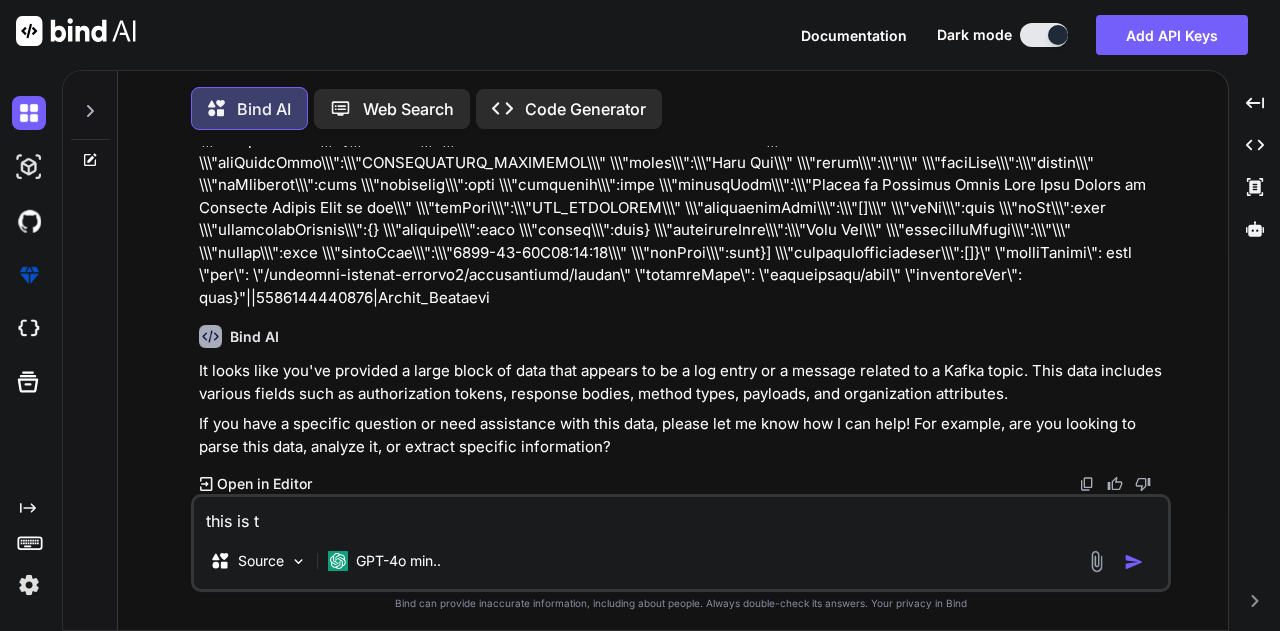 type on "x" 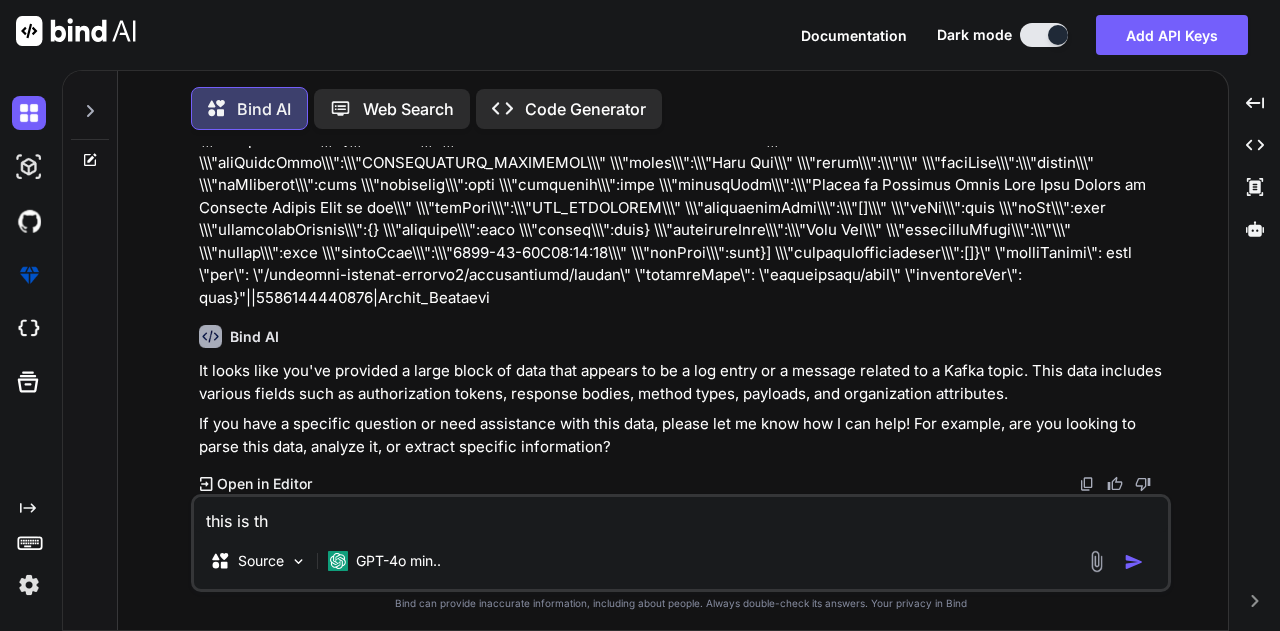 type on "x" 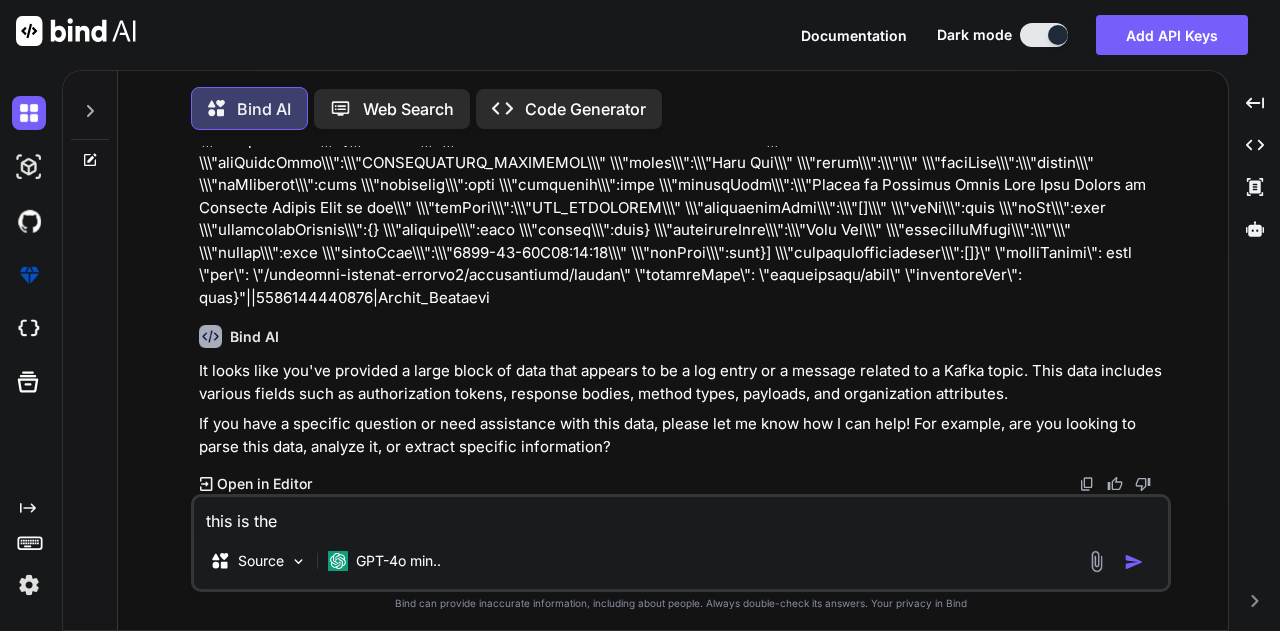 type on "x" 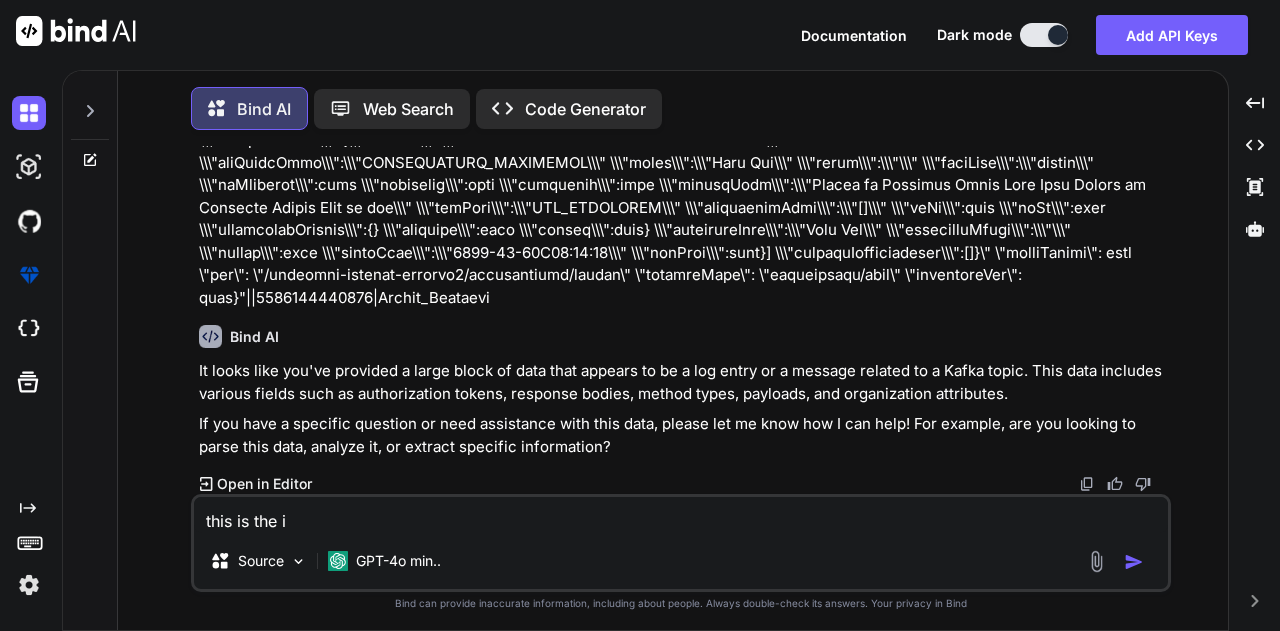 type on "x" 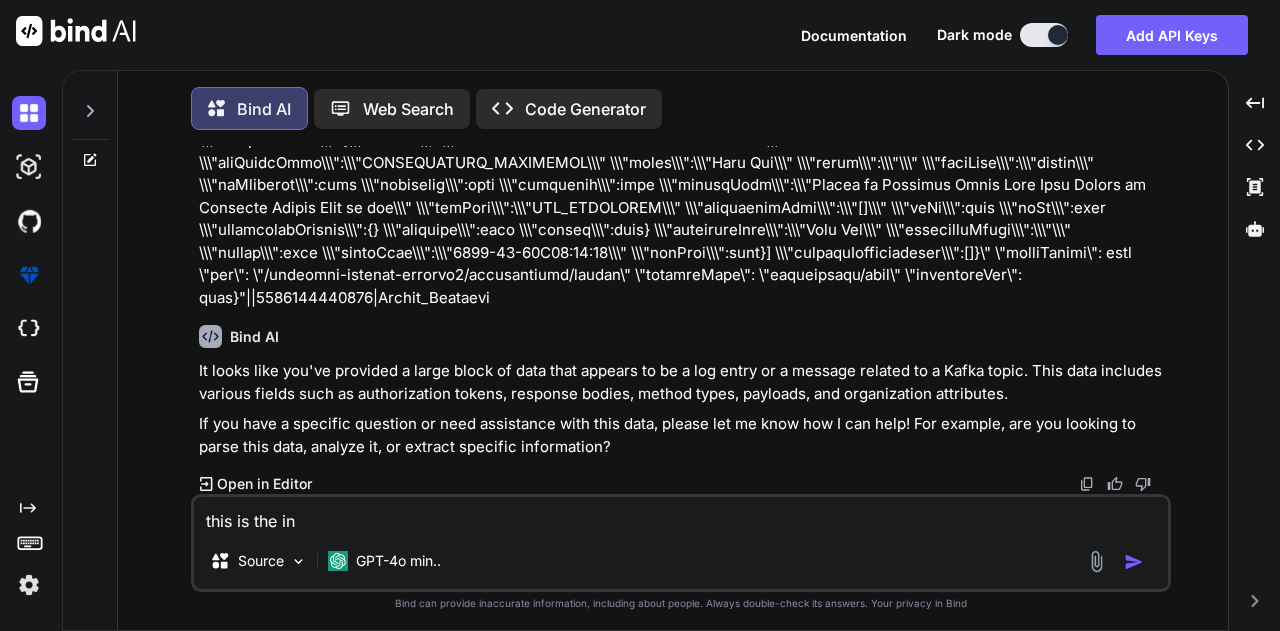 type on "x" 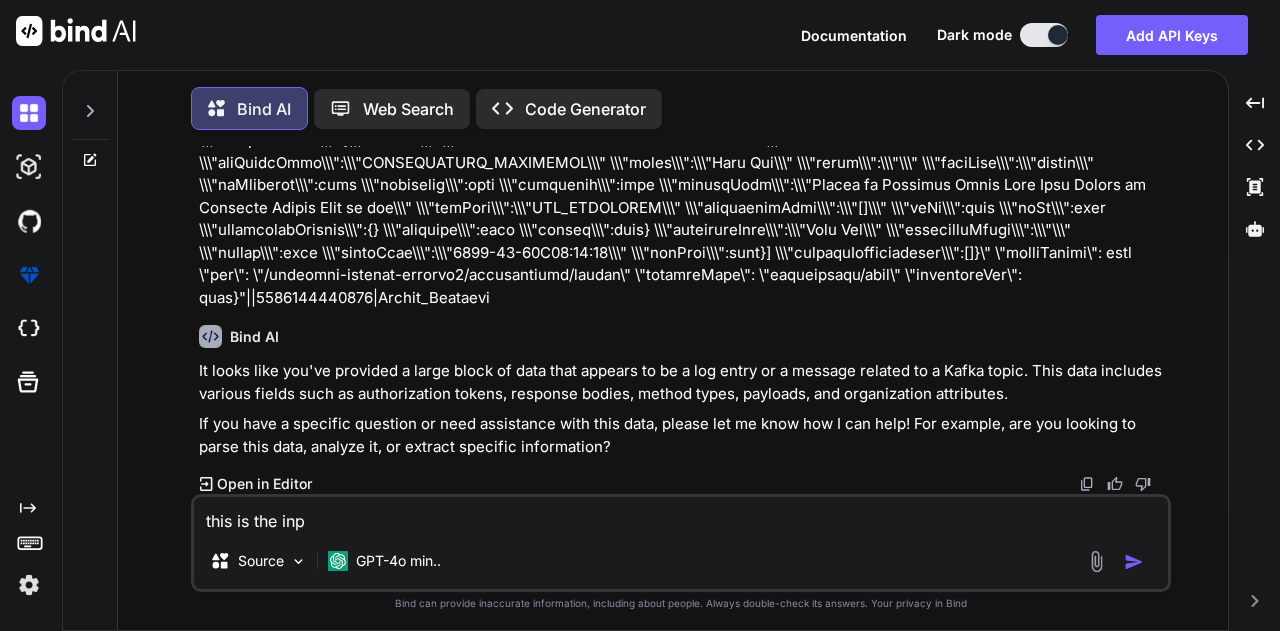 type on "x" 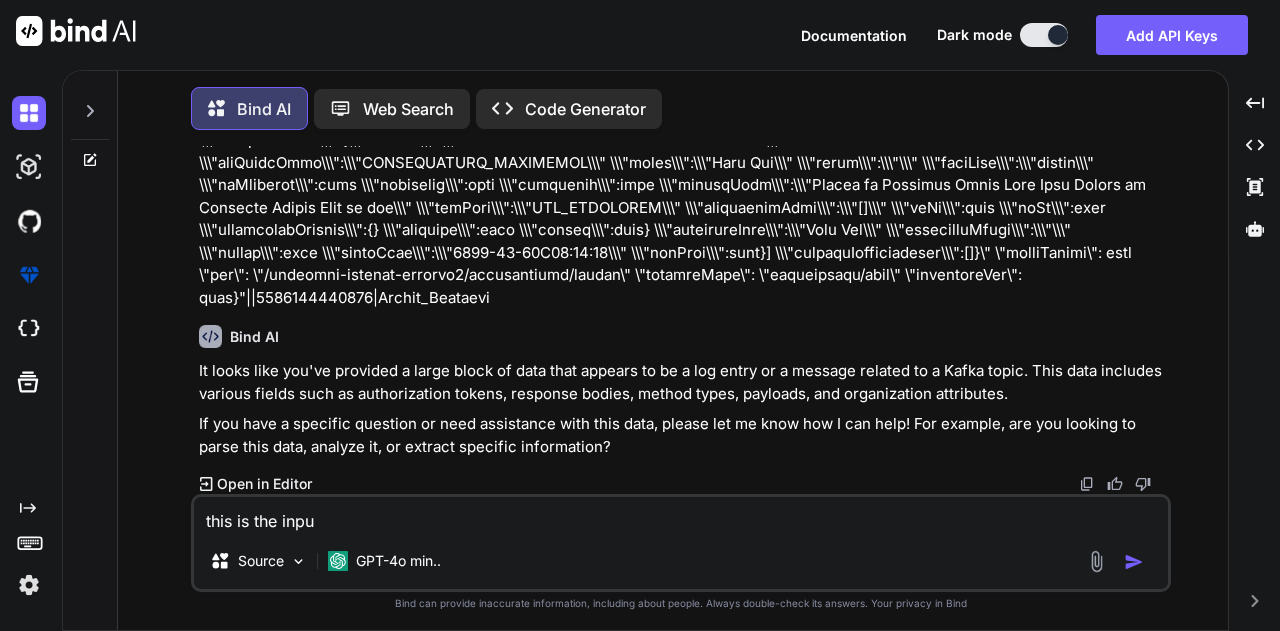 type on "x" 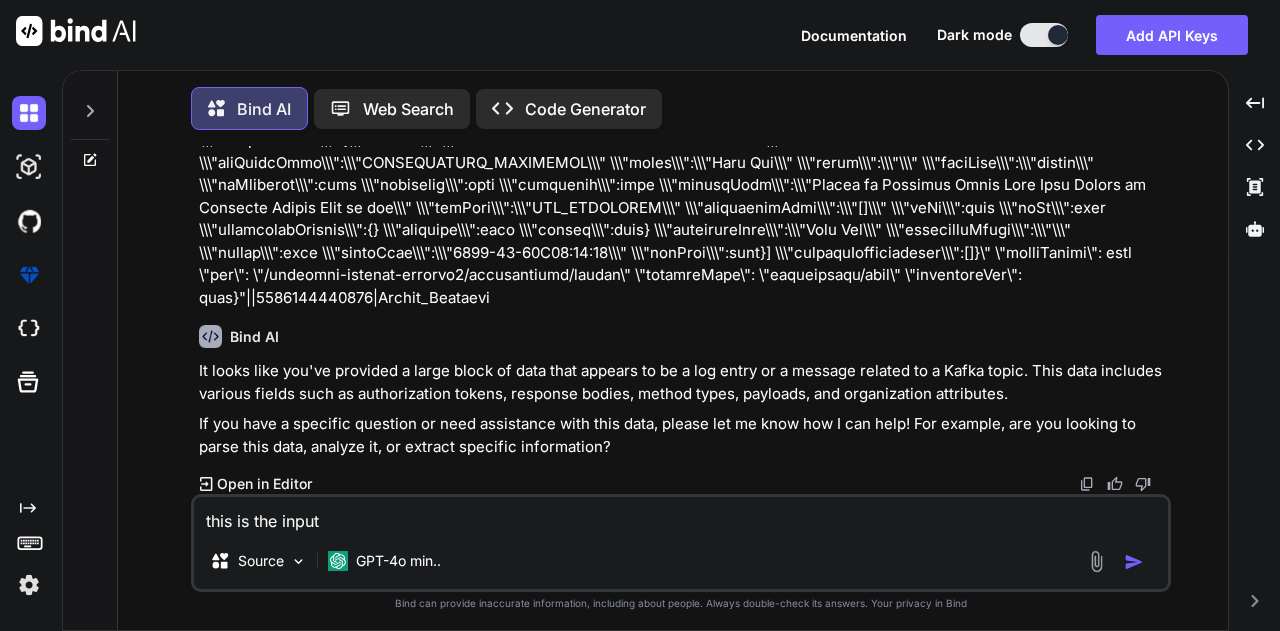 type on "x" 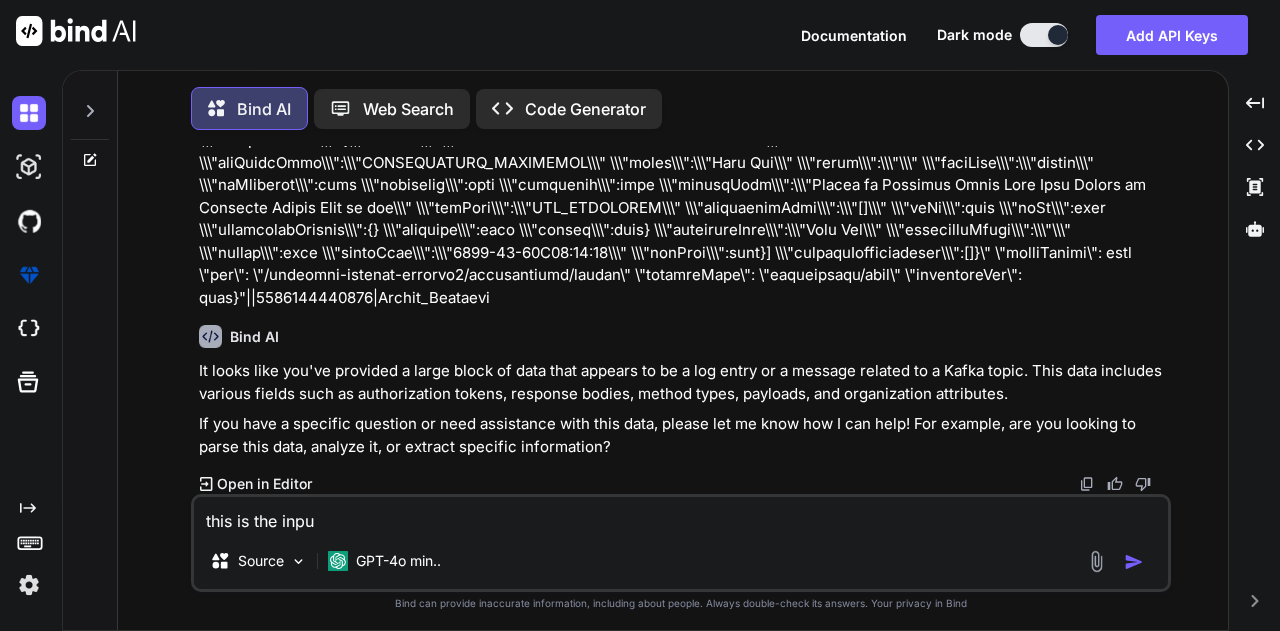 type on "x" 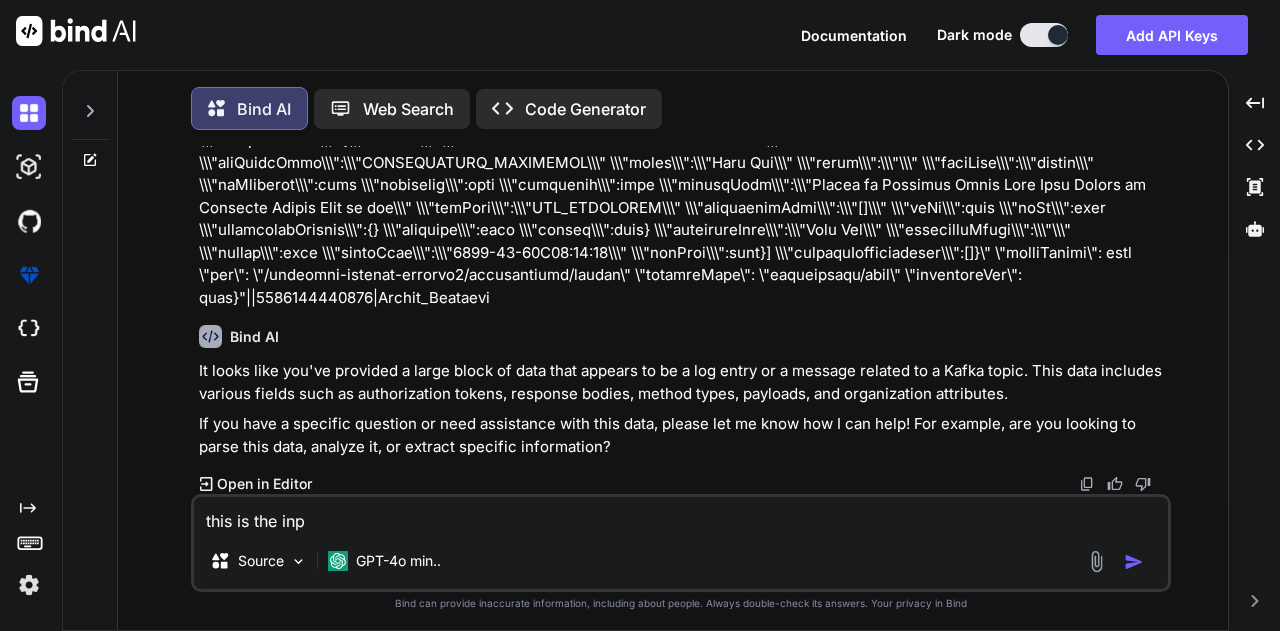 type on "x" 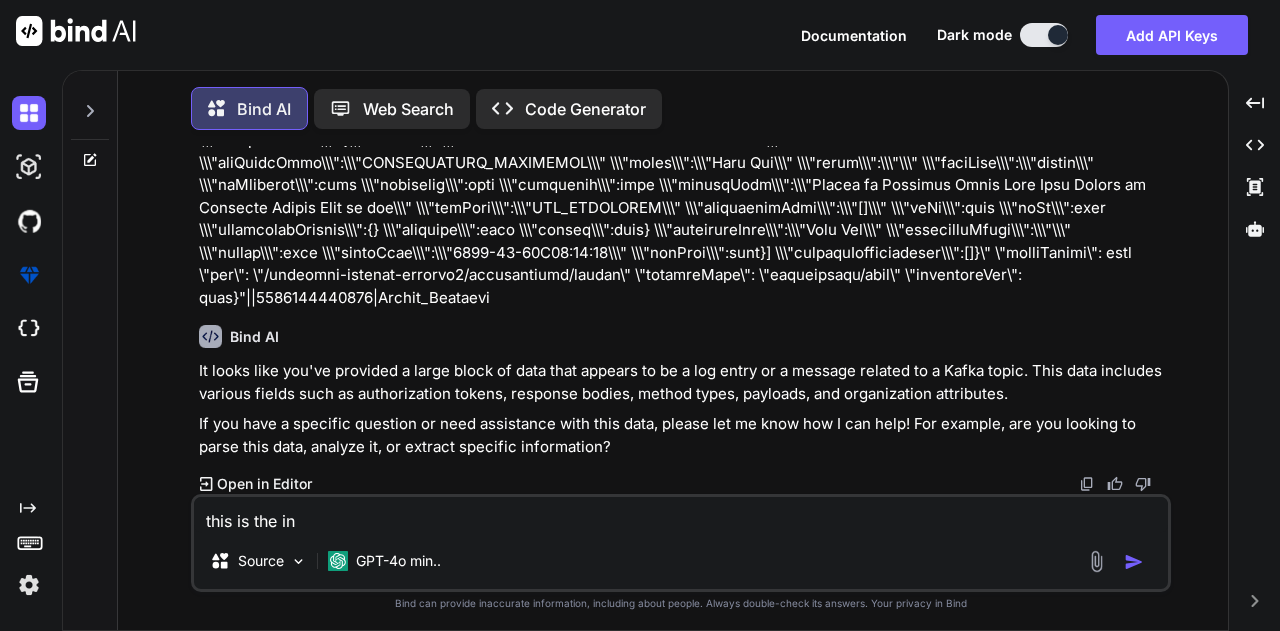 type on "x" 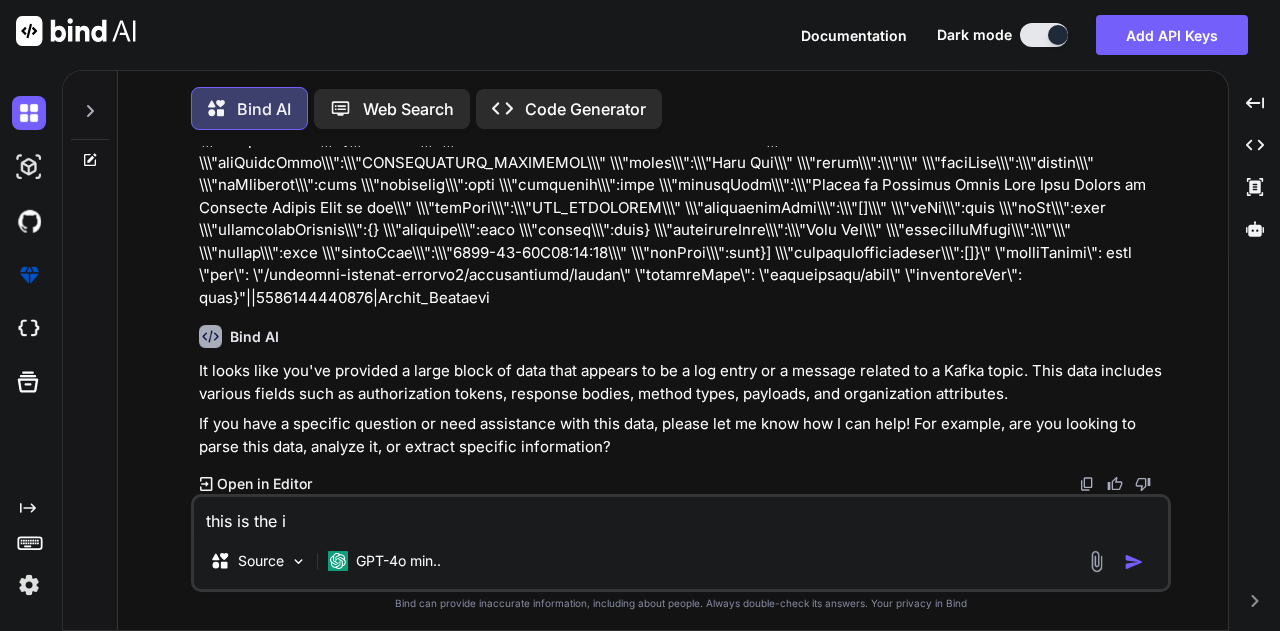 type on "x" 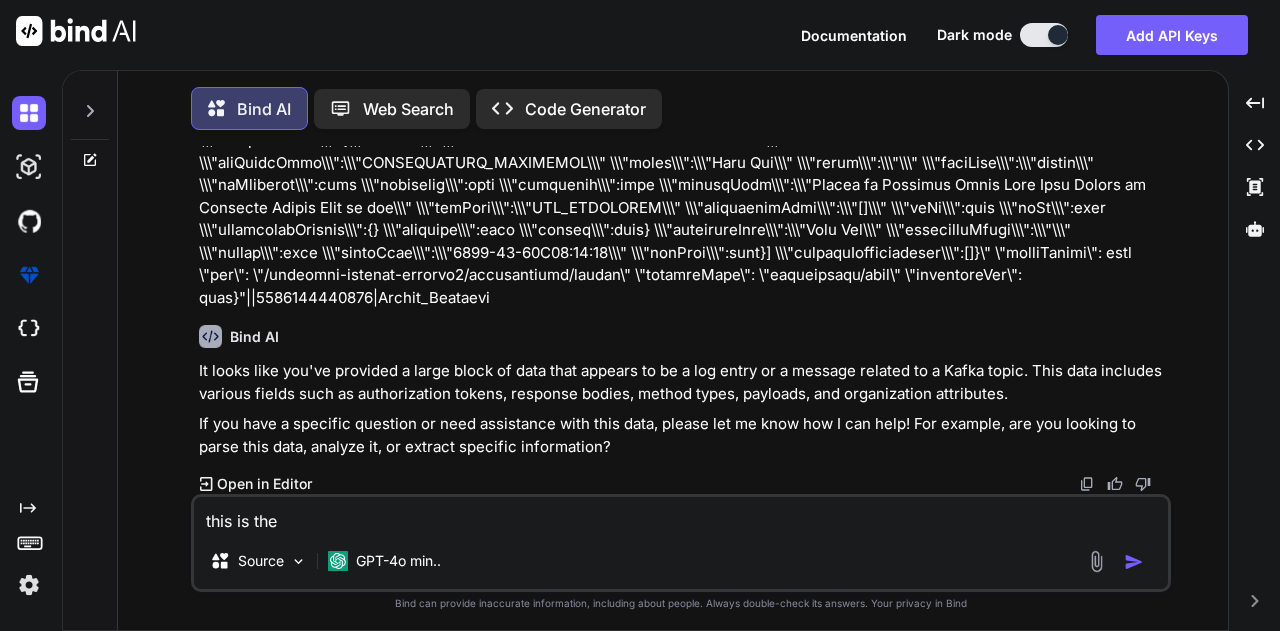 type on "x" 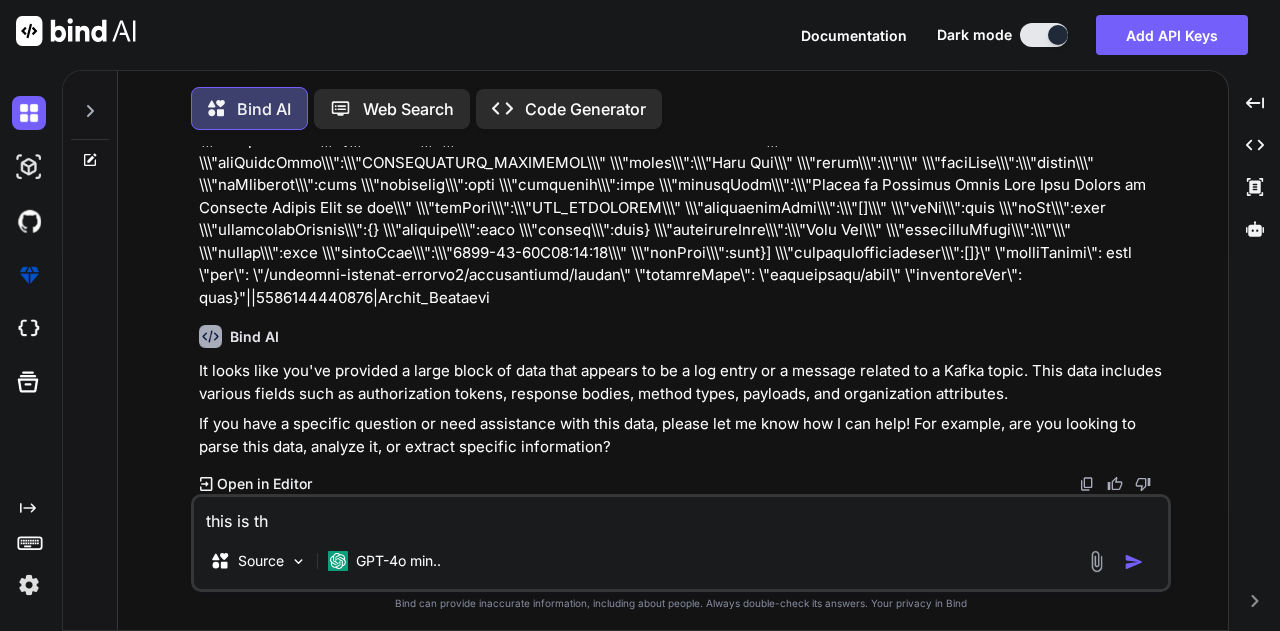 type on "x" 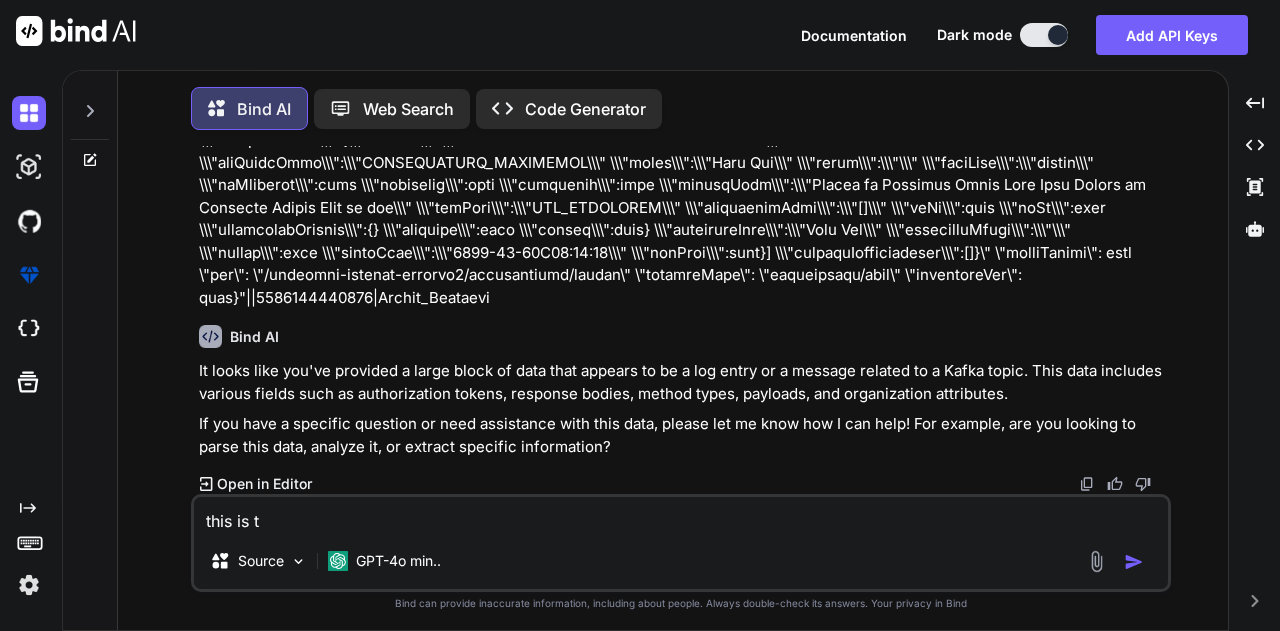 type on "x" 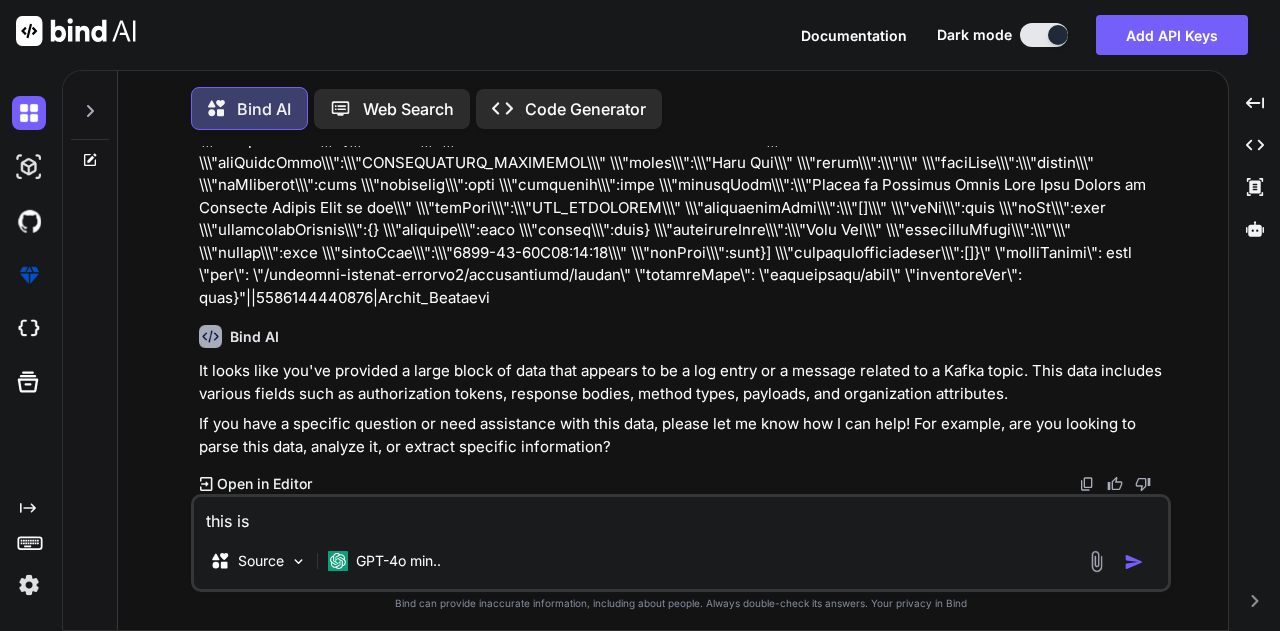 type on "x" 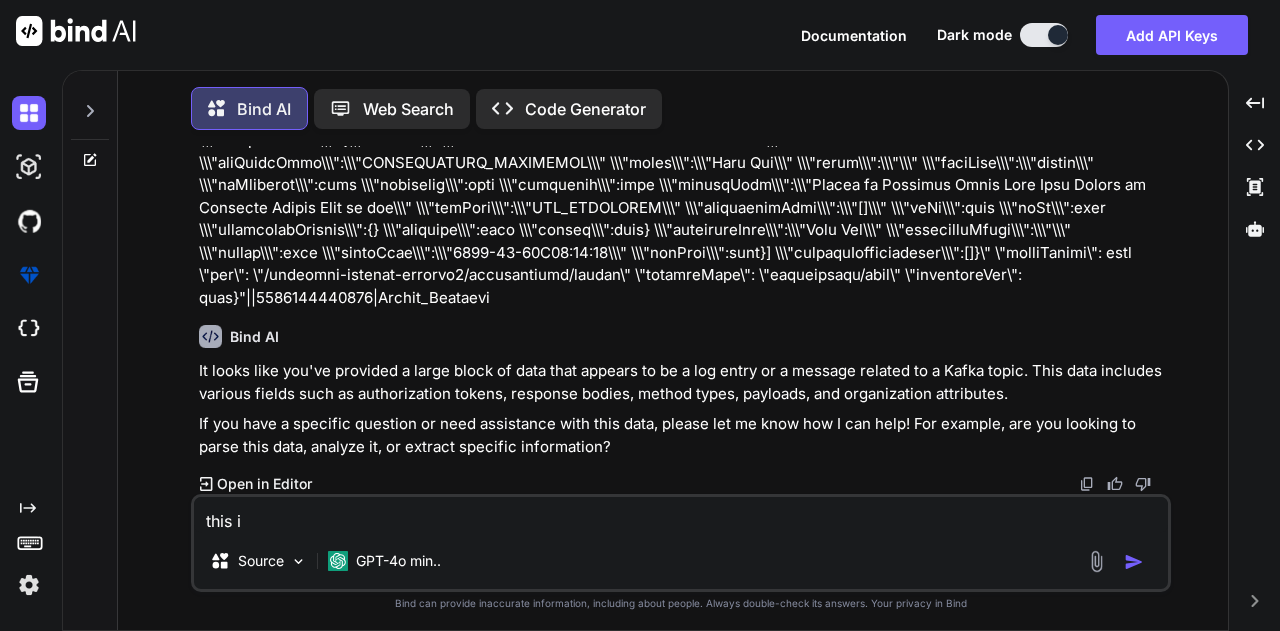 type on "x" 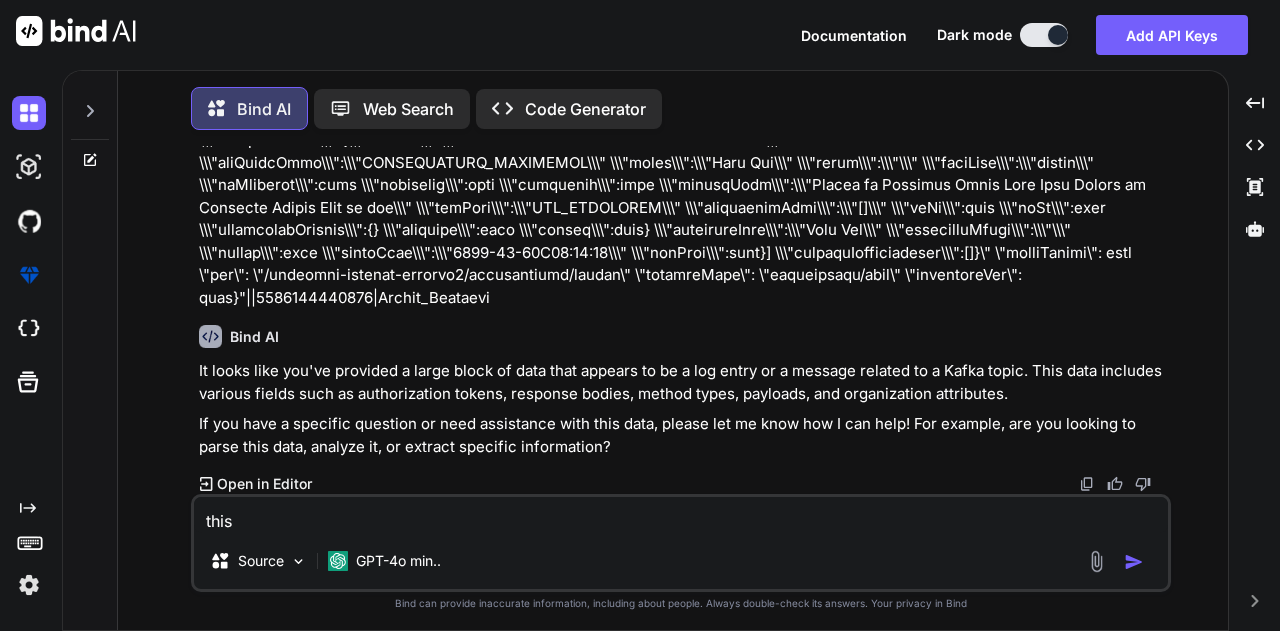 type on "x" 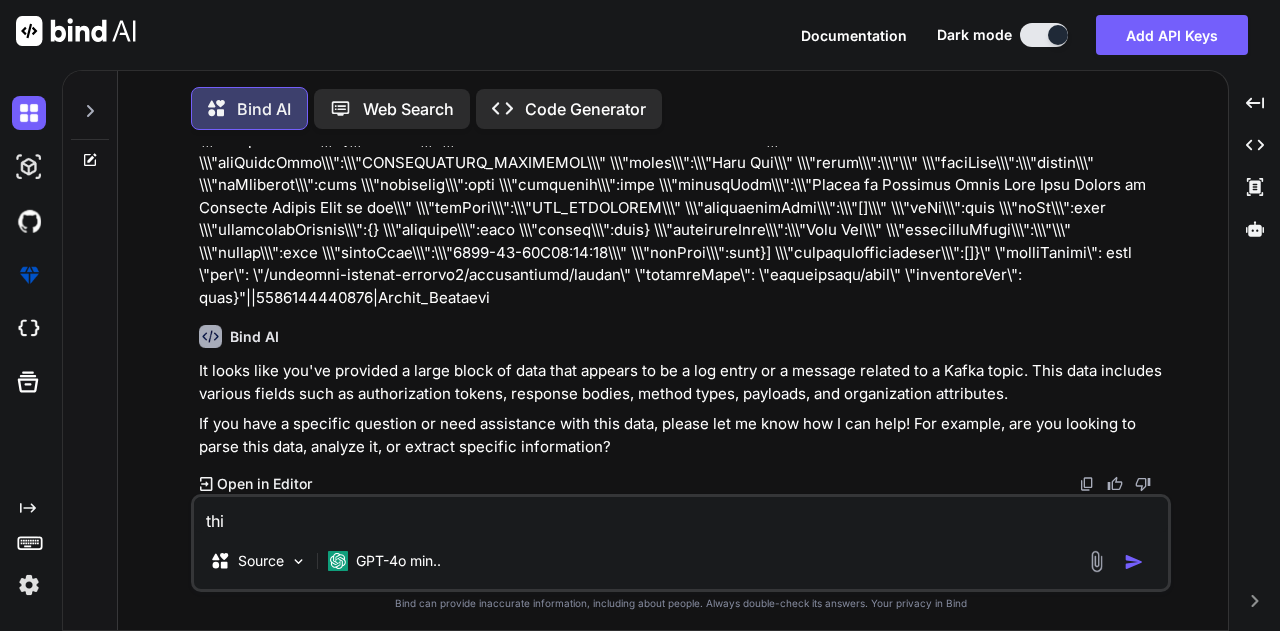type on "x" 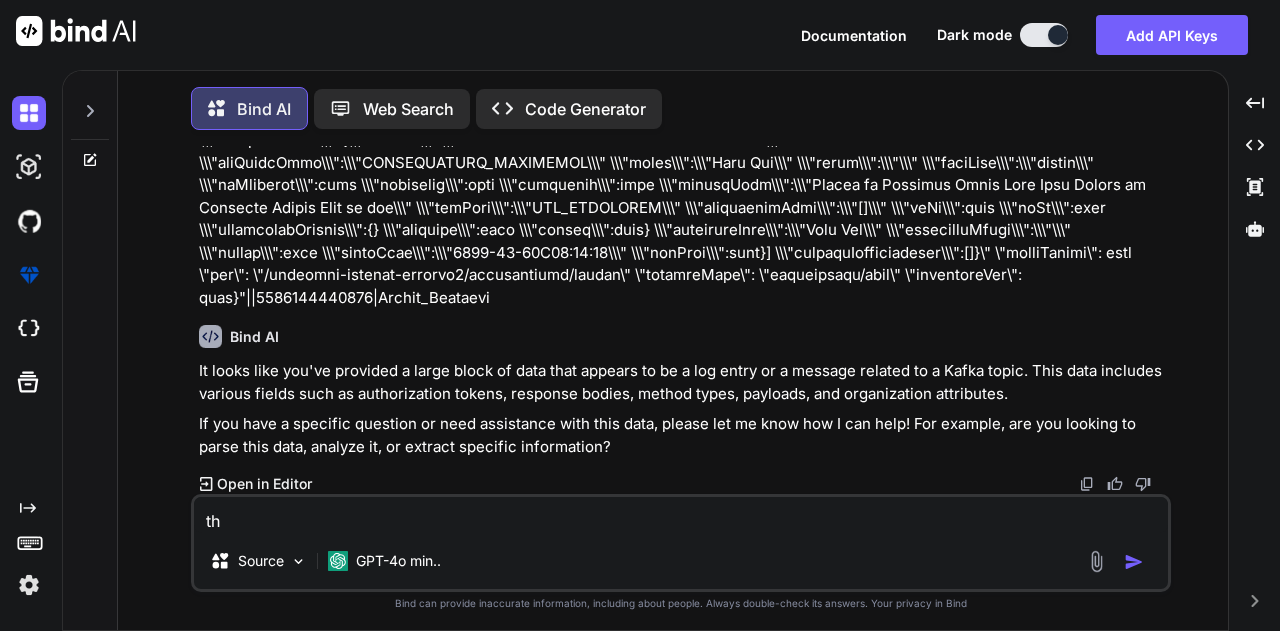 type on "x" 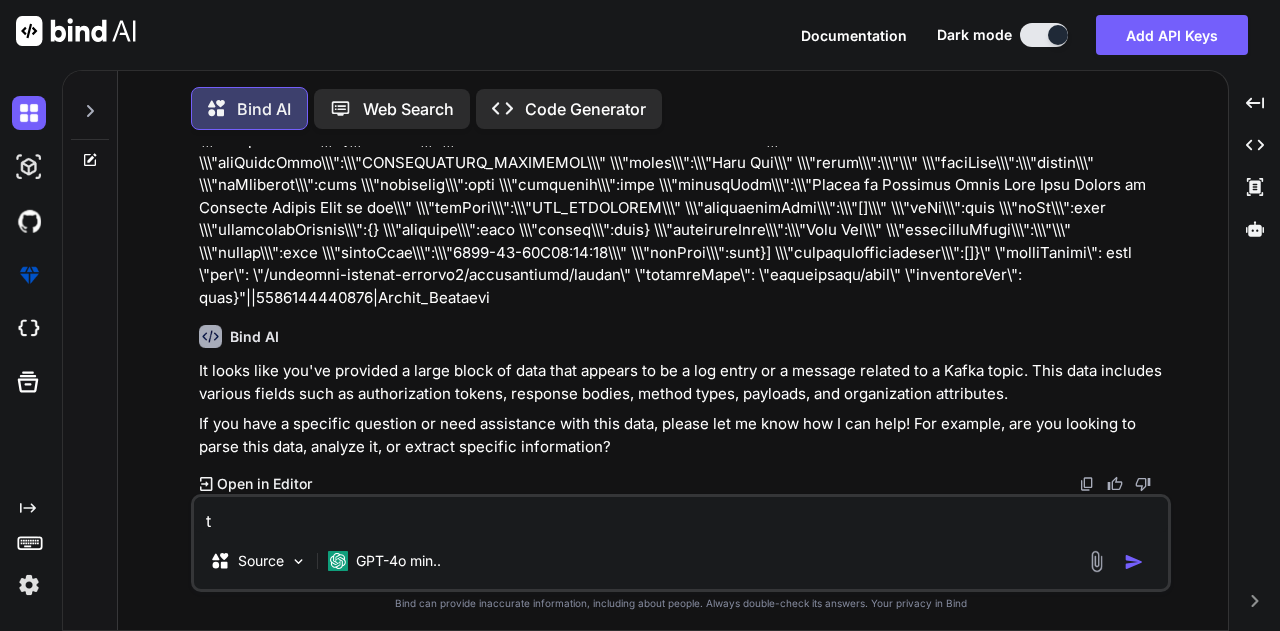 type on "x" 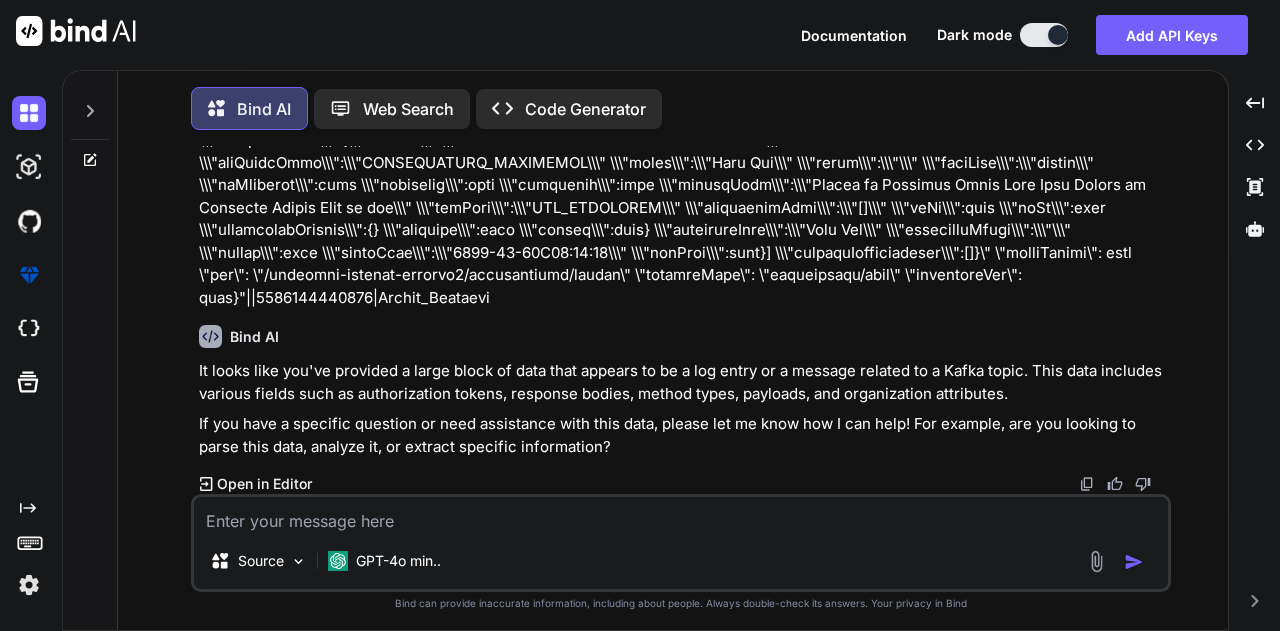 type on "x" 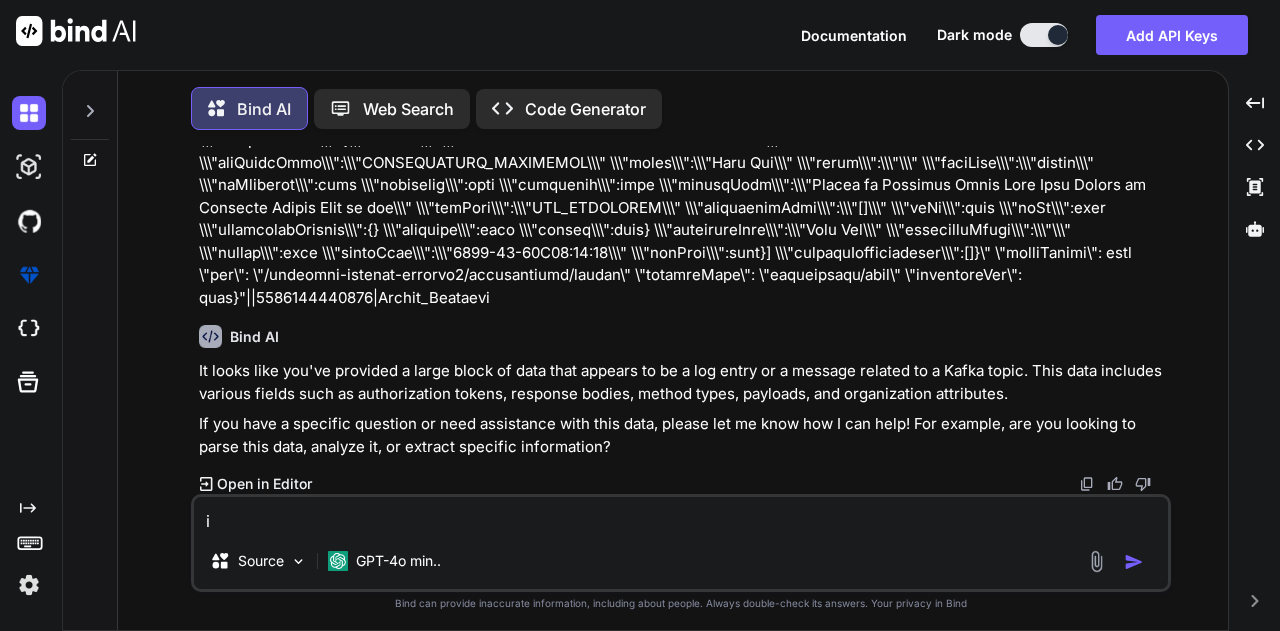 type on "x" 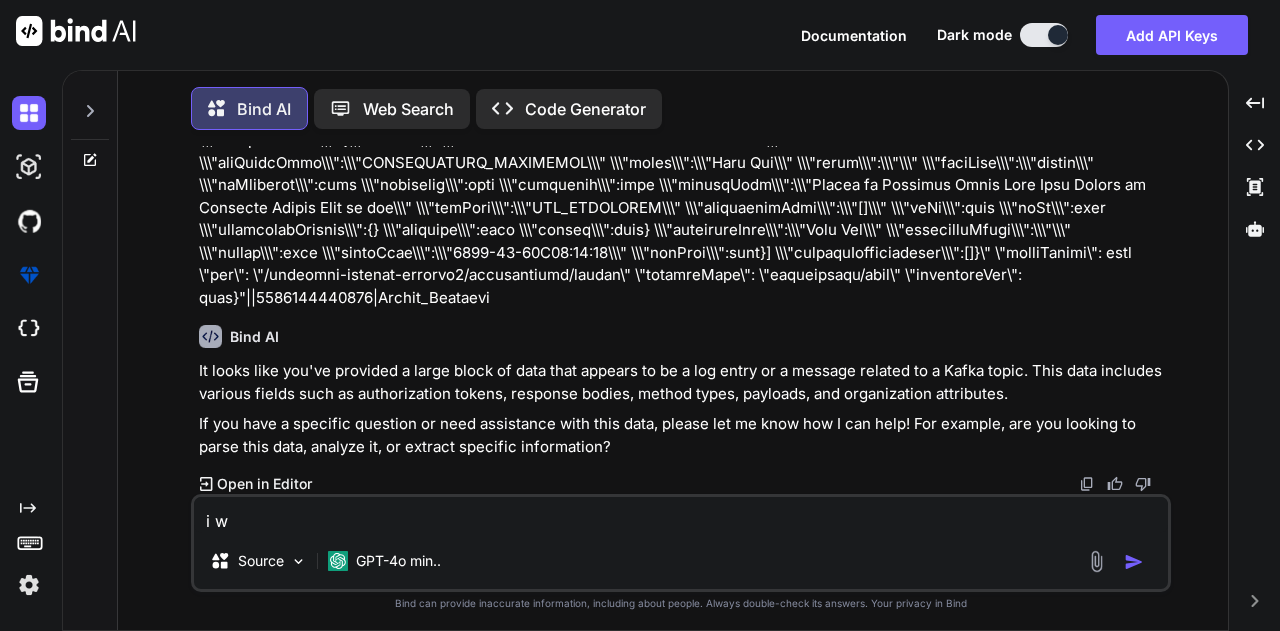 type on "x" 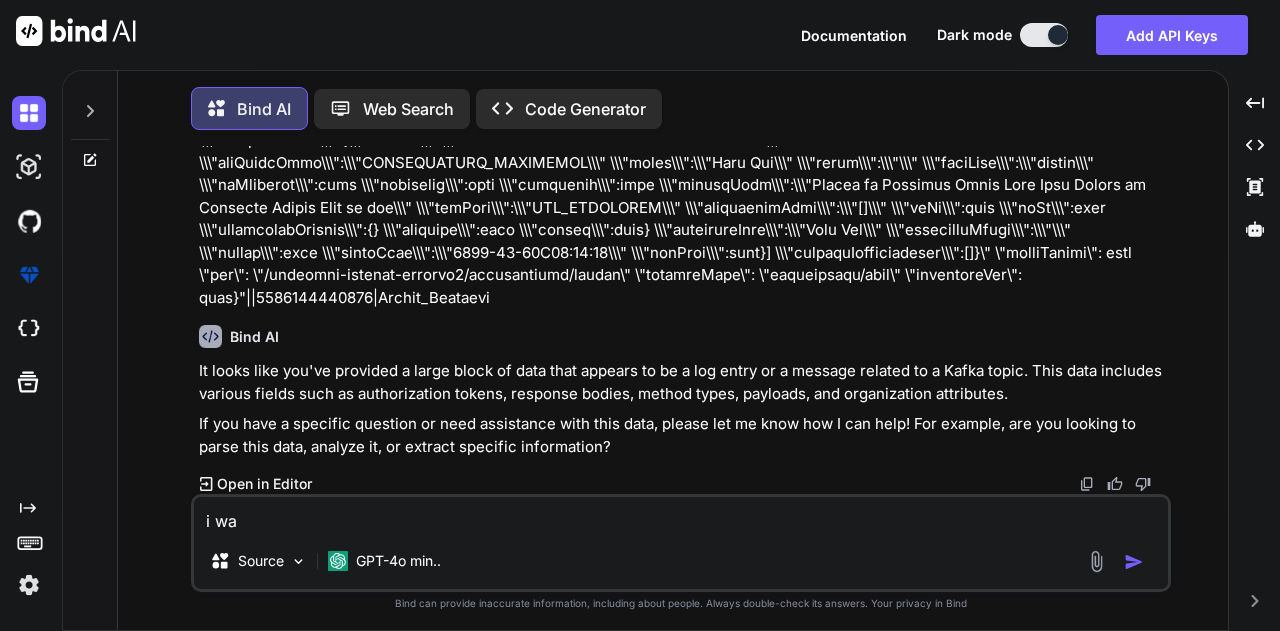 type on "x" 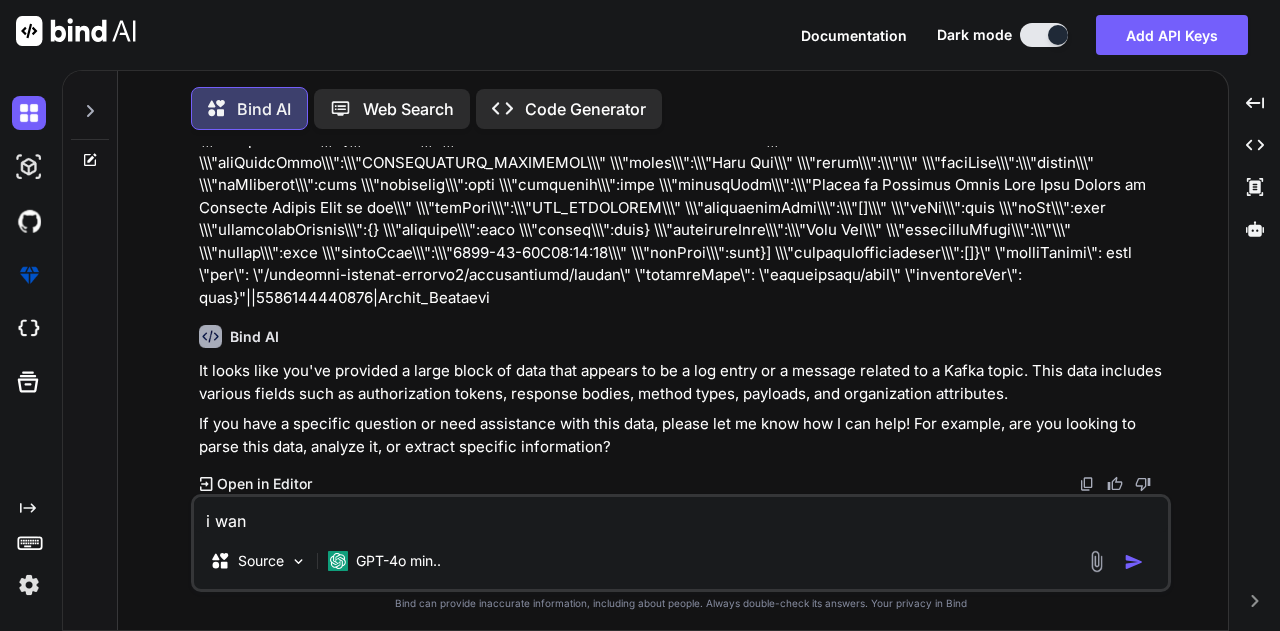 type on "x" 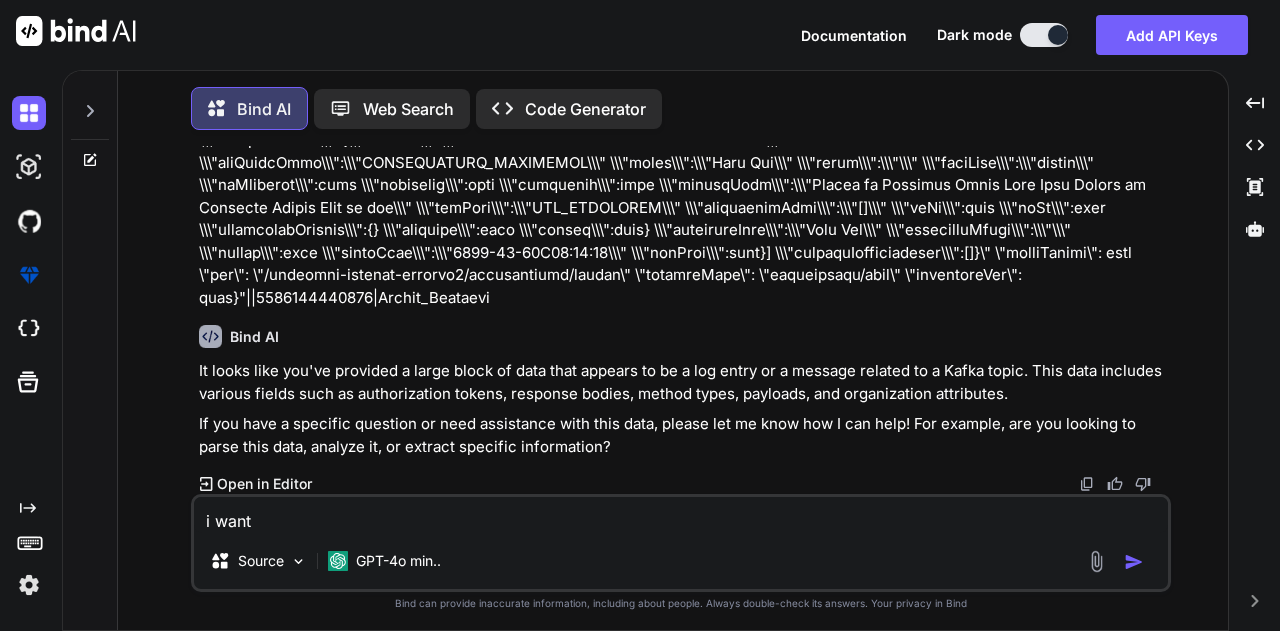 type on "x" 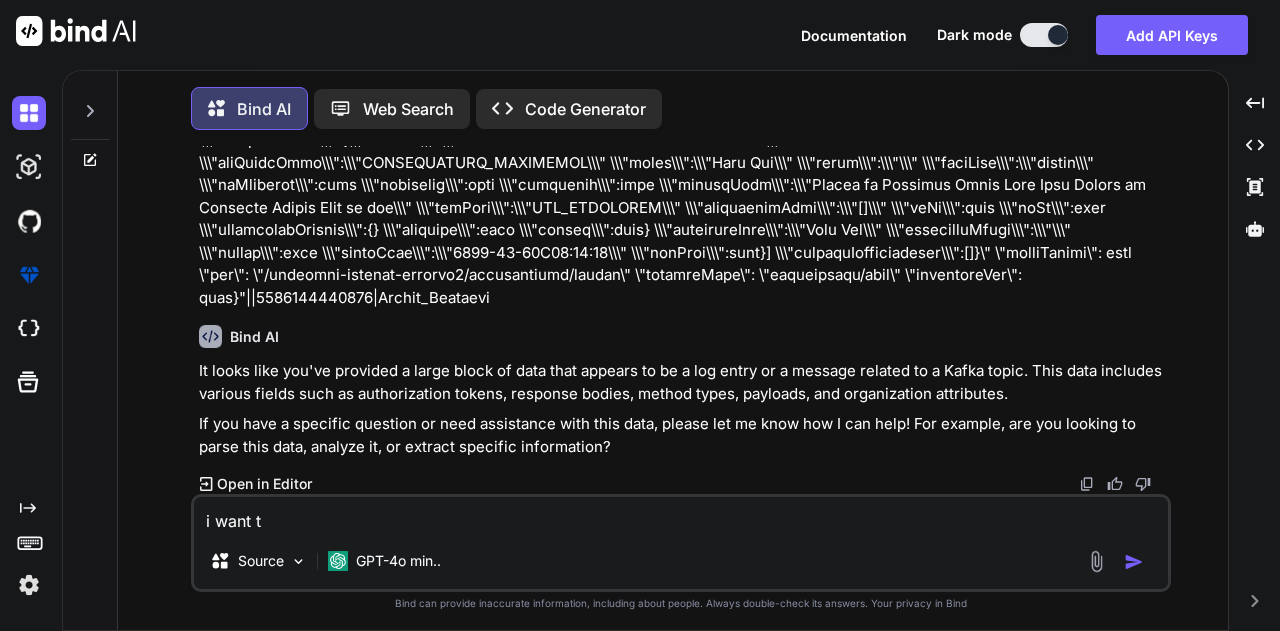 type on "x" 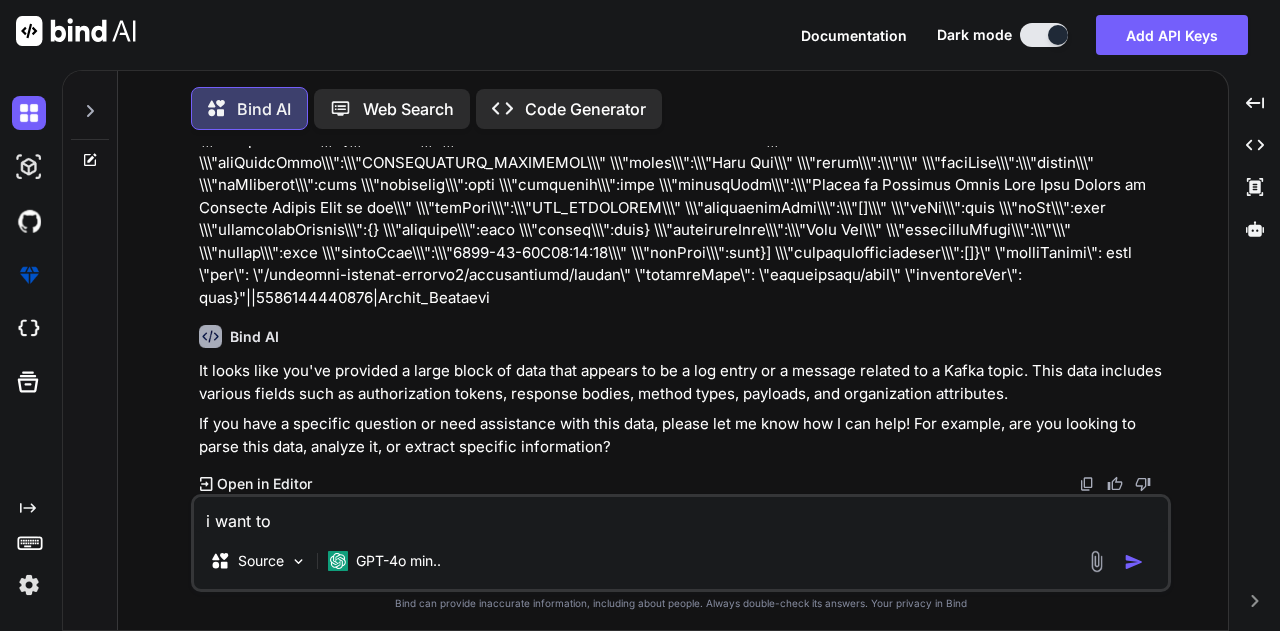 type on "x" 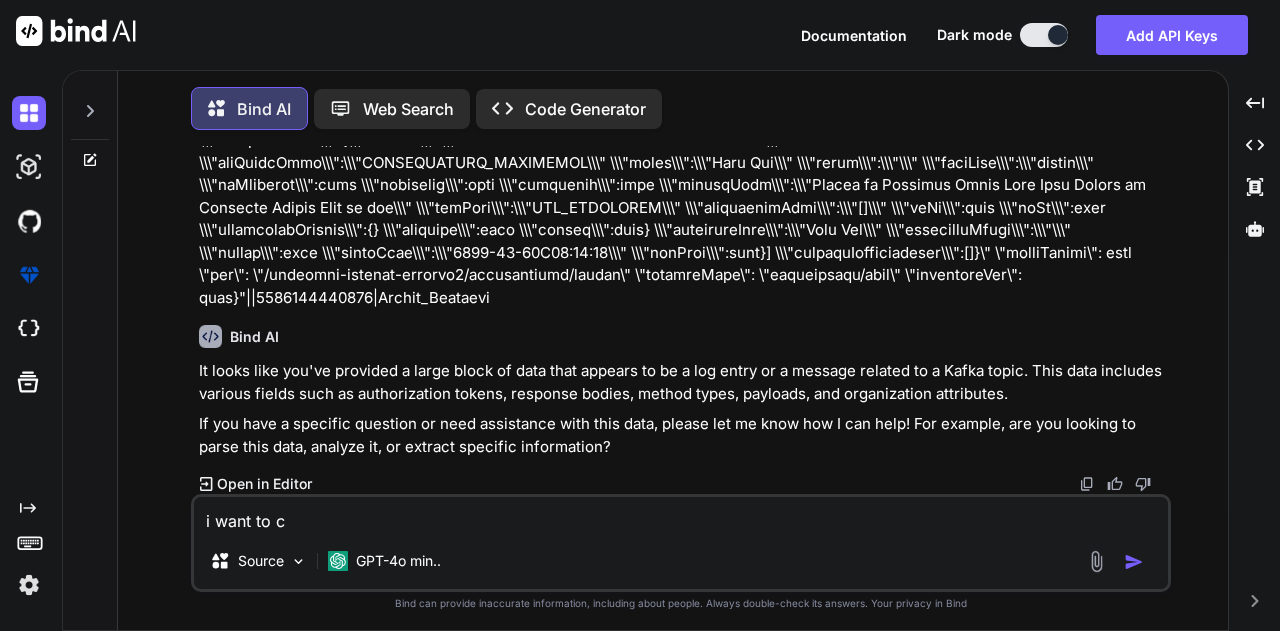 type on "x" 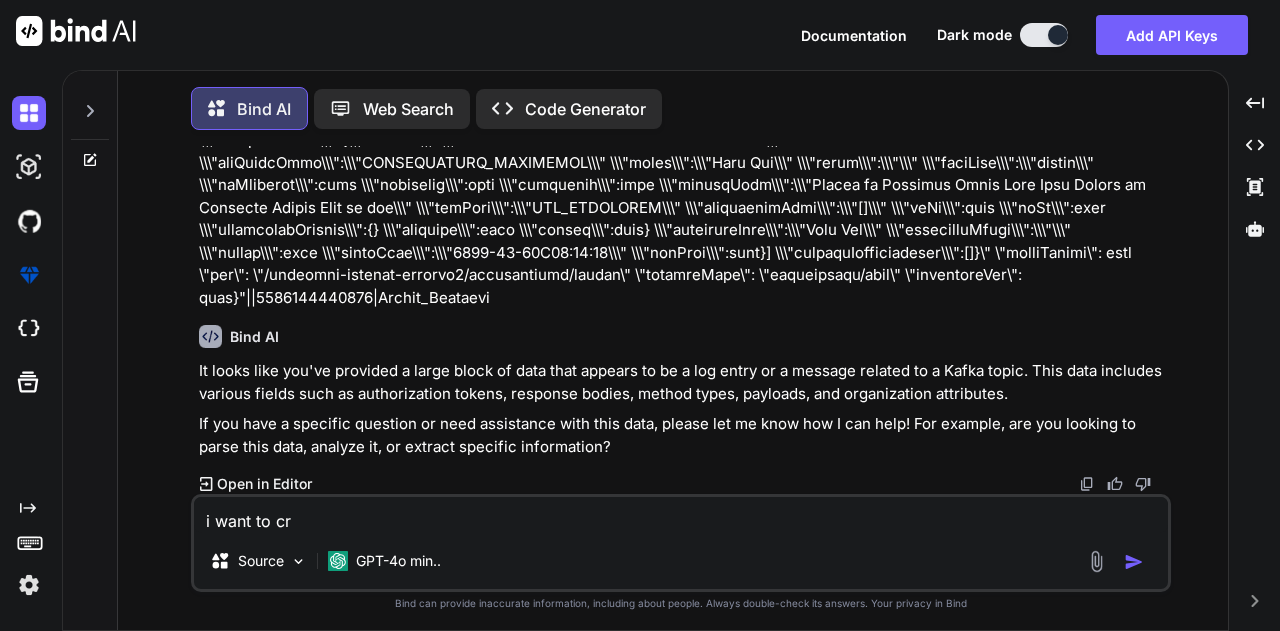 type on "x" 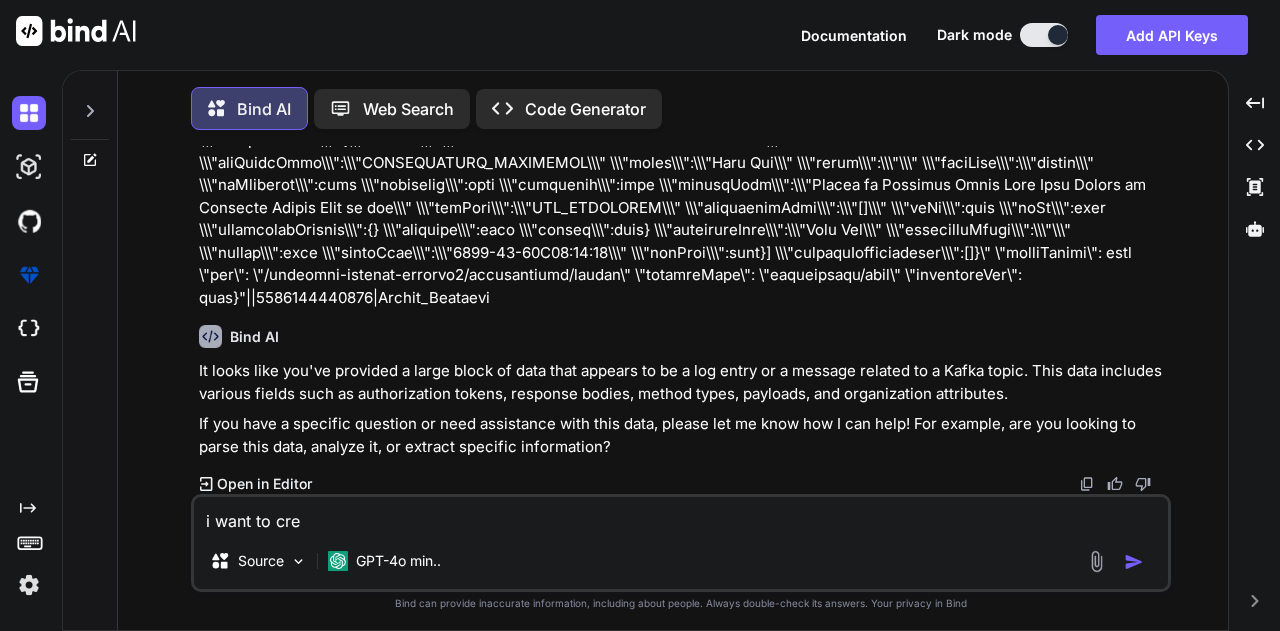 type on "x" 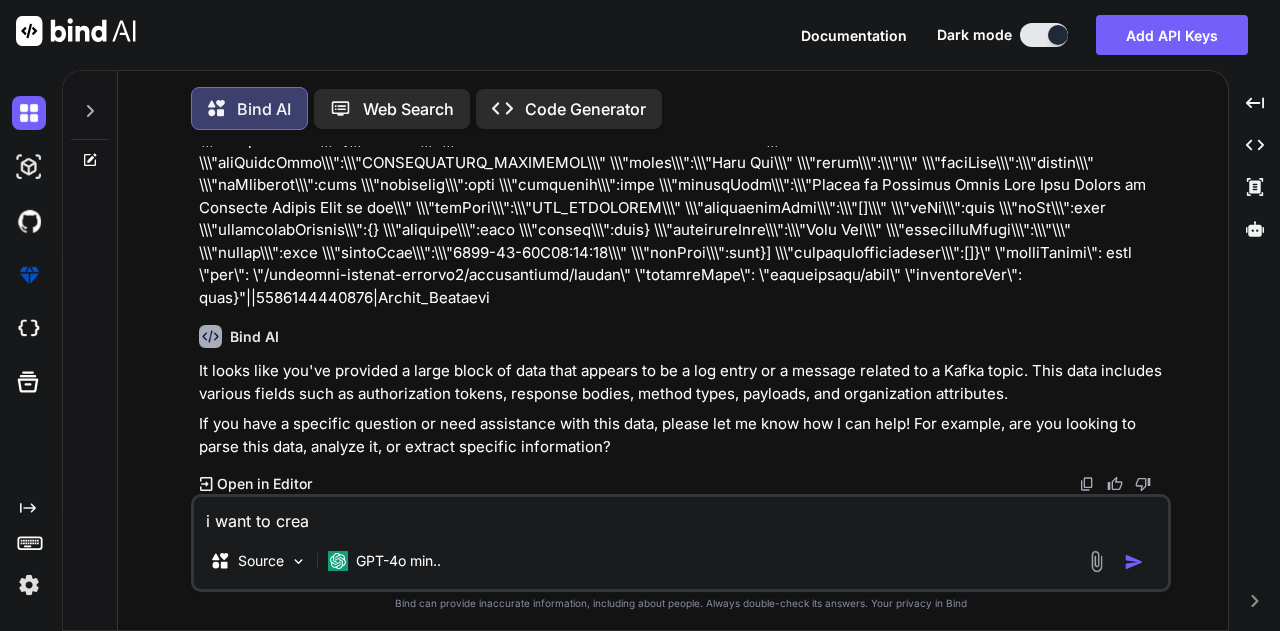 type on "x" 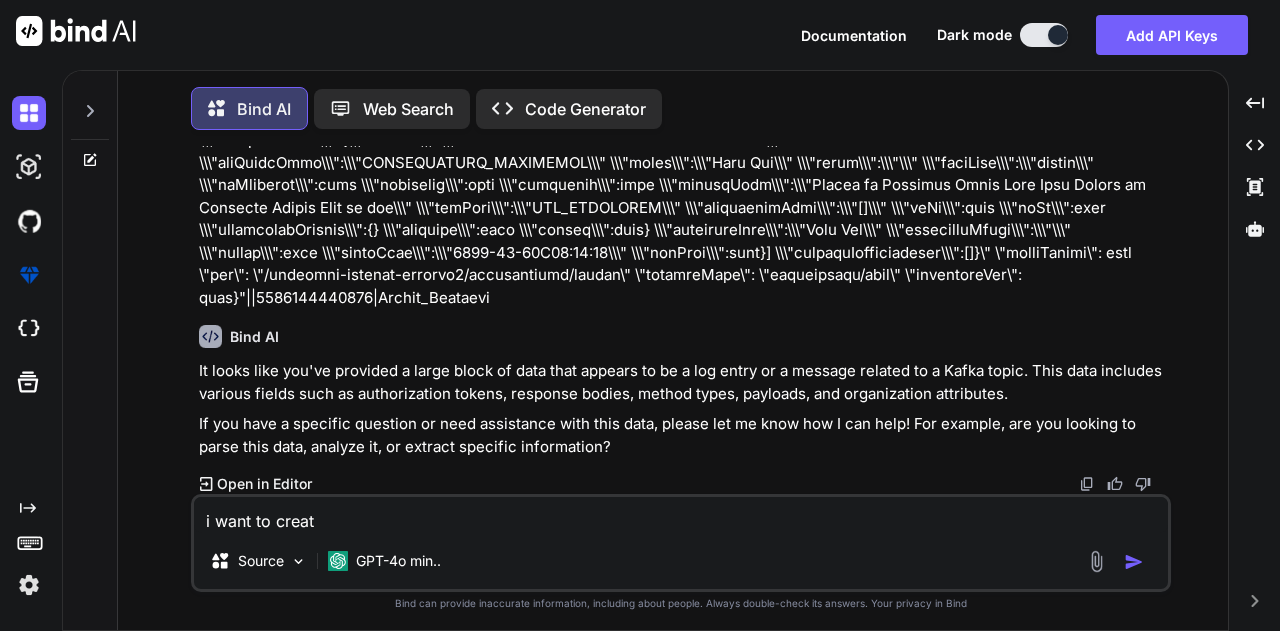 type on "x" 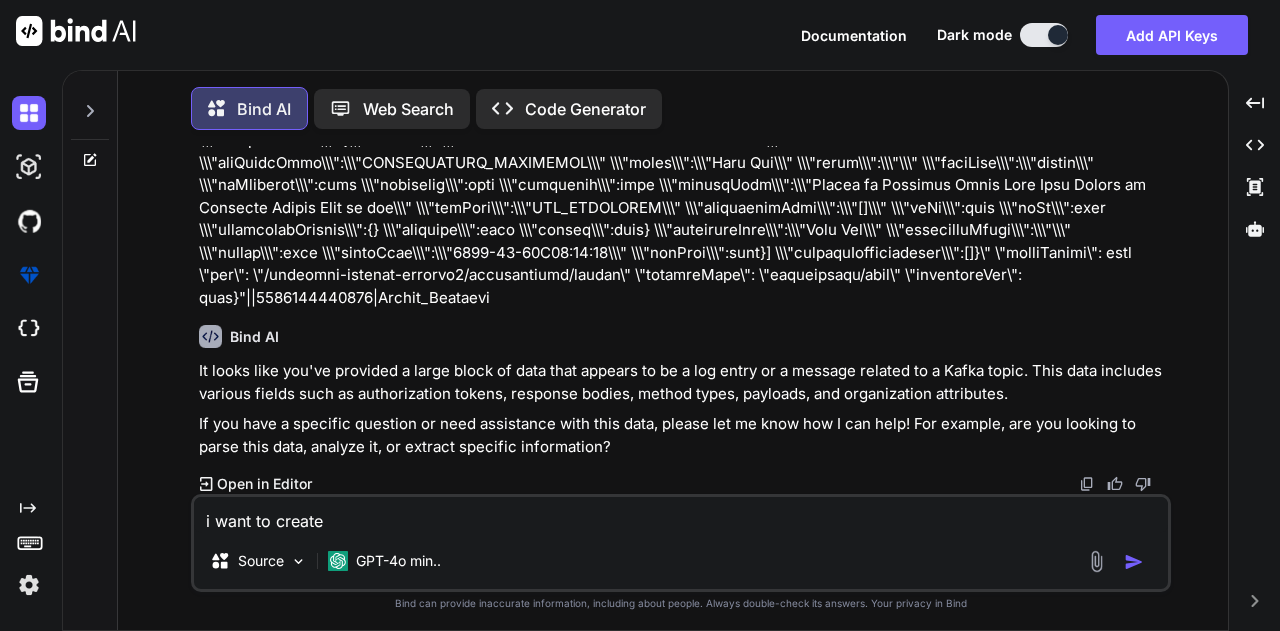 type on "x" 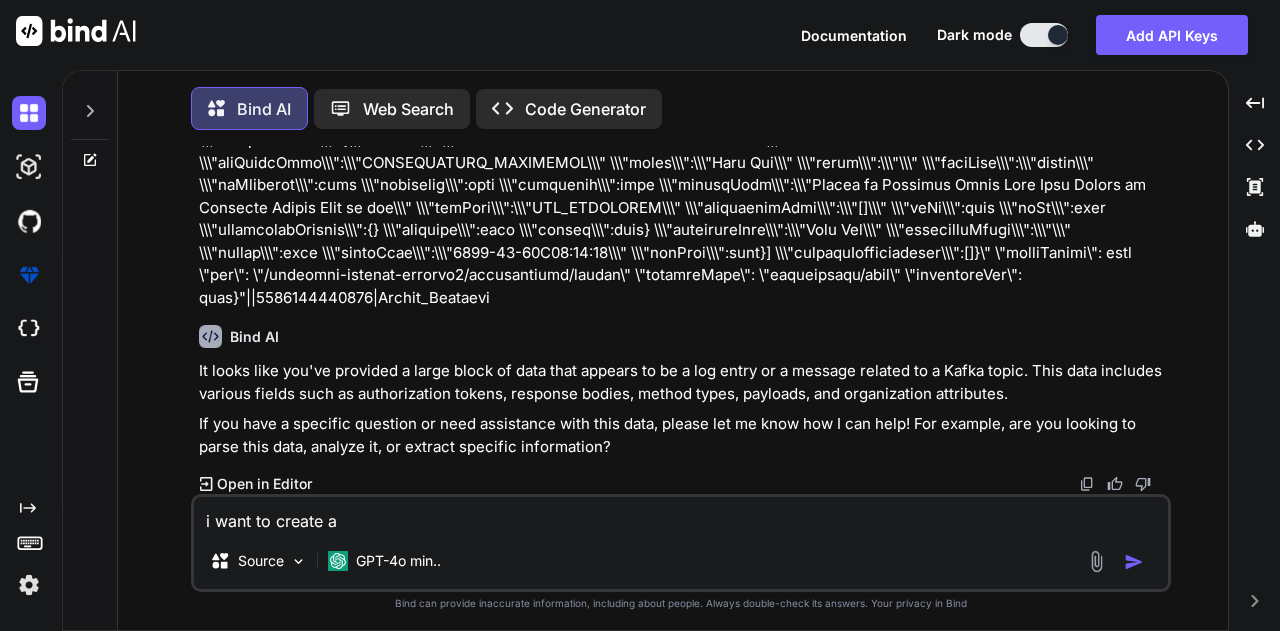 type on "x" 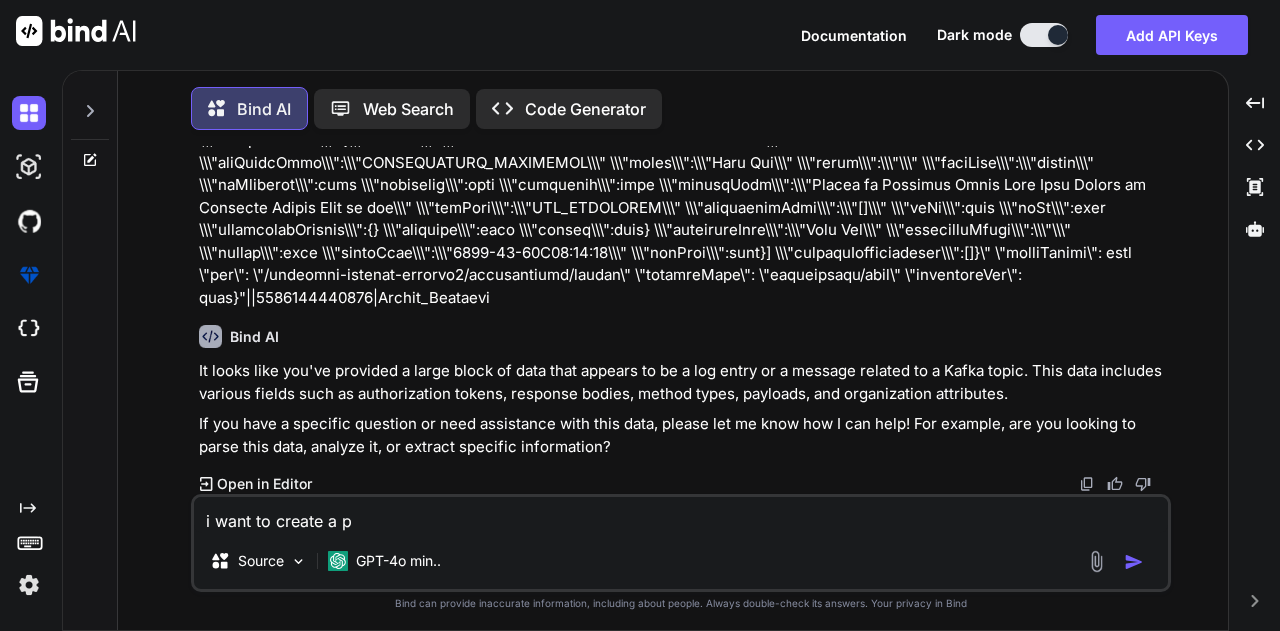 type on "x" 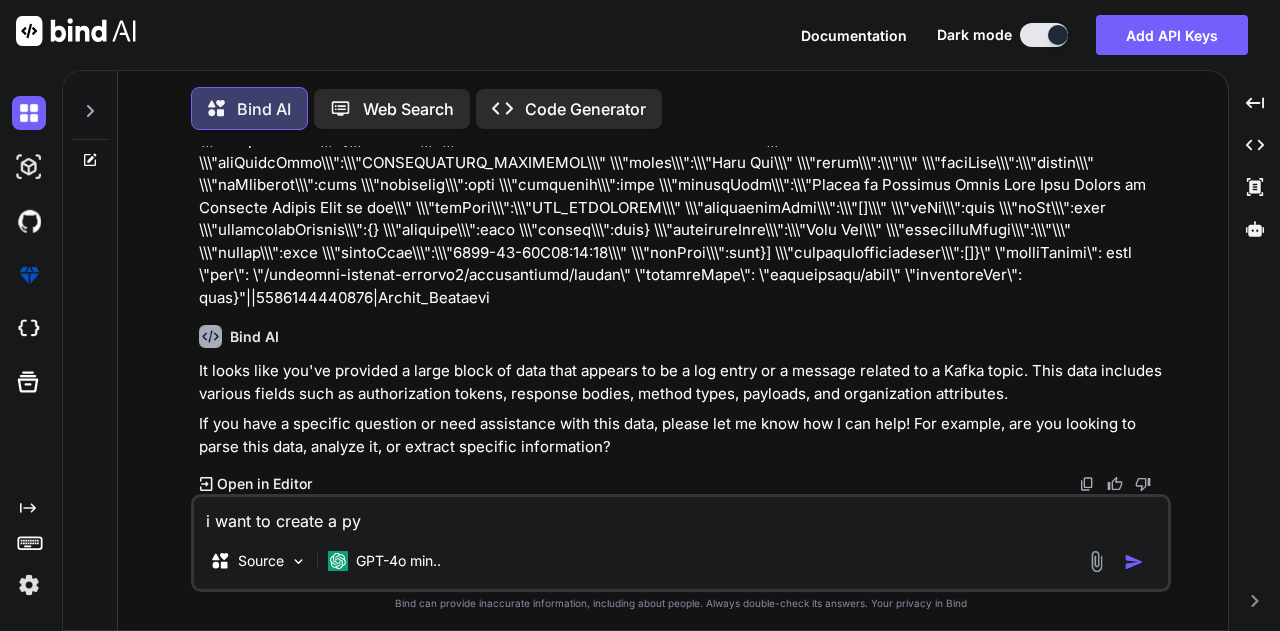 type on "x" 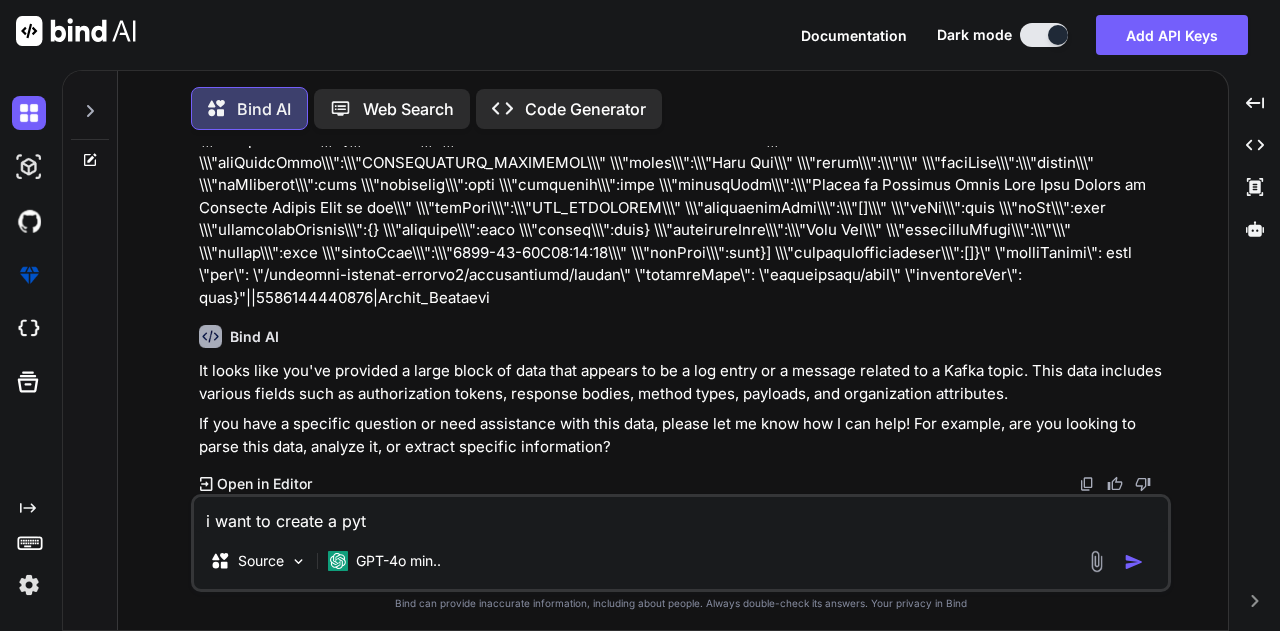 type on "x" 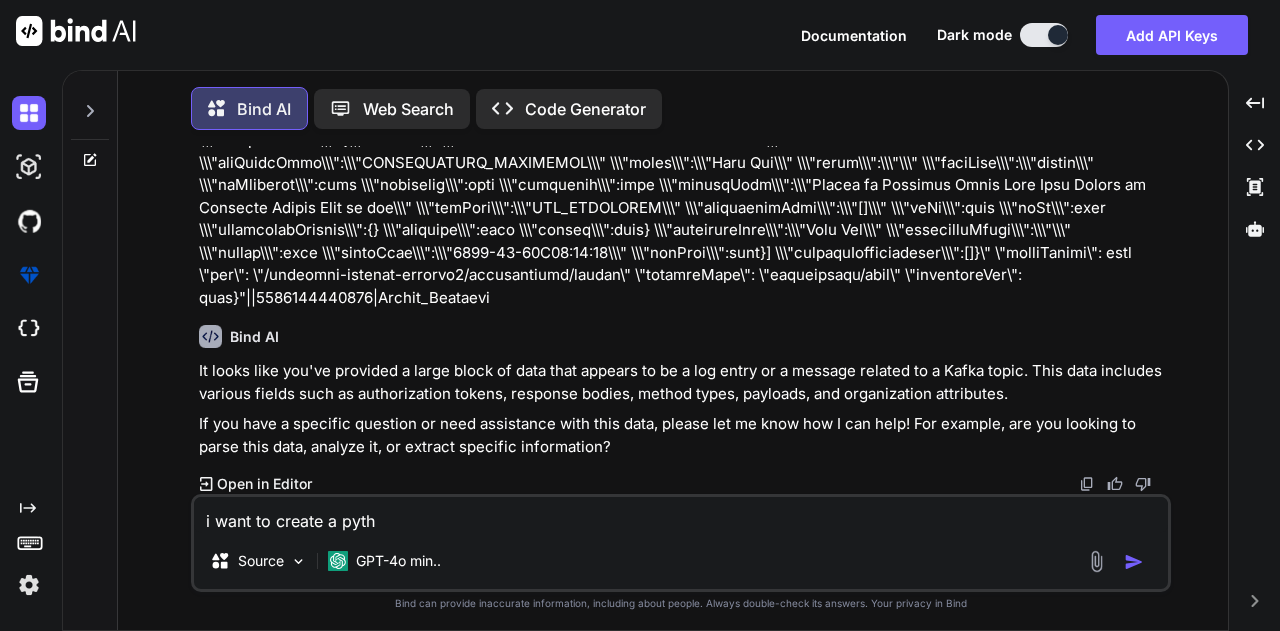 type on "x" 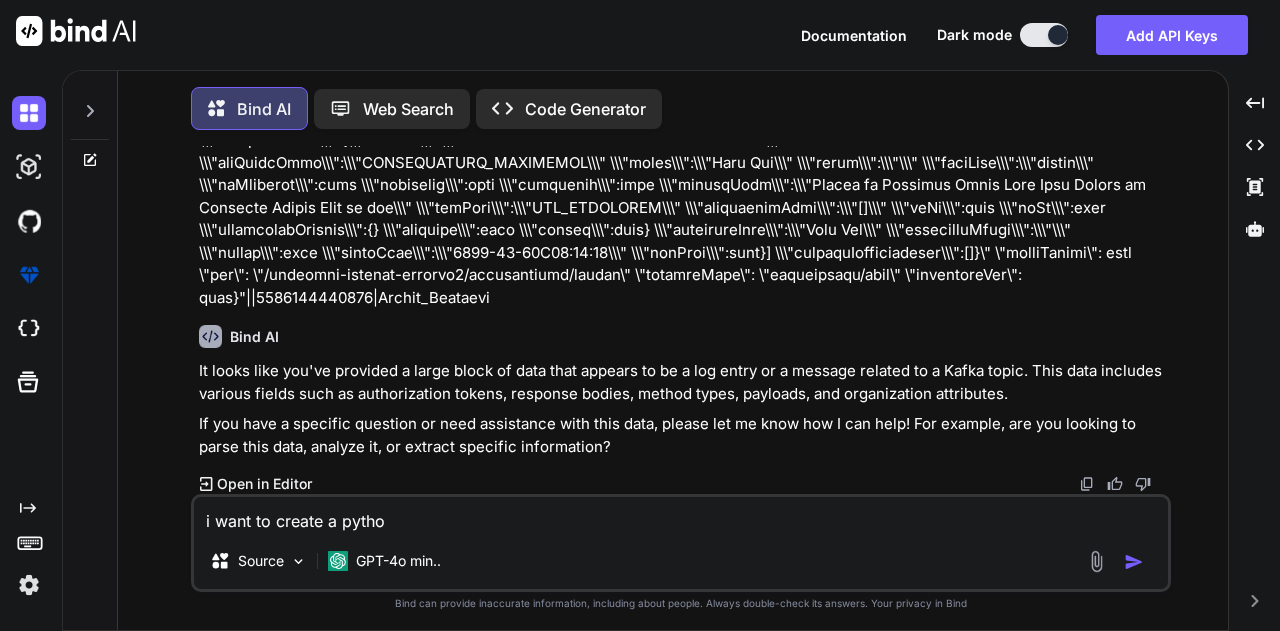 type on "x" 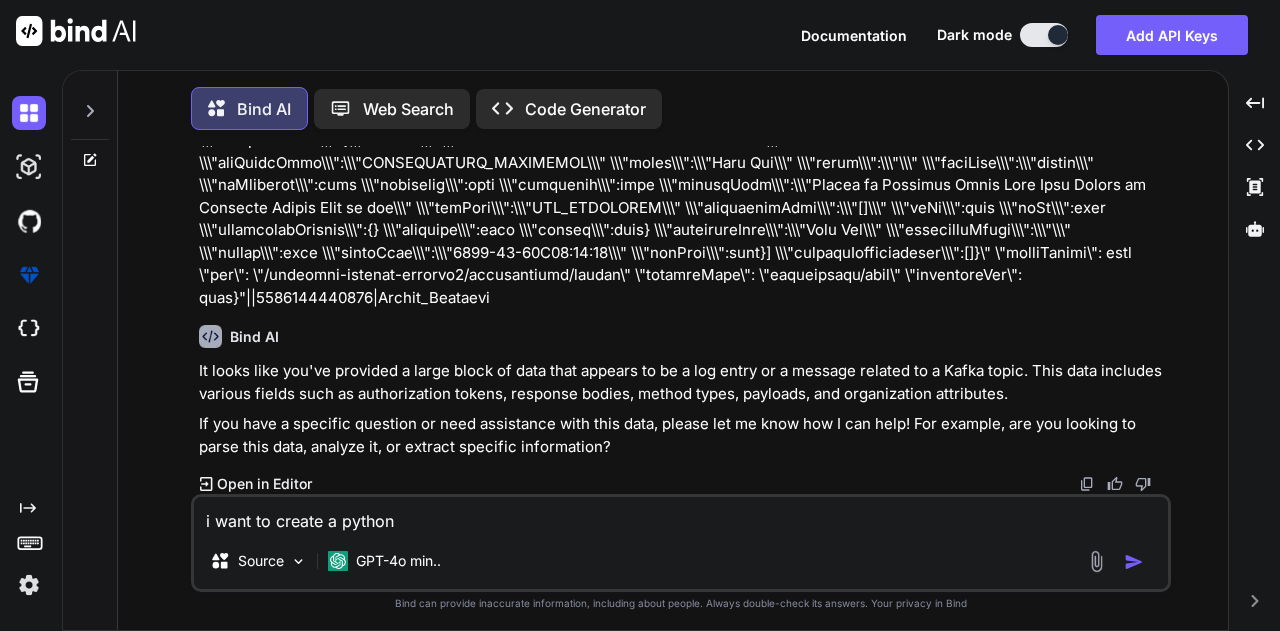 type on "x" 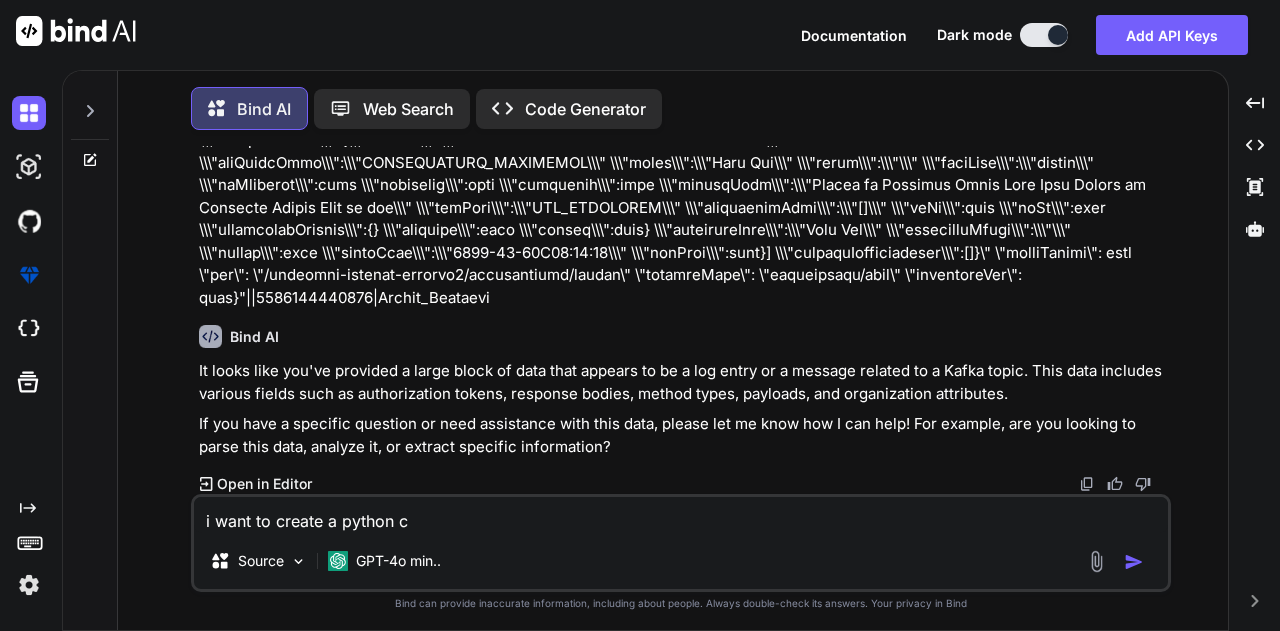 type on "x" 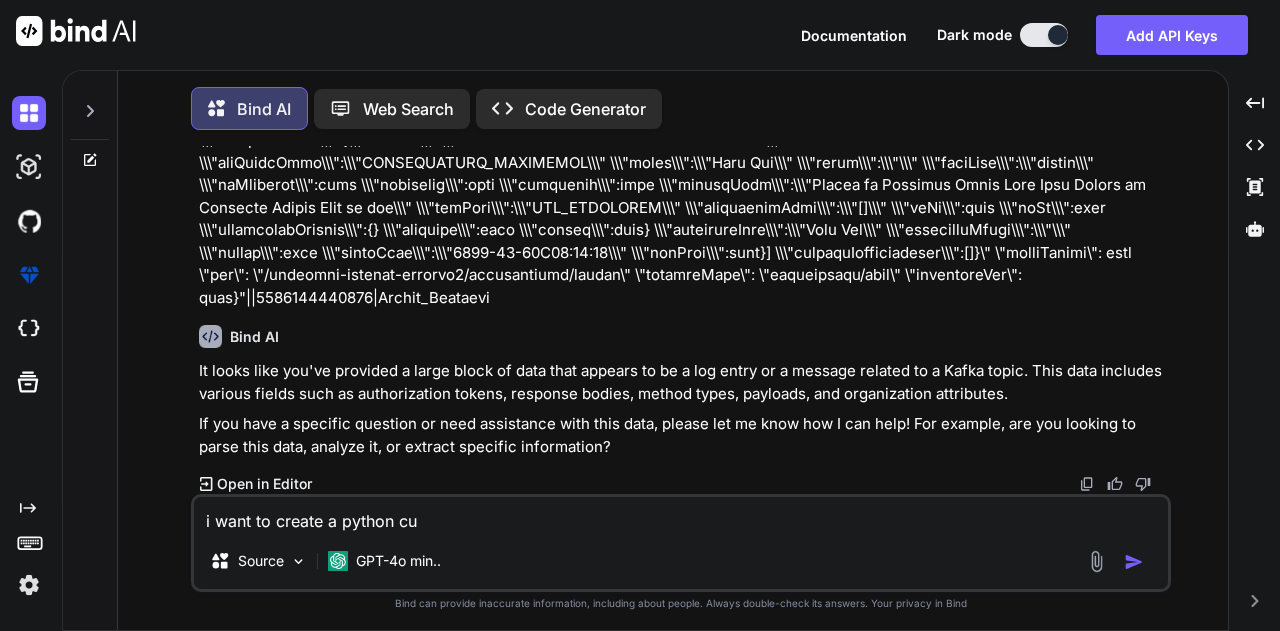 type on "x" 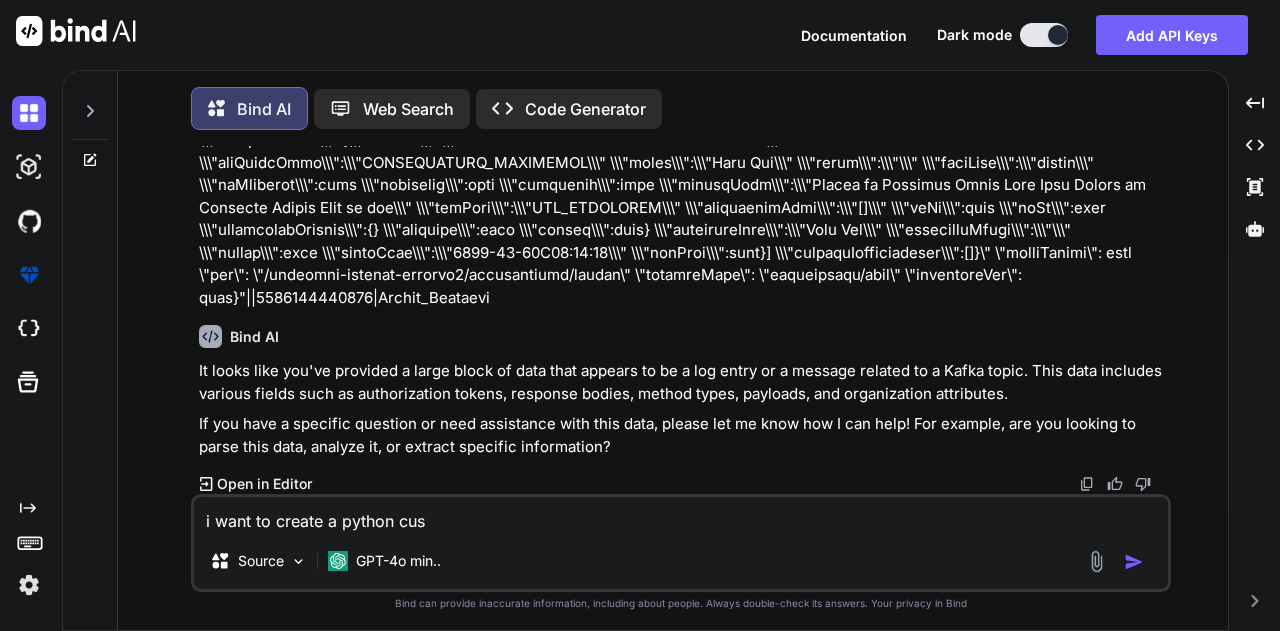 type on "x" 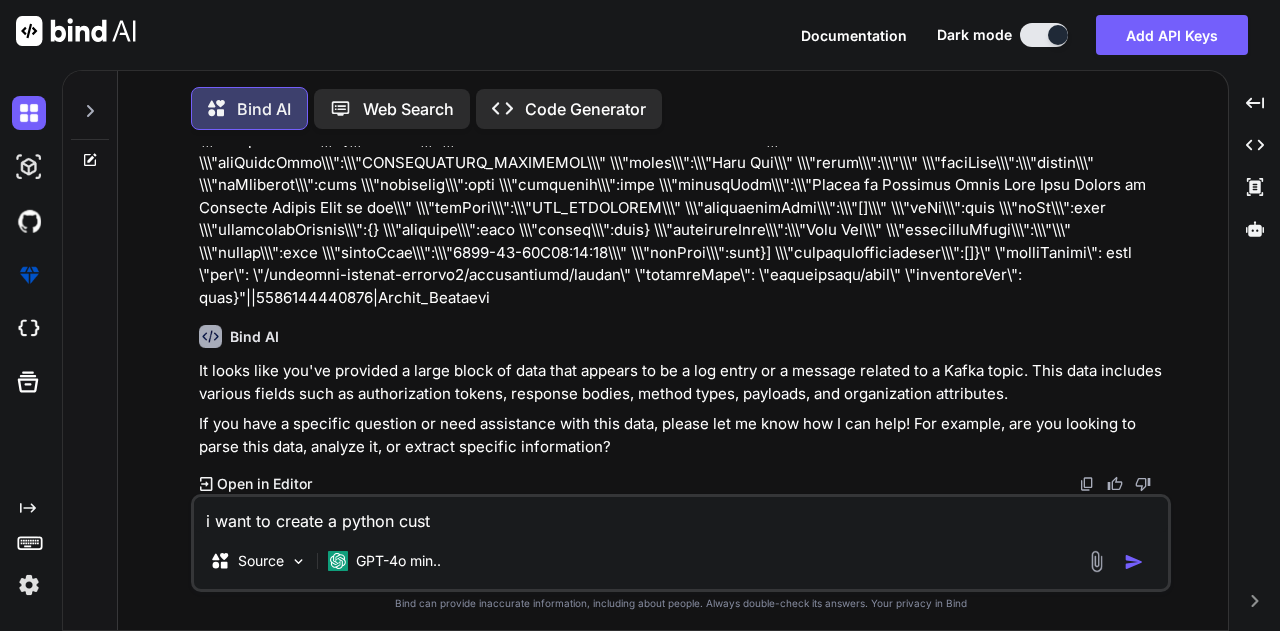 type on "x" 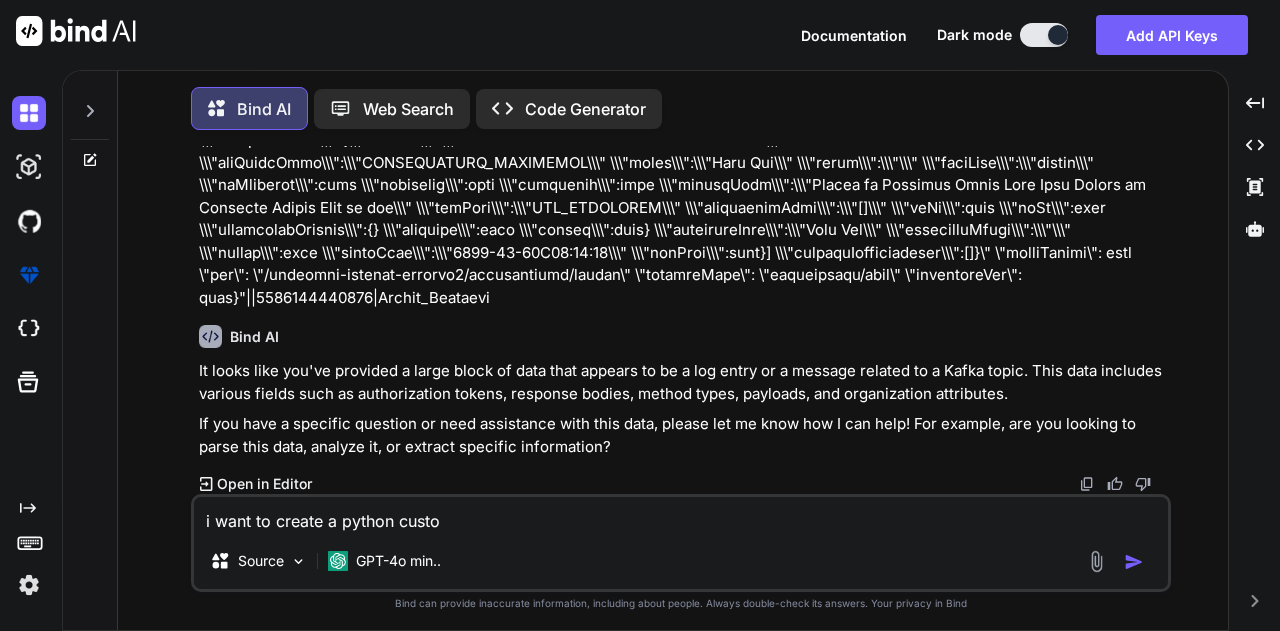 type on "x" 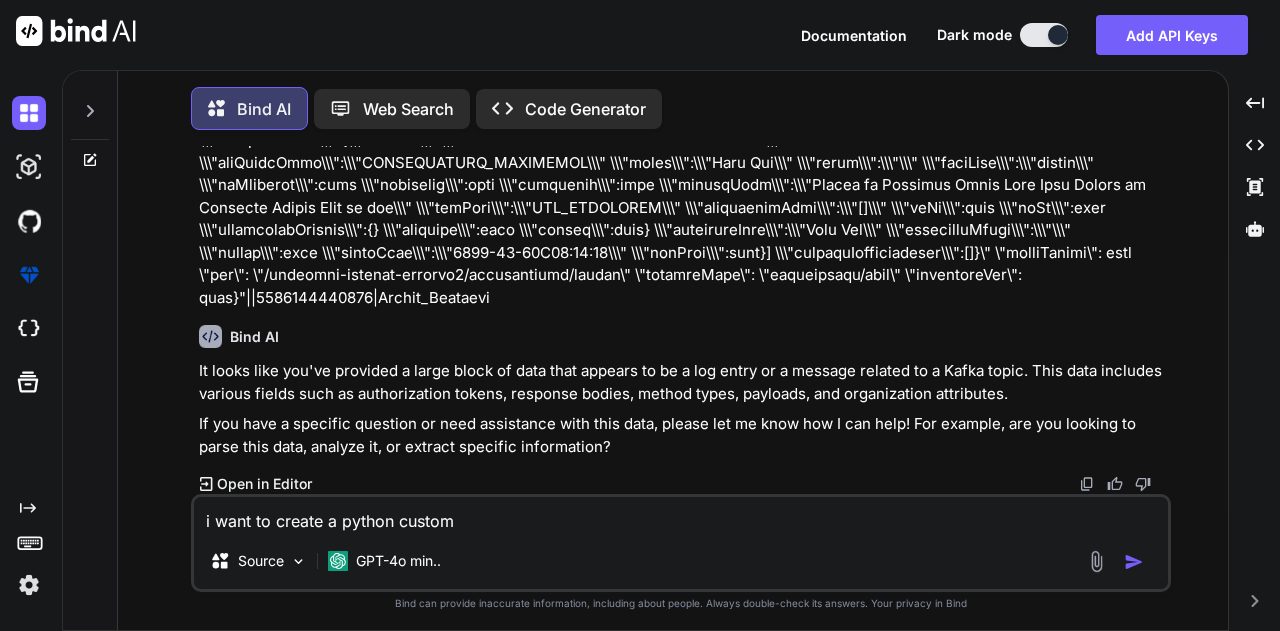 type on "x" 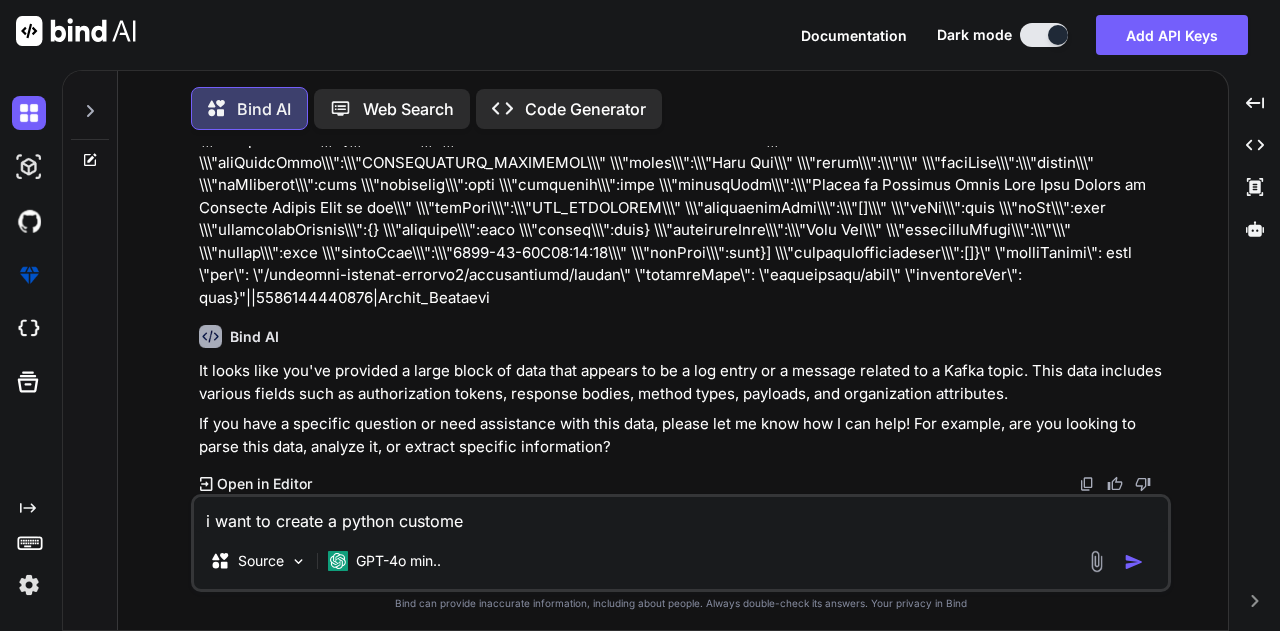 type on "x" 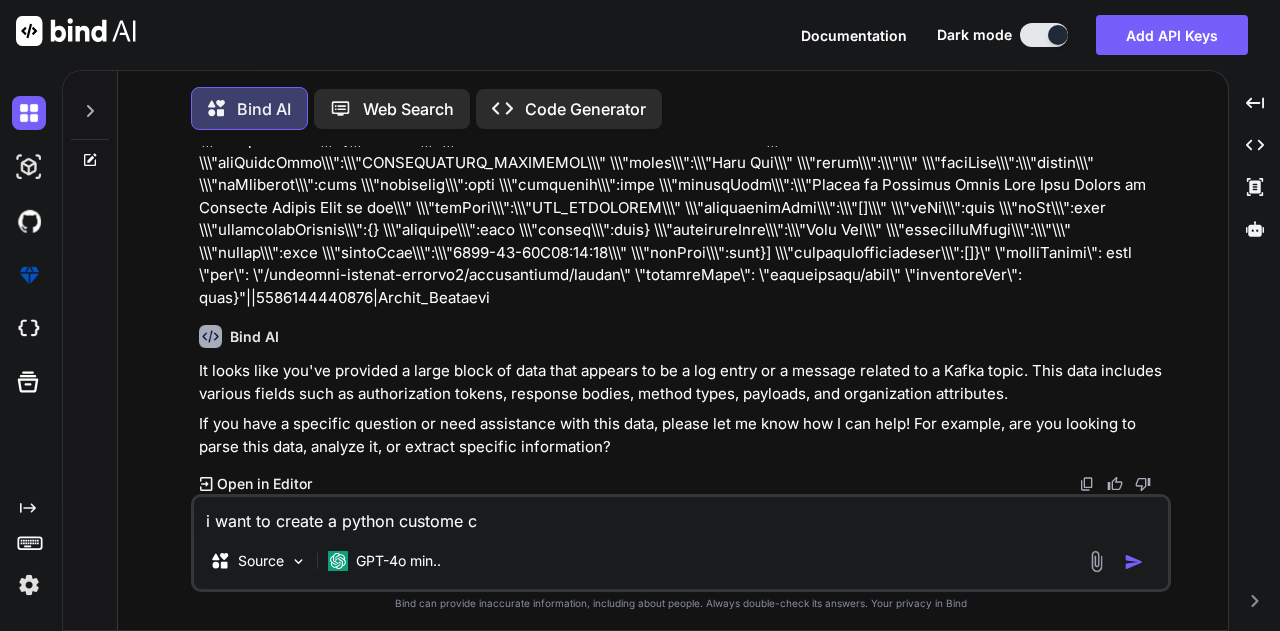 type on "x" 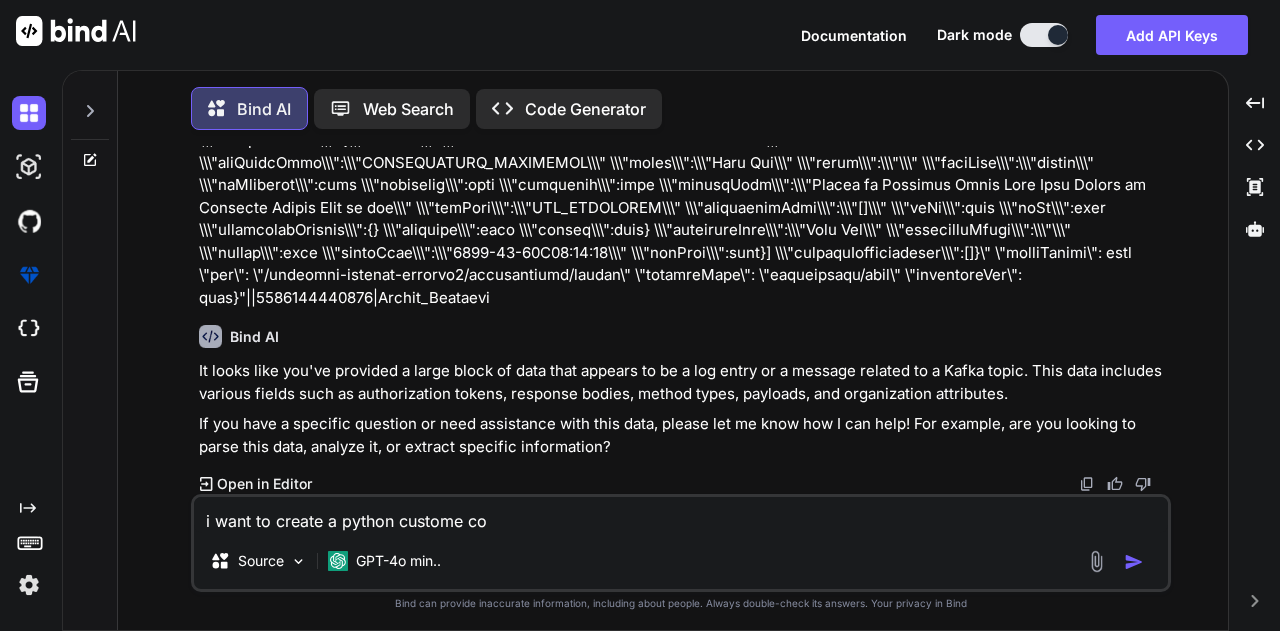 type on "i want to create a python custome cod" 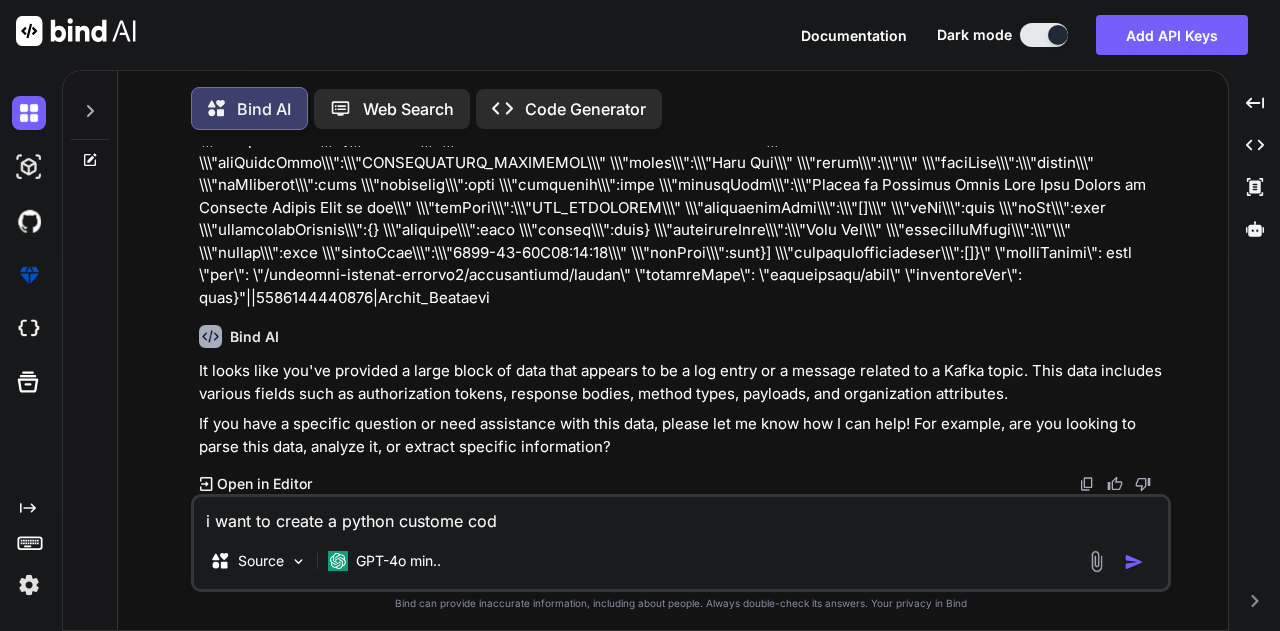 type on "x" 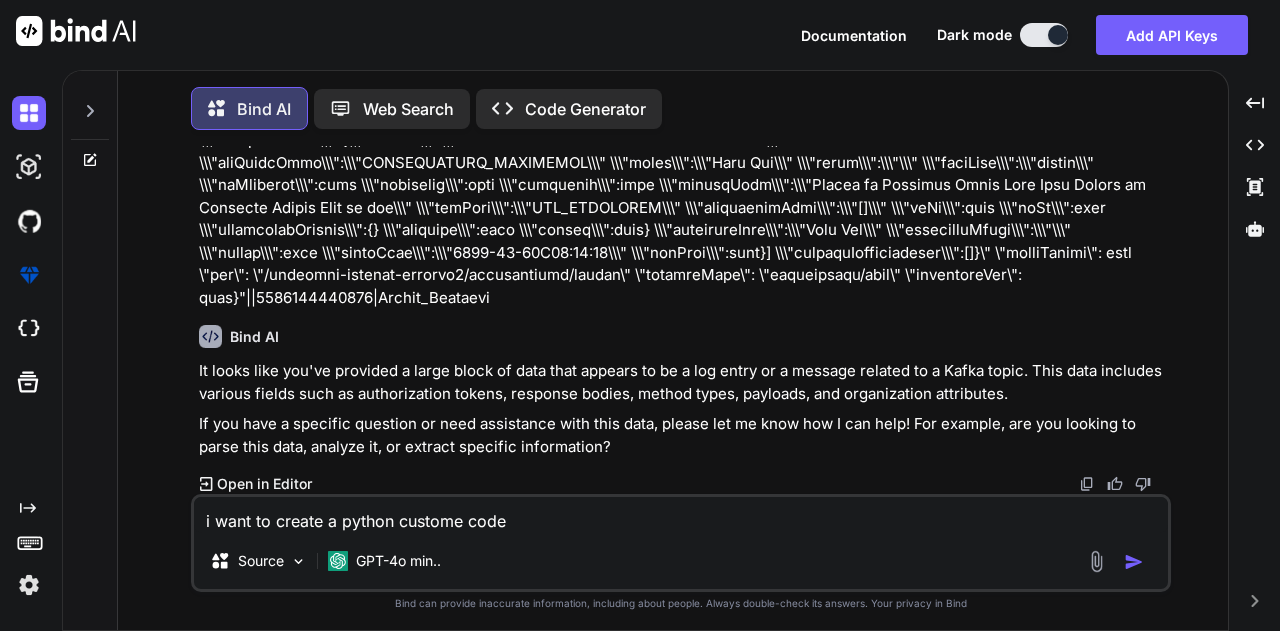 type on "x" 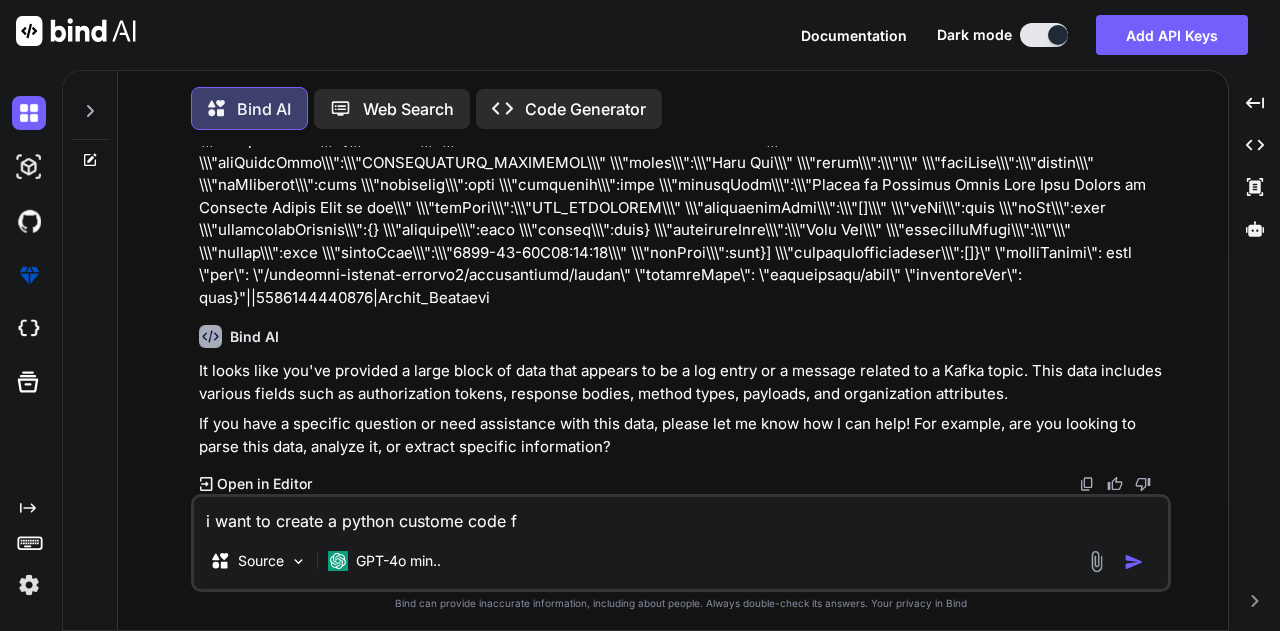 type on "x" 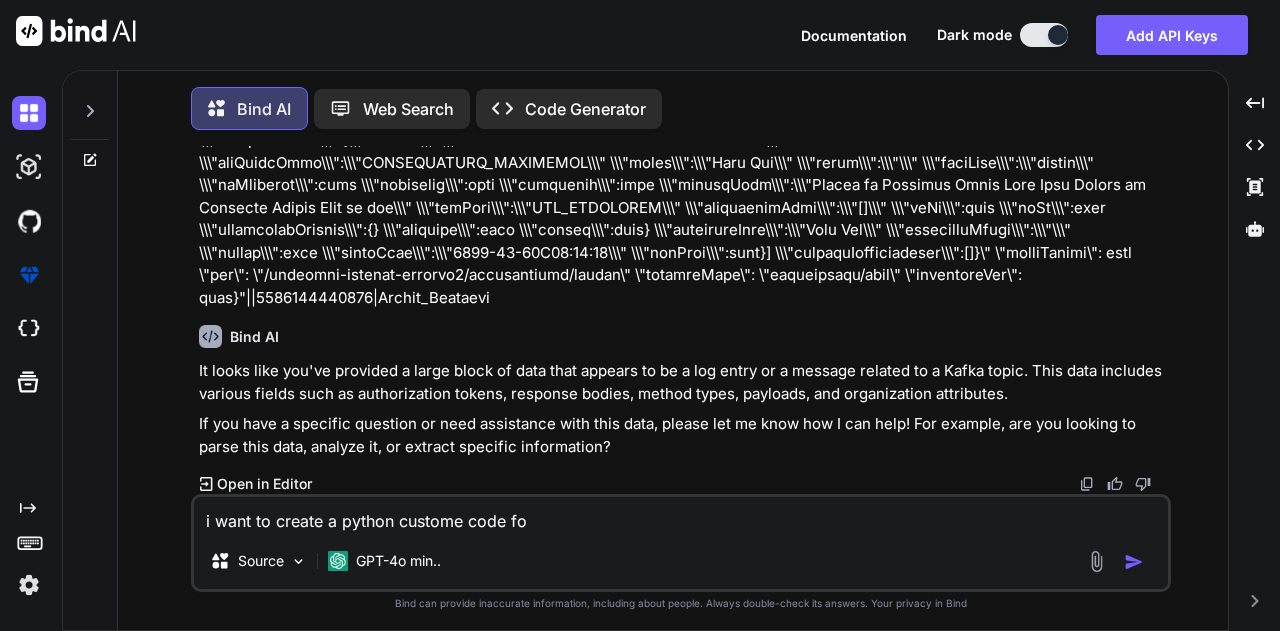 type on "x" 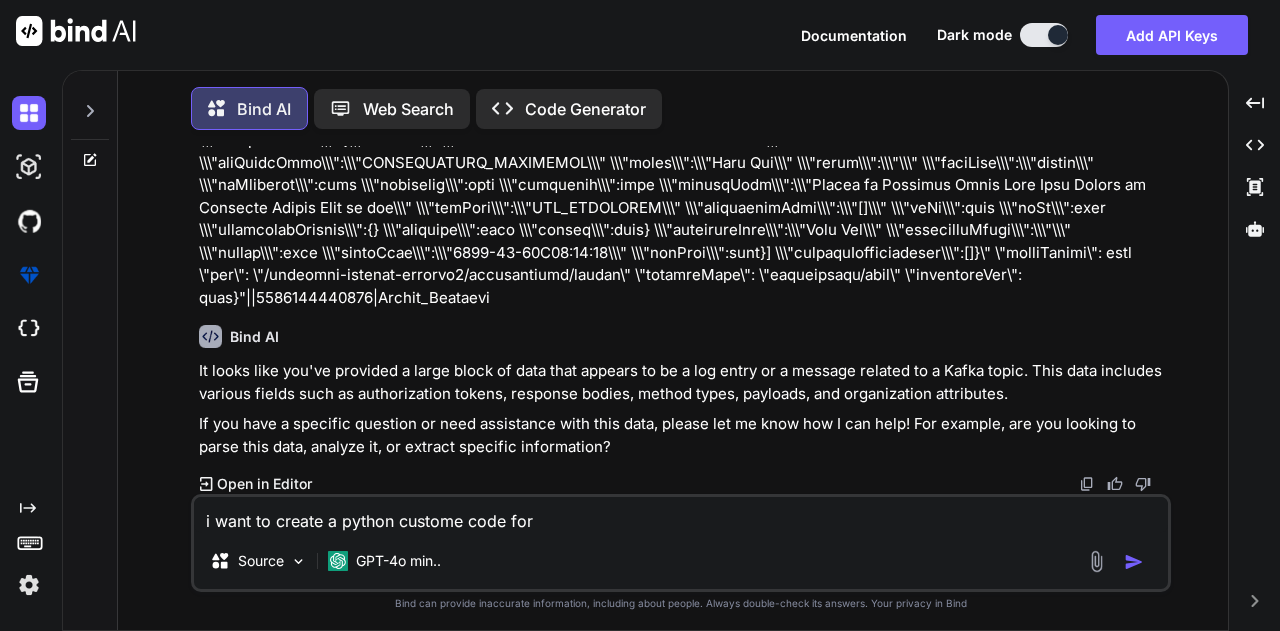 type on "x" 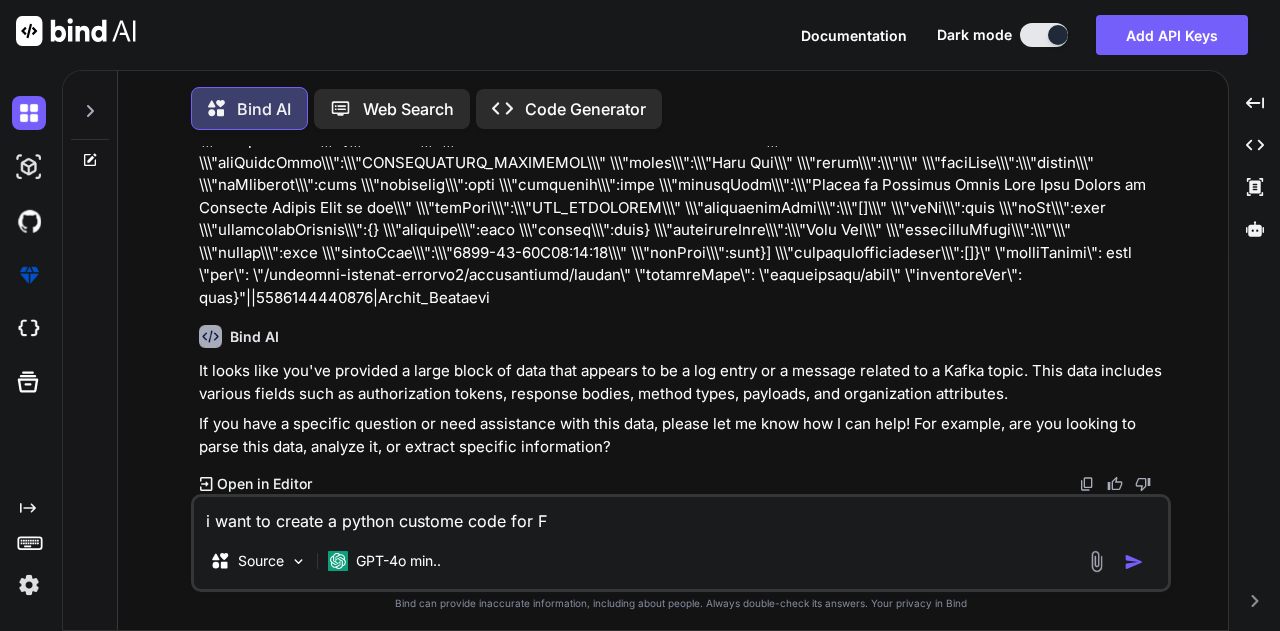 type on "x" 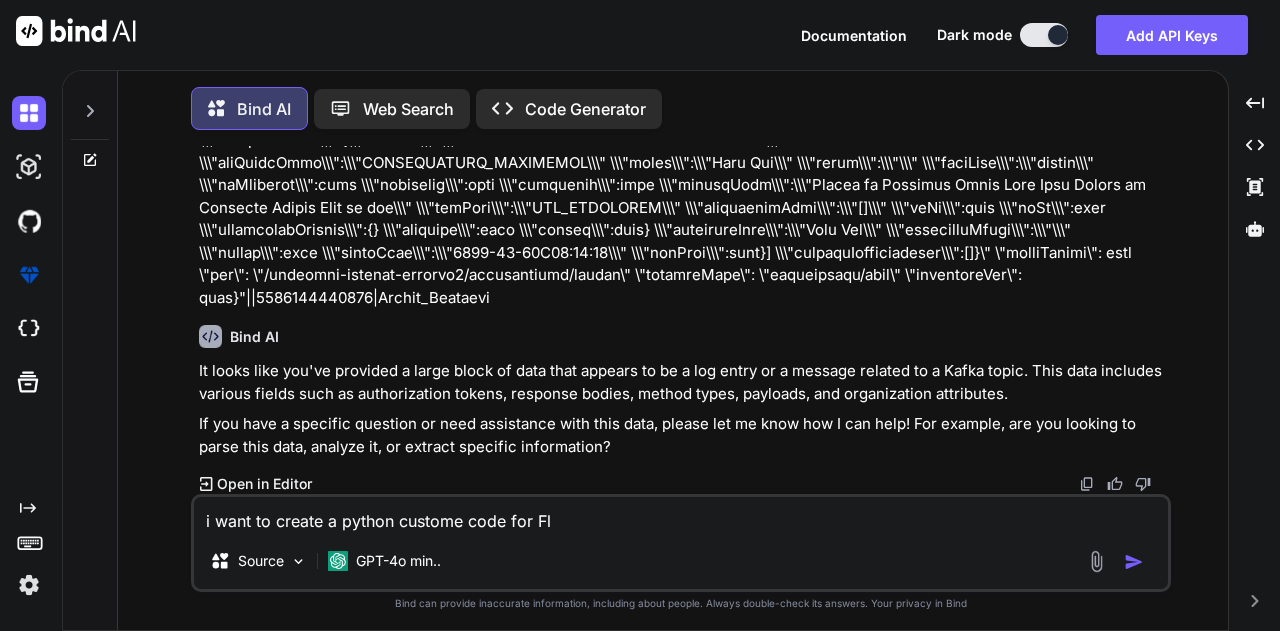 type on "x" 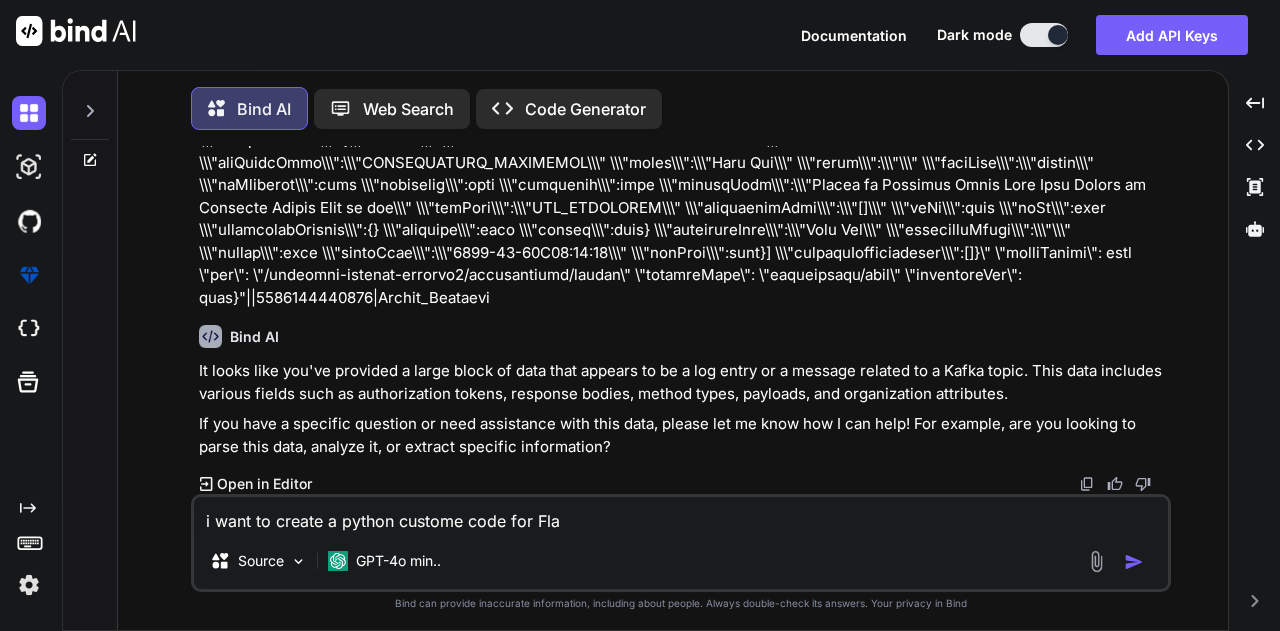 type on "x" 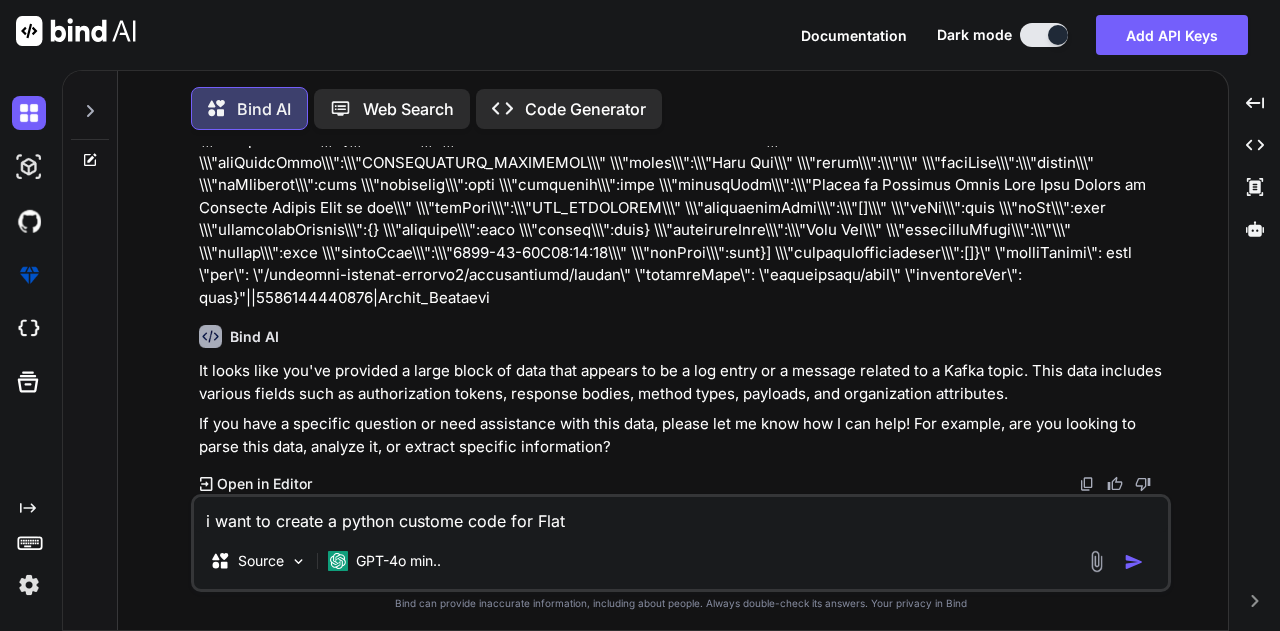 type on "x" 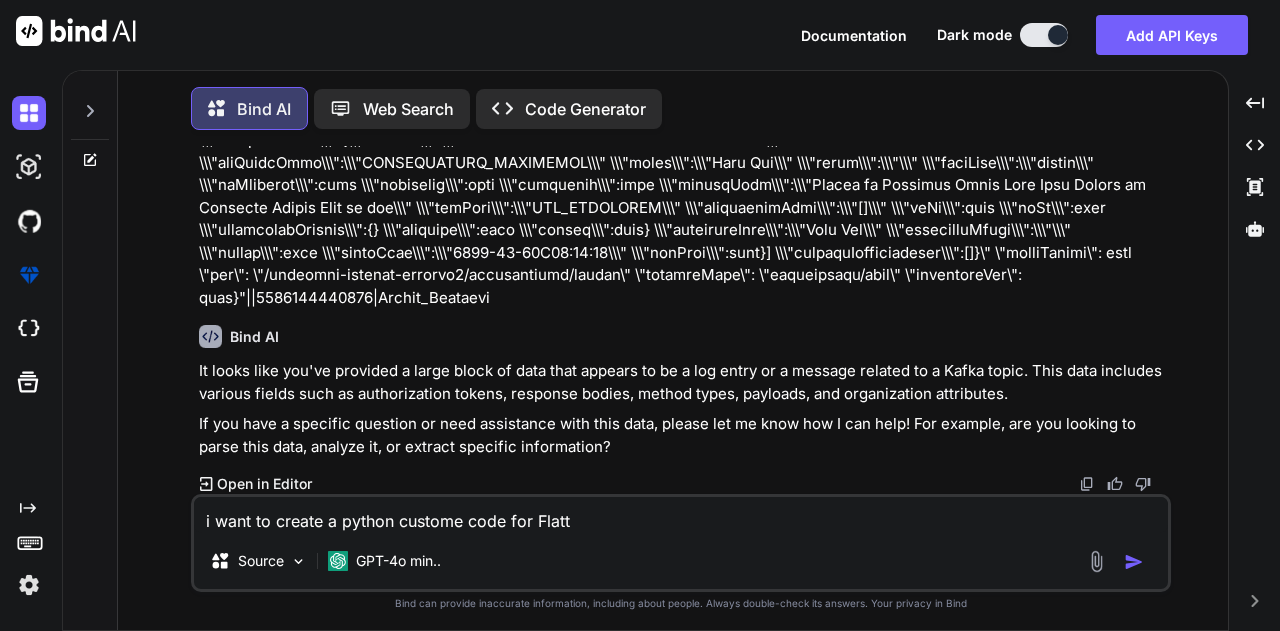 type on "x" 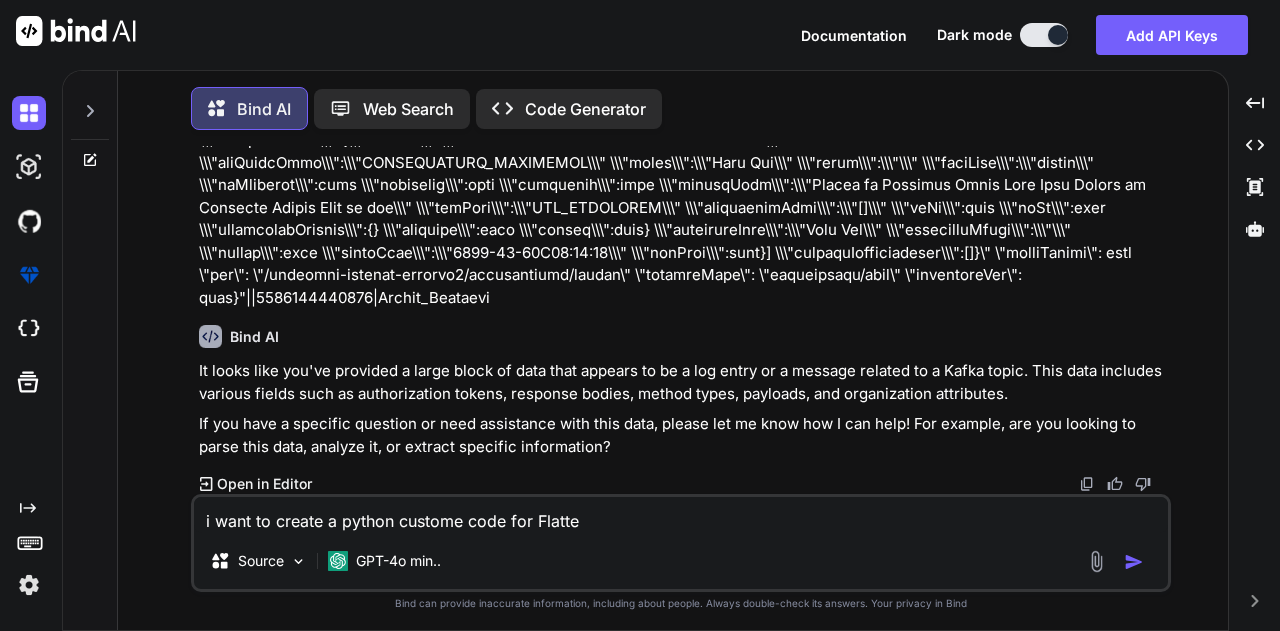 type on "x" 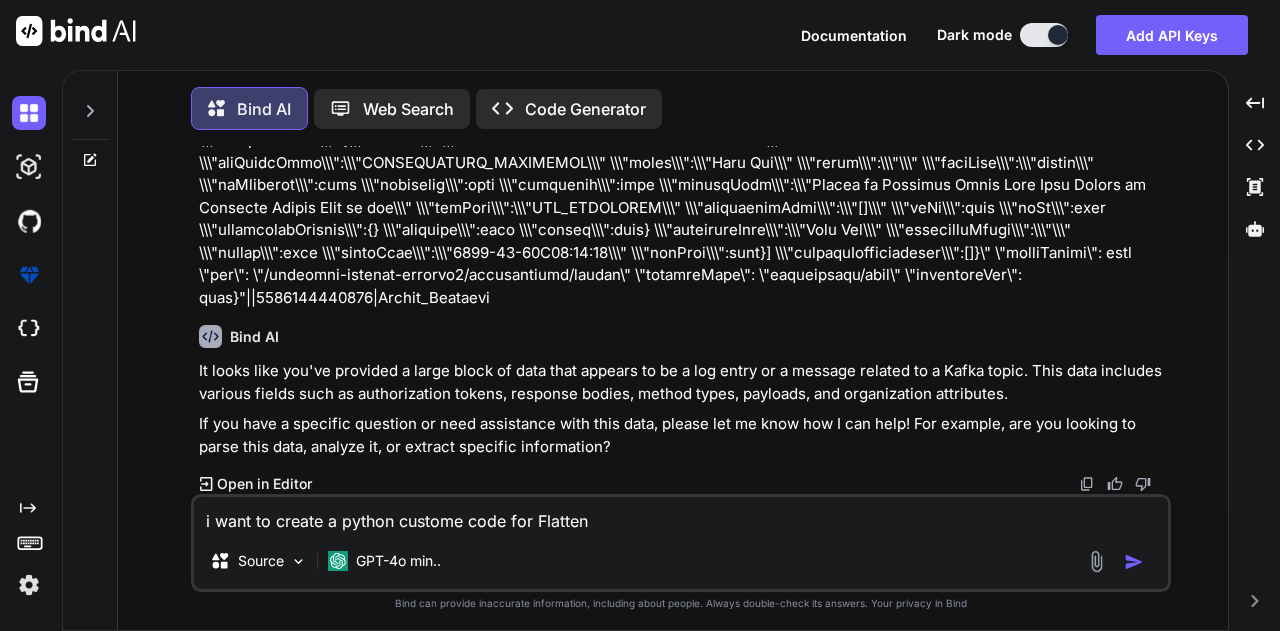 type on "x" 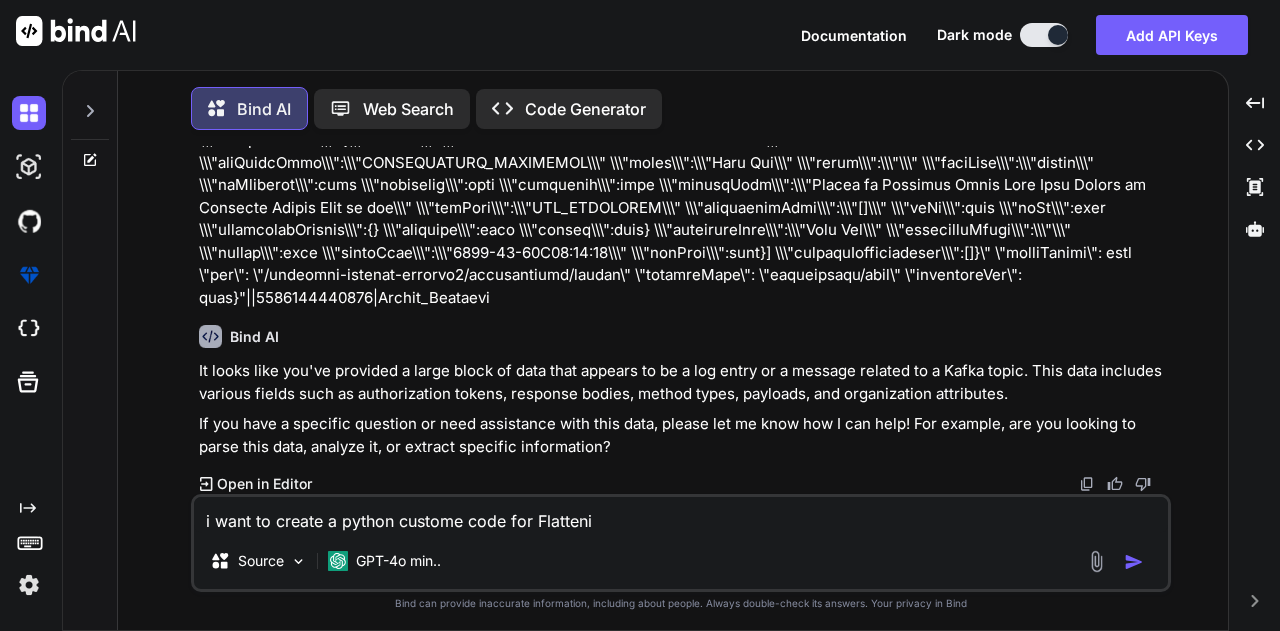 type on "x" 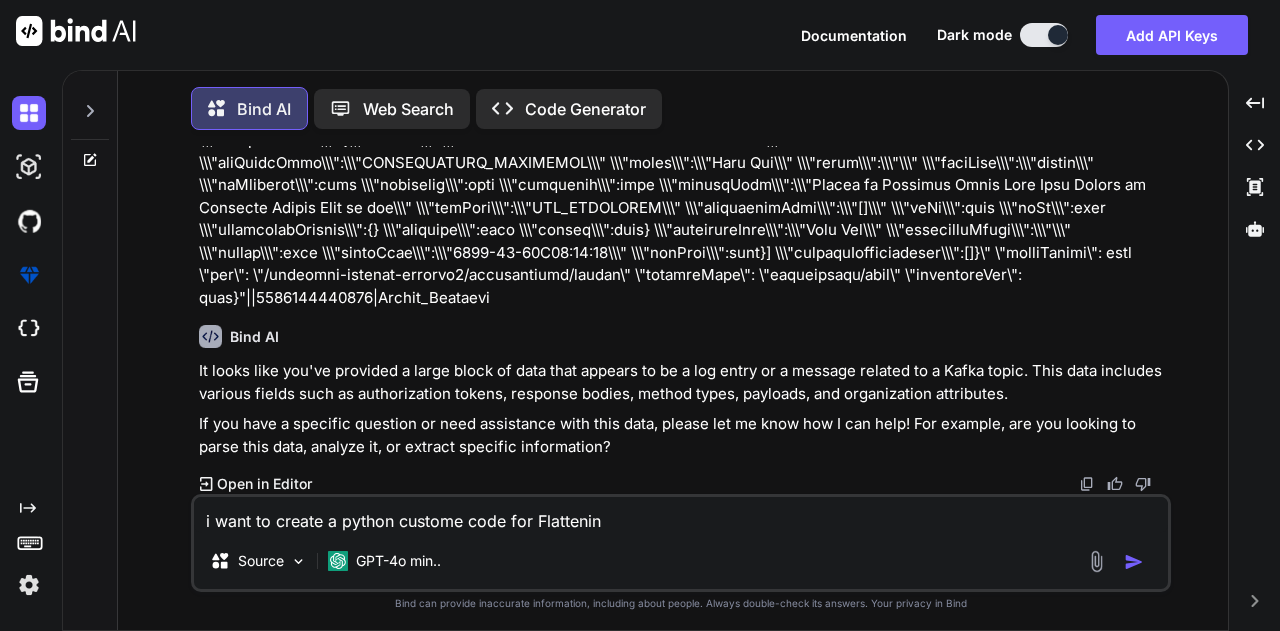 type on "x" 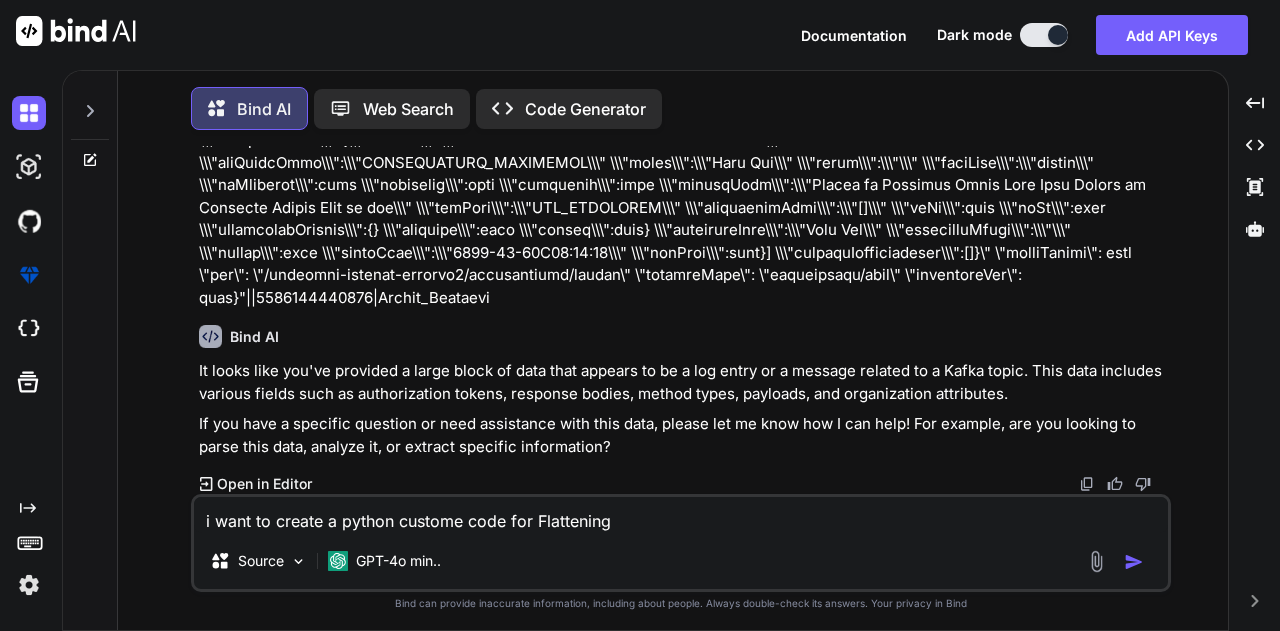 type 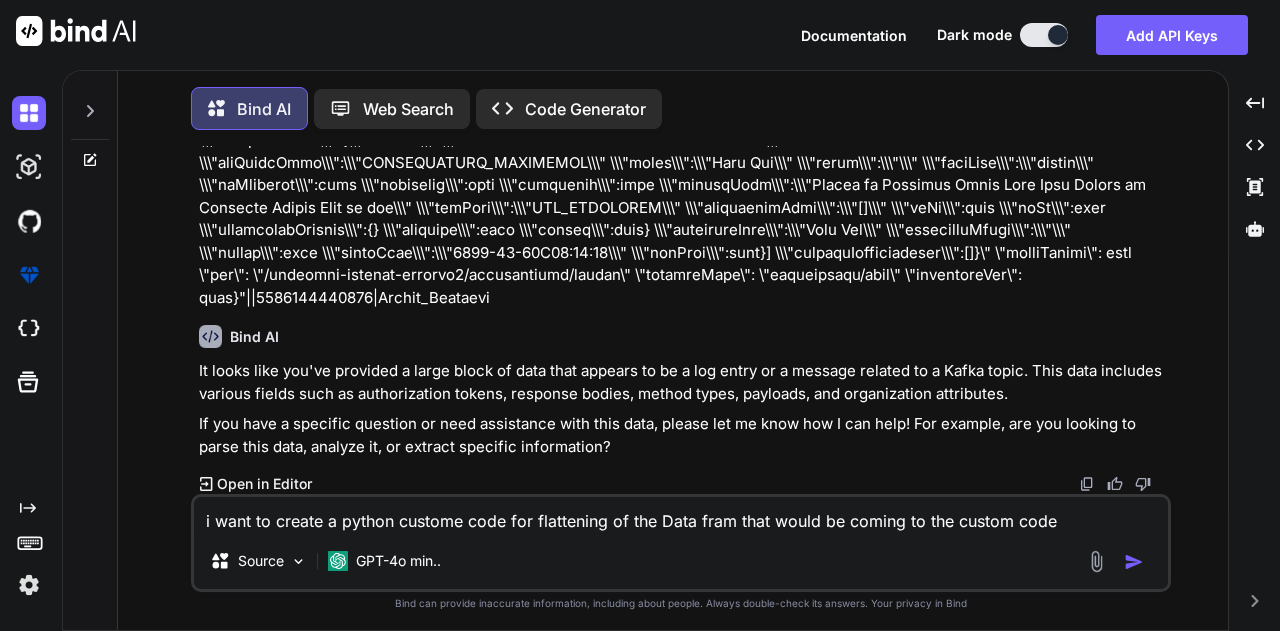 click on "i want to create a python custome code for flattening of the Data fram that would be coming to the custom code" at bounding box center (681, 515) 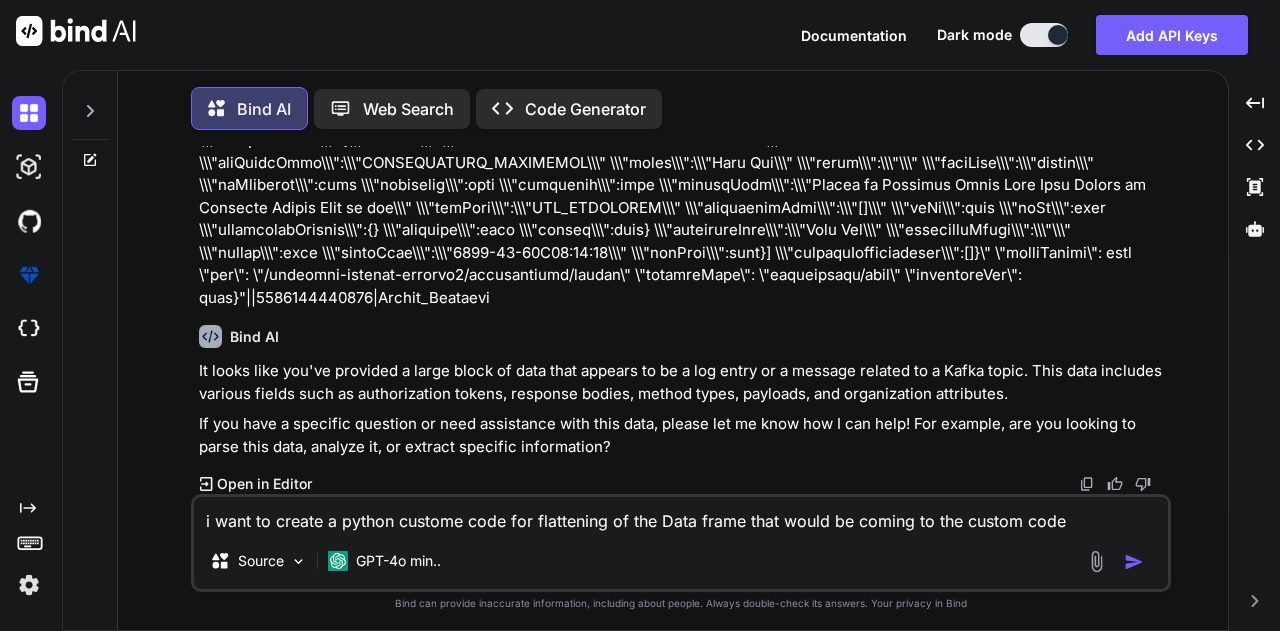 click on "i want to create a python custome code for flattening of the Data frame that would be coming to the custom code" at bounding box center [681, 515] 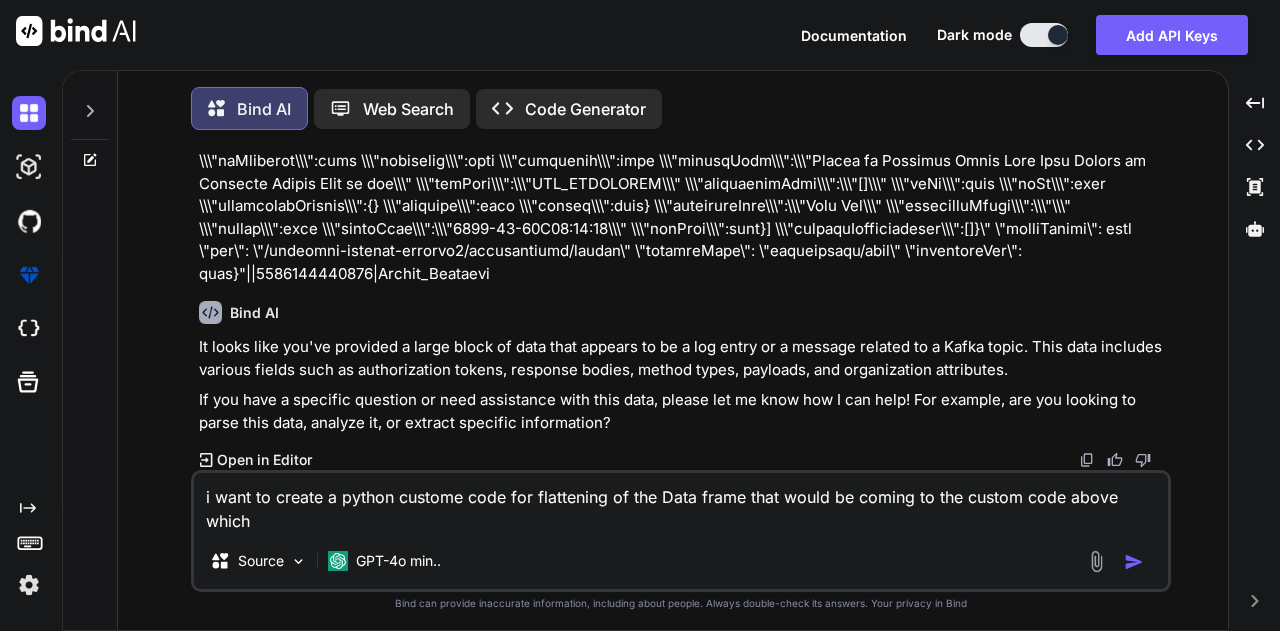 scroll, scrollTop: 22925, scrollLeft: 0, axis: vertical 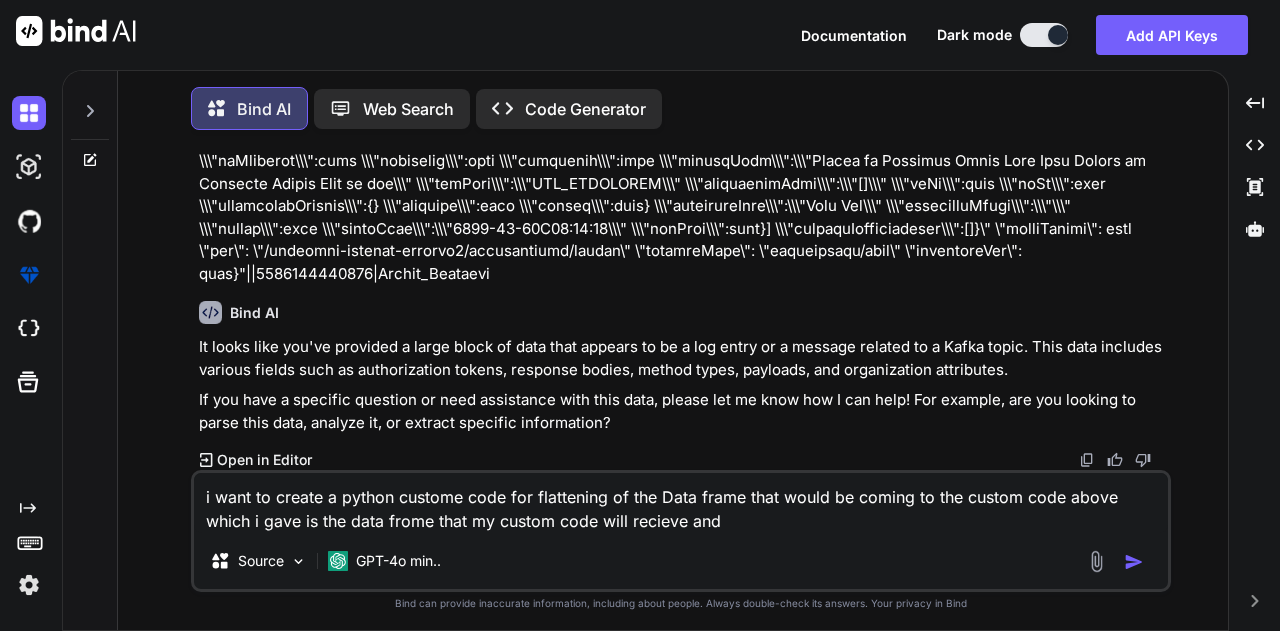 click on "i want to create a python custome code for flattening of the Data frame that would be coming to the custom code above which i gave is the data frome that my custom code will recieve and" at bounding box center (681, 503) 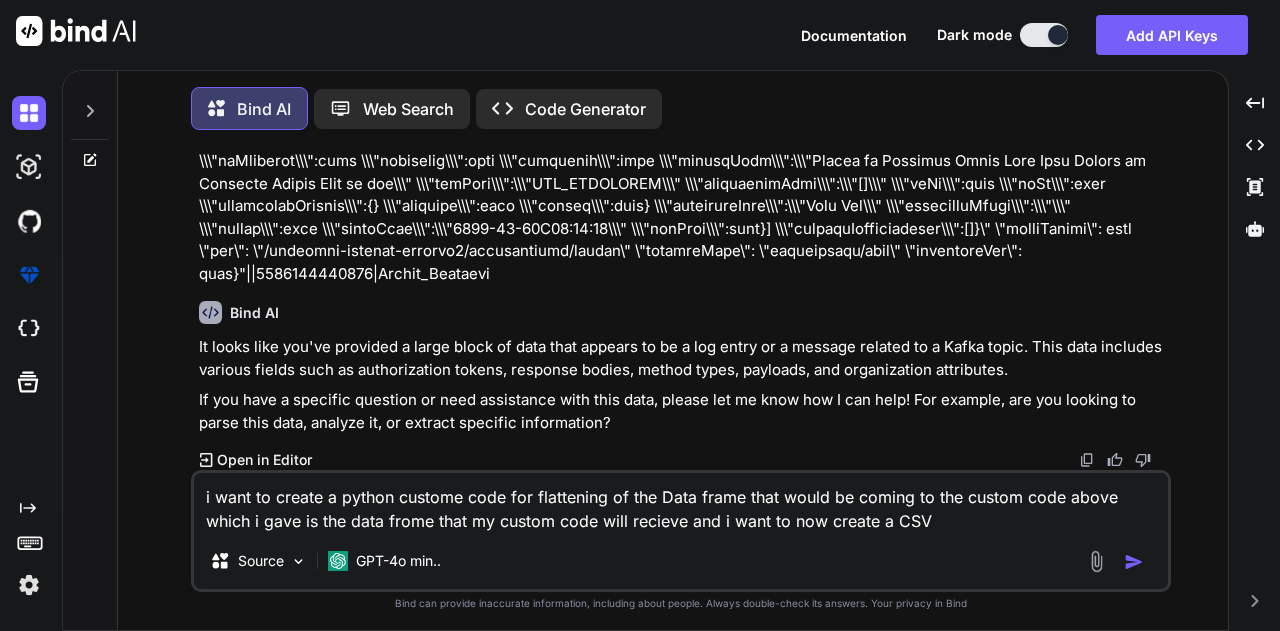 scroll, scrollTop: 22925, scrollLeft: 0, axis: vertical 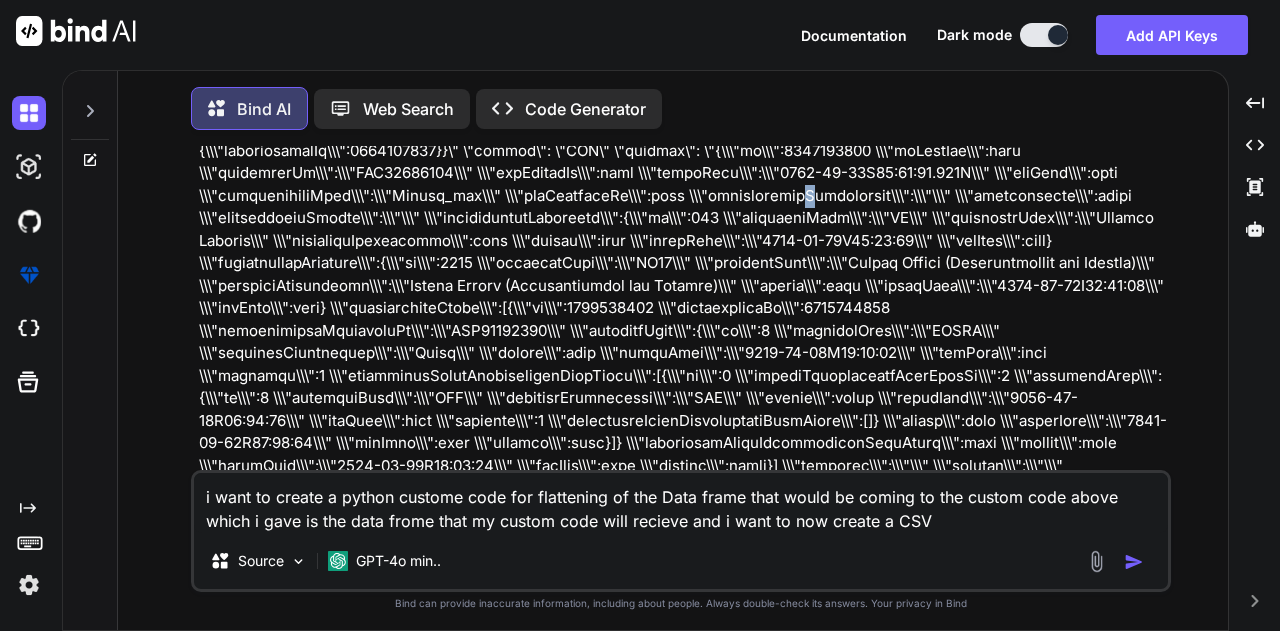 drag, startPoint x: 868, startPoint y: 264, endPoint x: 796, endPoint y: 204, distance: 93.723 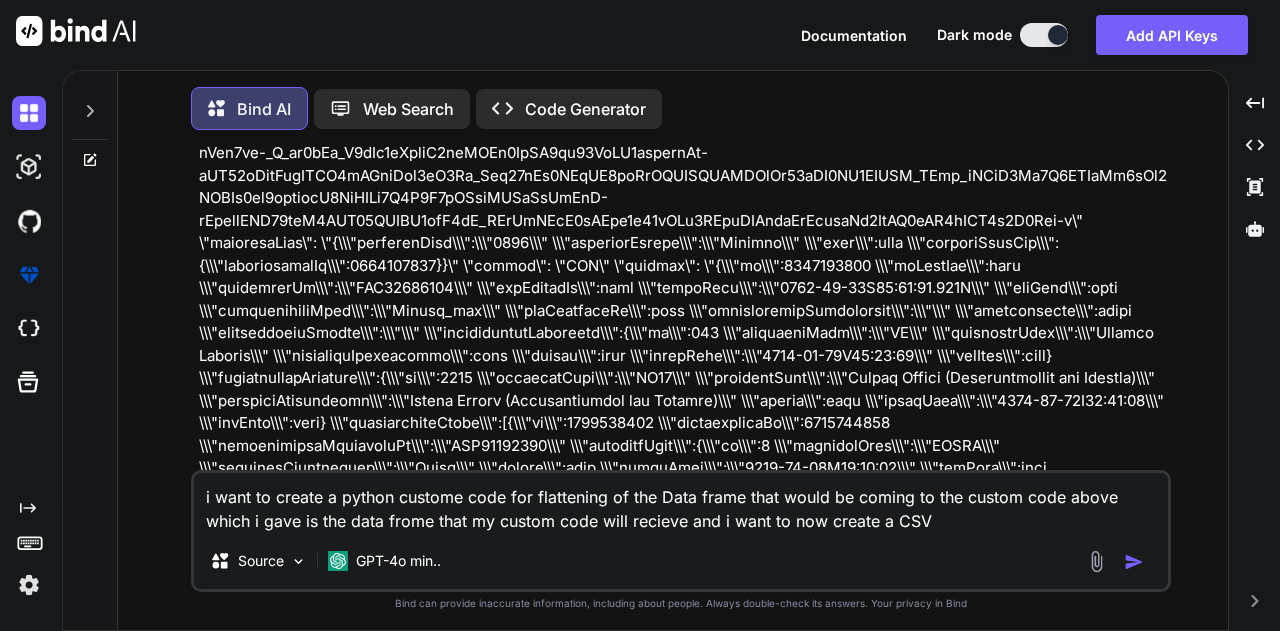 click at bounding box center (683, 11324) 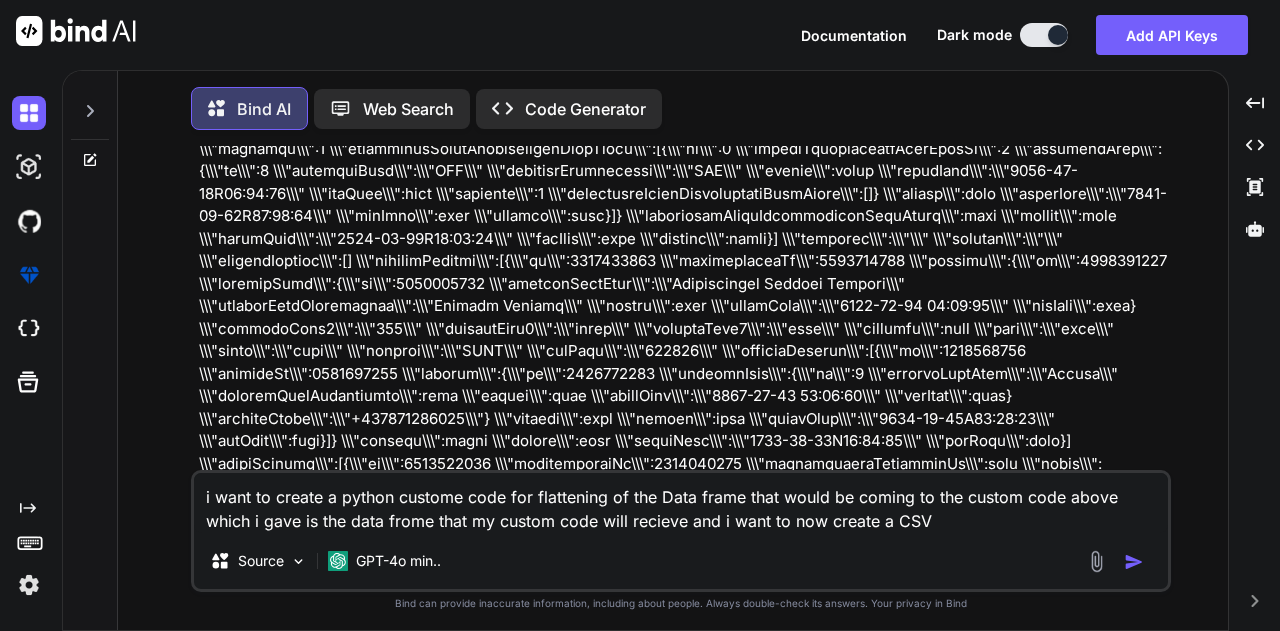 scroll, scrollTop: 482, scrollLeft: 0, axis: vertical 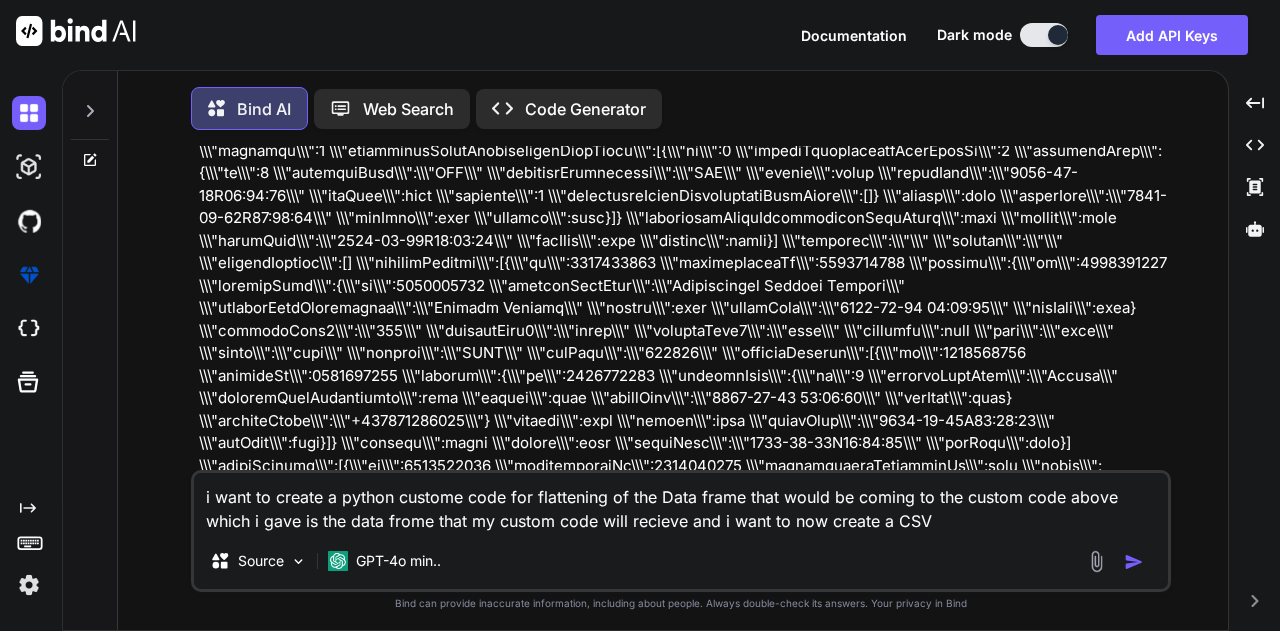 click on "i want to create a python custome code for flattening of the Data frame that would be coming to the custom code above which i gave is the data frome that my custom code will recieve and i want to now create a CSV" at bounding box center (681, 503) 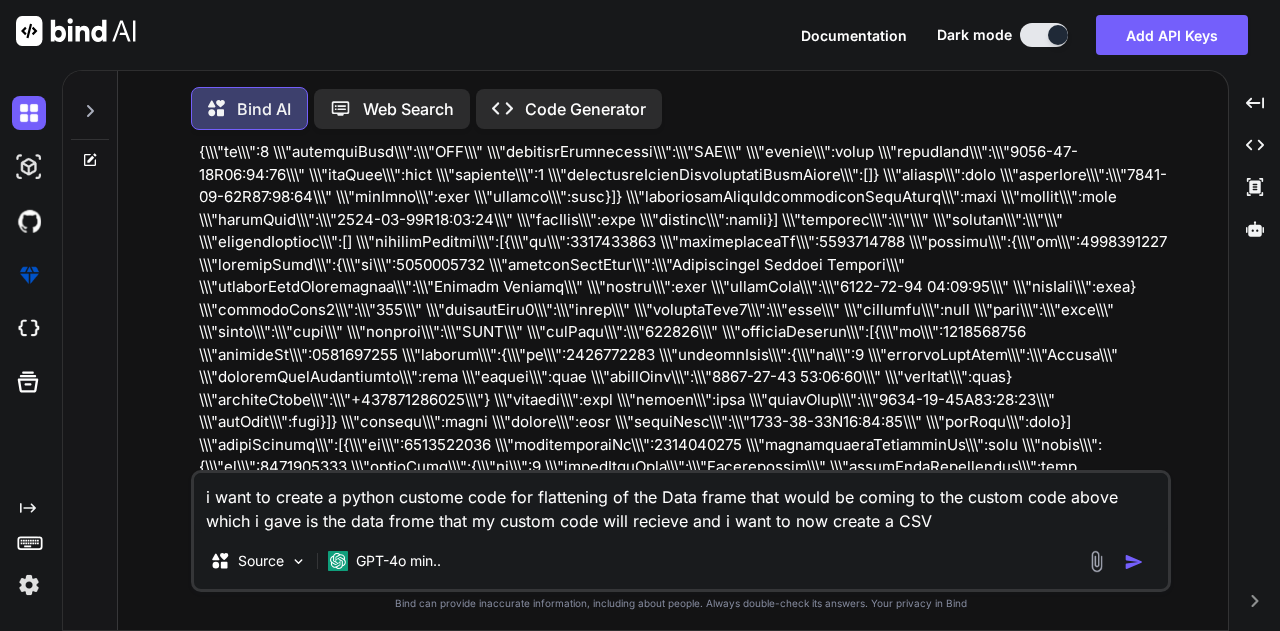 scroll, scrollTop: 504, scrollLeft: 0, axis: vertical 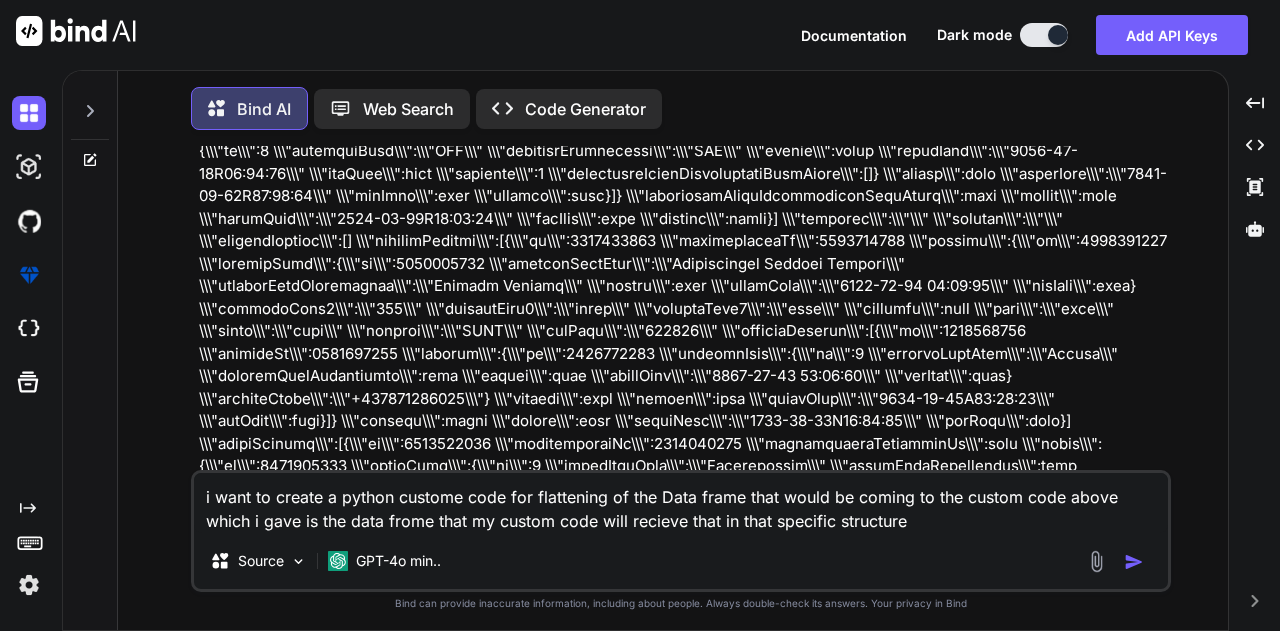 click on "i want to create a python custome code for flattening of the Data frame that would be coming to the custom code above which i gave is the data frome that my custom code will recieve that in that specific structure" at bounding box center [681, 503] 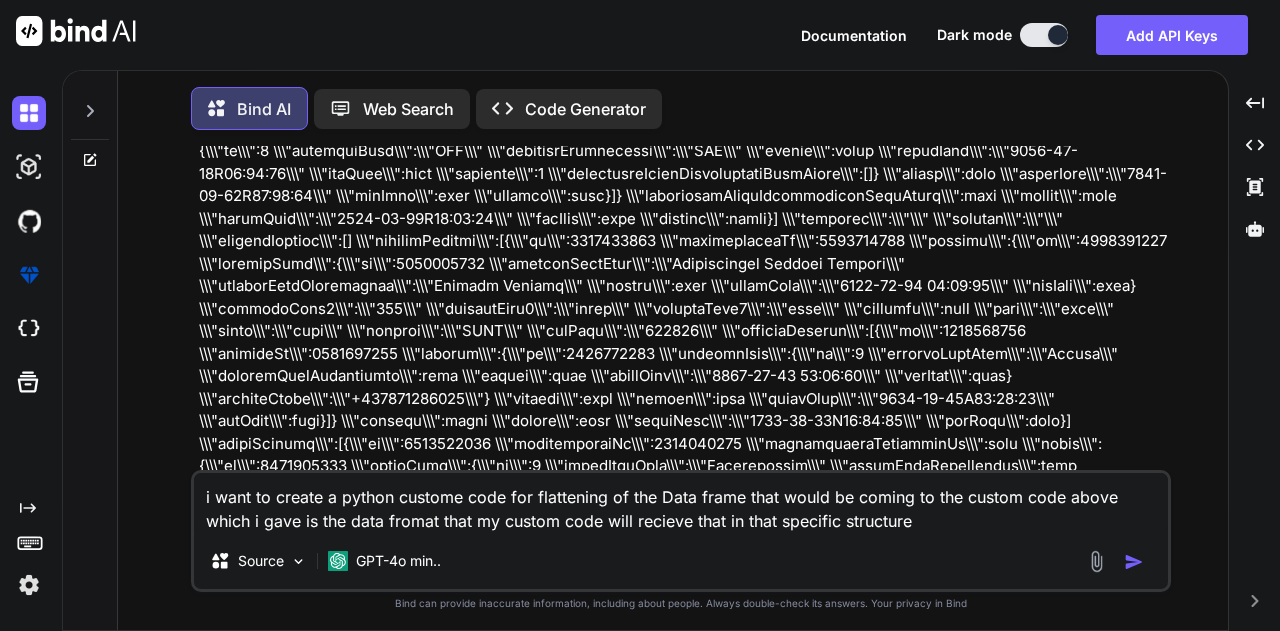 click on "i want to create a python custome code for flattening of the Data frame that would be coming to the custom code above which i gave is the data fromat that my custom code will recieve that in that specific structure" at bounding box center (681, 503) 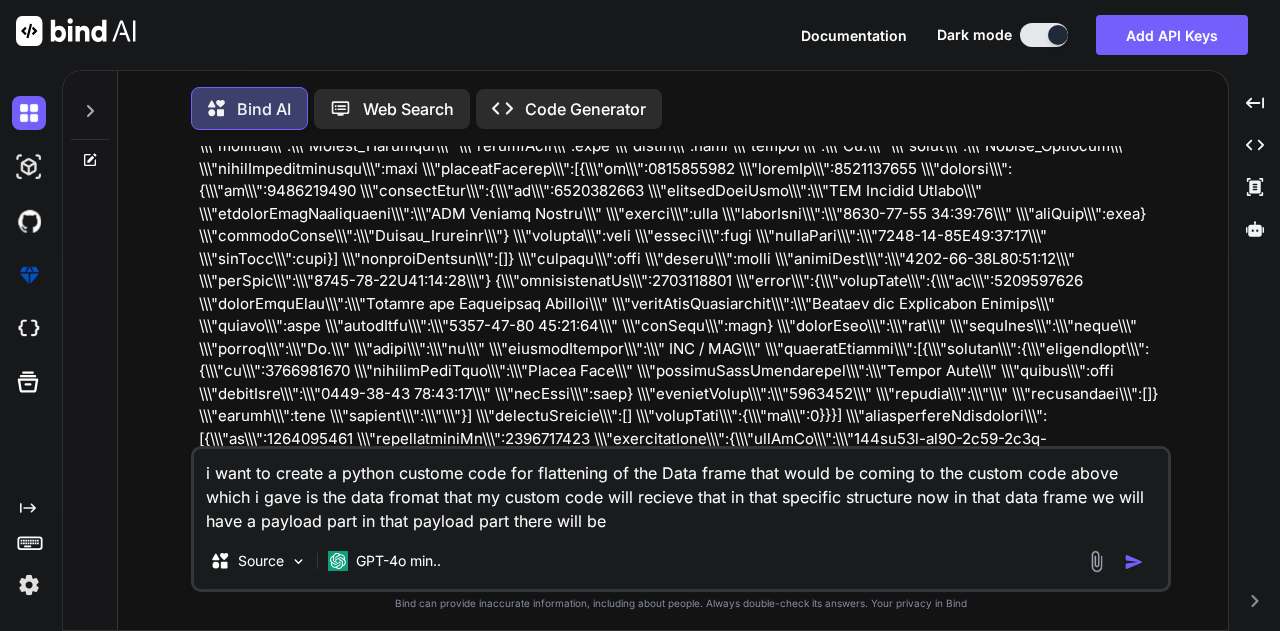 scroll, scrollTop: 651, scrollLeft: 0, axis: vertical 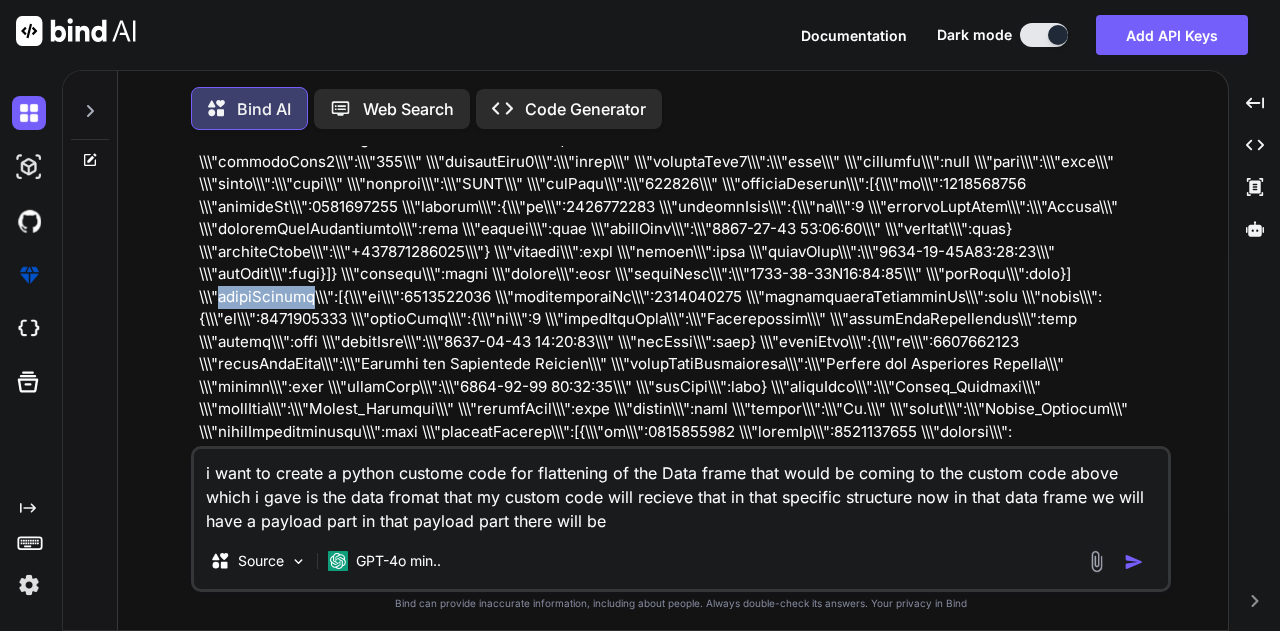 drag, startPoint x: 673, startPoint y: 300, endPoint x: 756, endPoint y: 301, distance: 83.00603 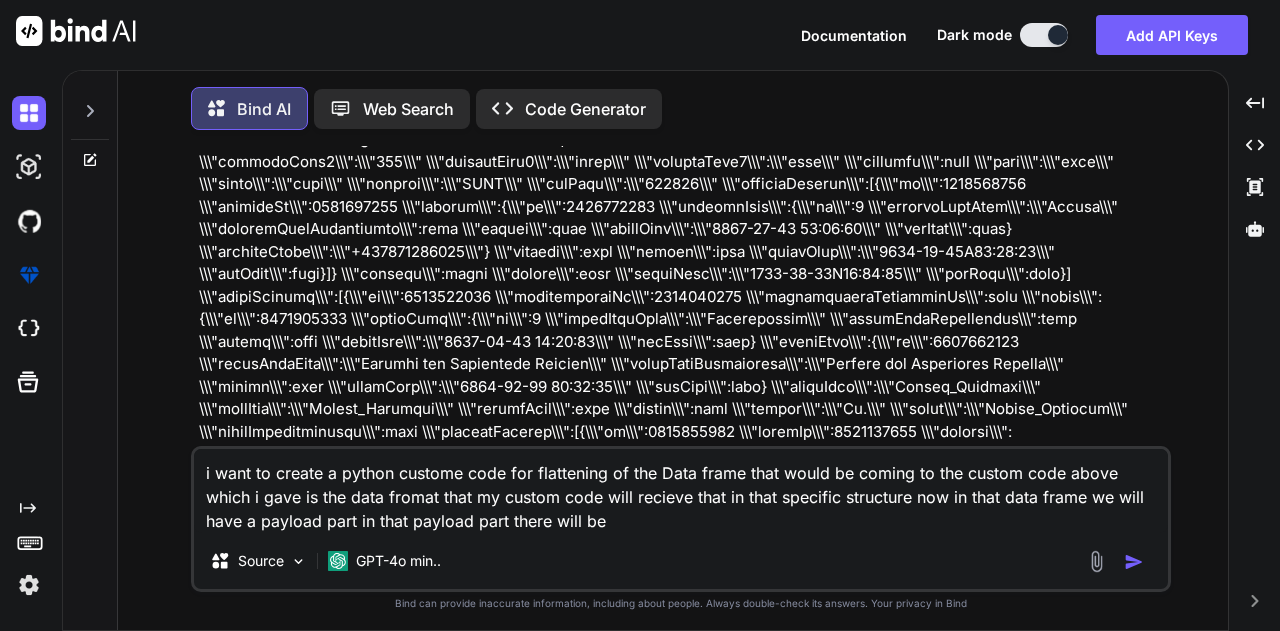 click on "i want to create a python custome code for flattening of the Data frame that would be coming to the custom code above which i gave is the data fromat that my custom code will recieve that in that specific structure now in that data frame we will have a payload part in that payload part there will be" at bounding box center [681, 491] 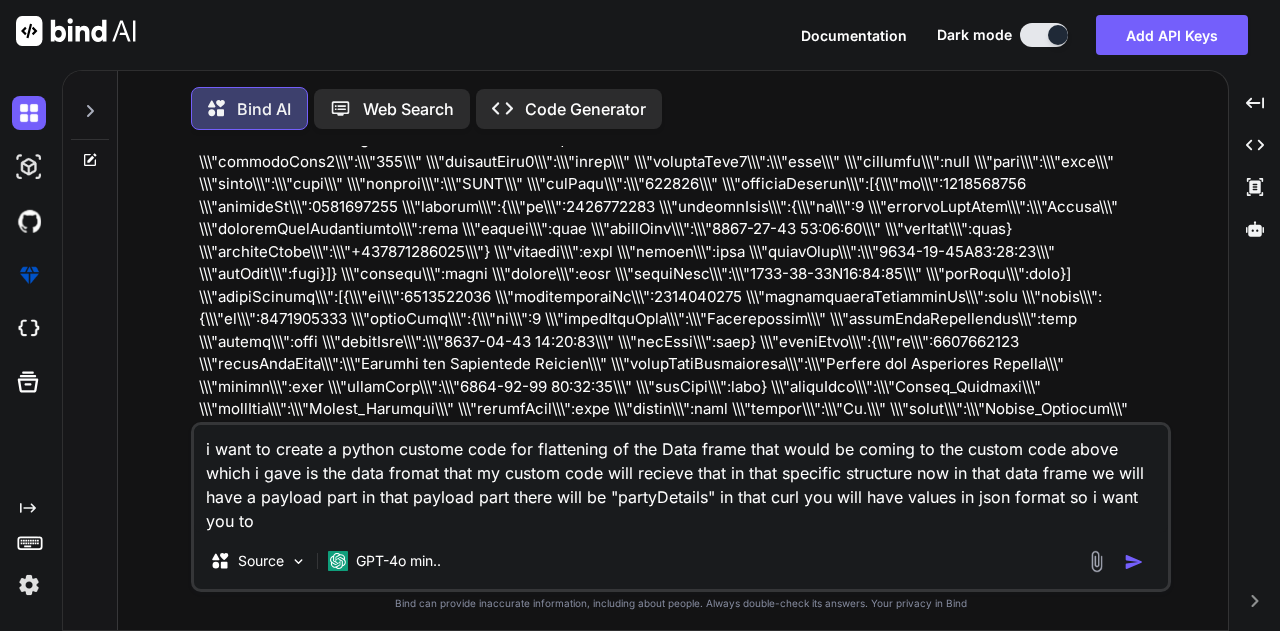 click on "i want to create a python custome code for flattening of the Data frame that would be coming to the custom code above which i gave is the data fromat that my custom code will recieve that in that specific structure now in that data frame we will have a payload part in that payload part there will be "partyDetails" in that curl you will have values in json format so i want you to" at bounding box center [681, 479] 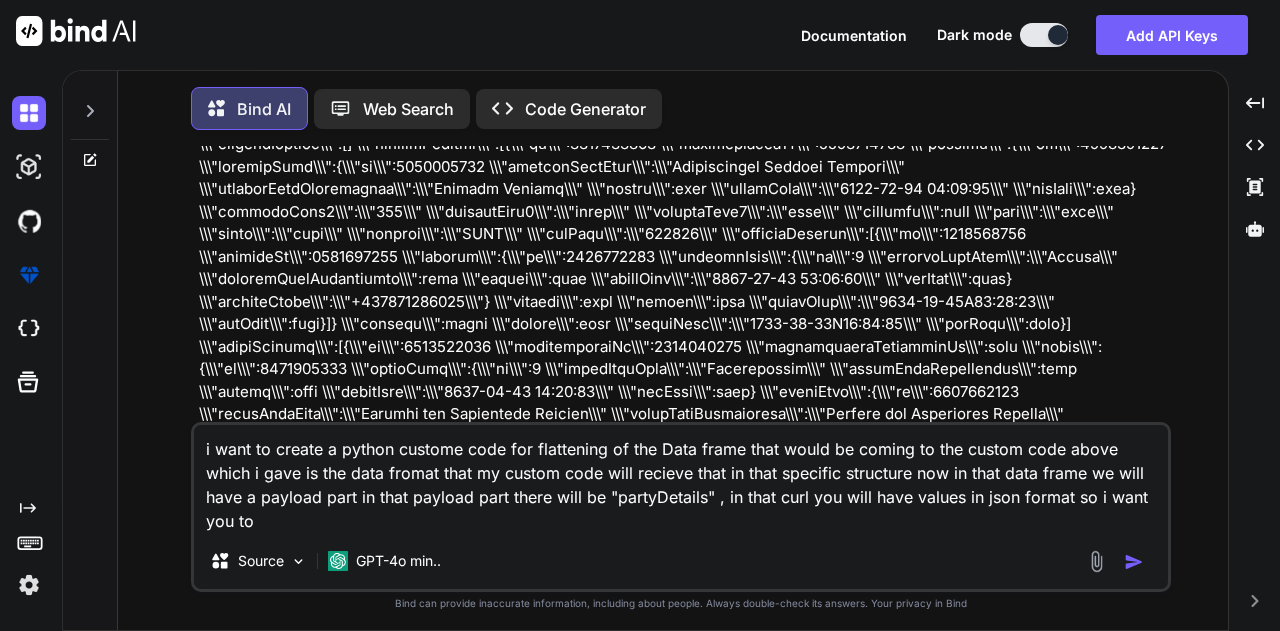 scroll, scrollTop: 590, scrollLeft: 0, axis: vertical 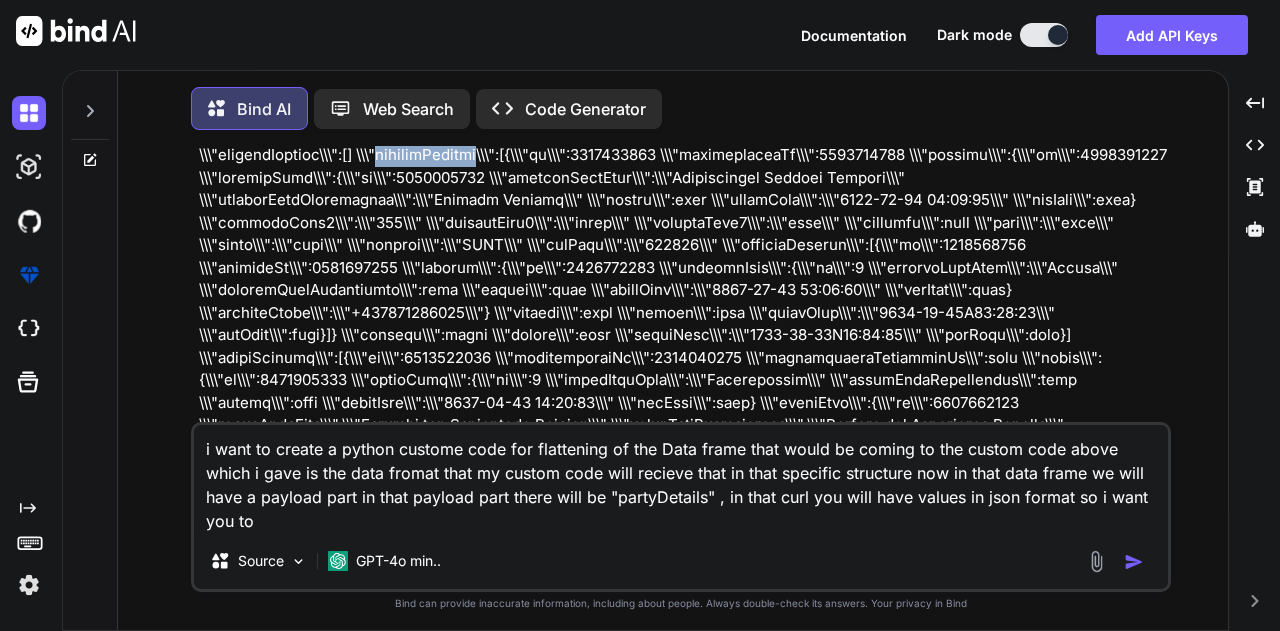 drag, startPoint x: 953, startPoint y: 163, endPoint x: 1060, endPoint y: 163, distance: 107 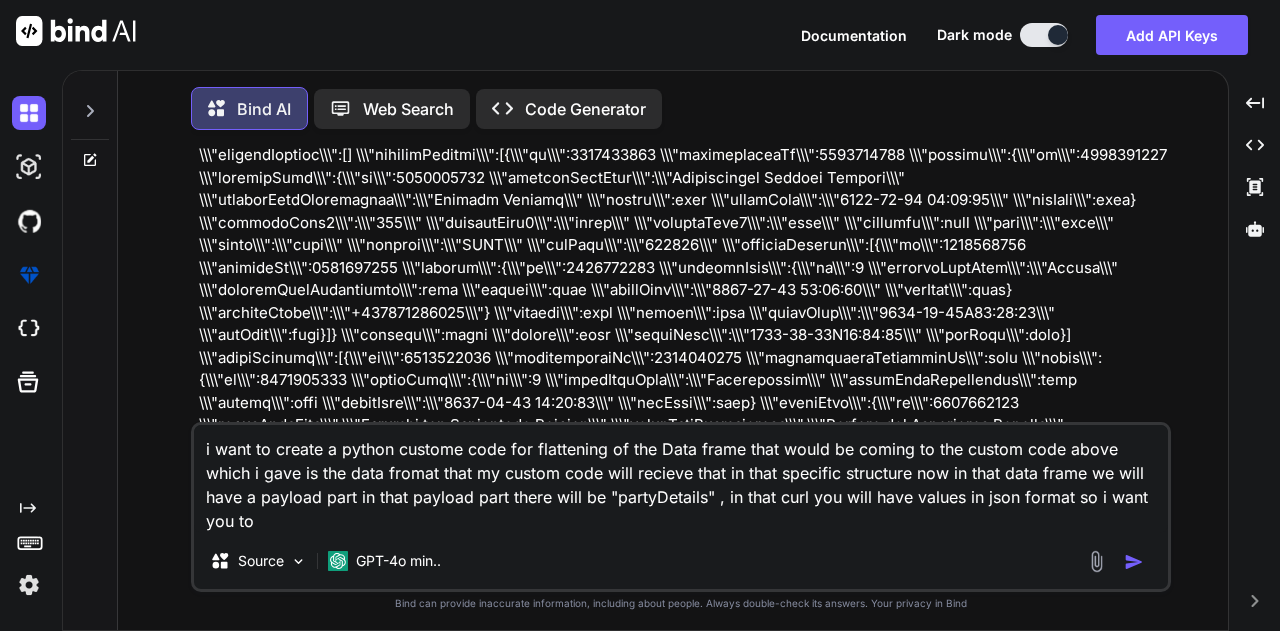 click on "i want to create a python custome code for flattening of the Data frame that would be coming to the custom code above which i gave is the data fromat that my custom code will recieve that in that specific structure now in that data frame we will have a payload part in that payload part there will be "partyDetails" , in that curl you will have values in json format so i want you to" at bounding box center [681, 479] 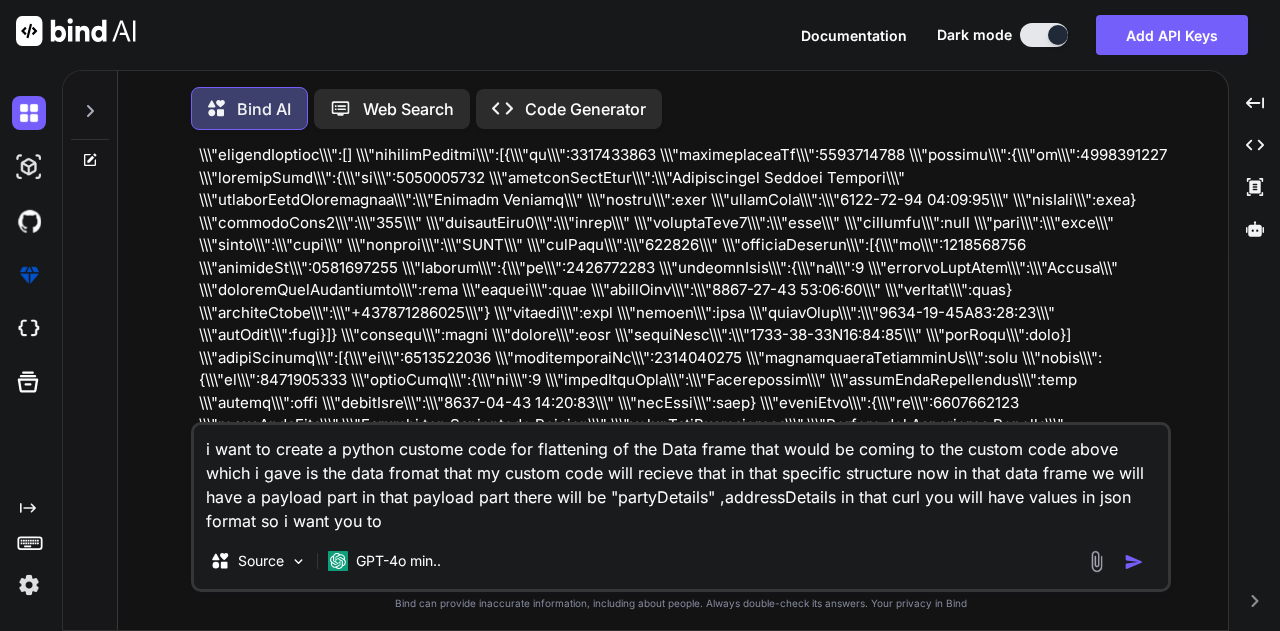 click on "i want to create a python custome code for flattening of the Data frame that would be coming to the custom code above which i gave is the data fromat that my custom code will recieve that in that specific structure now in that data frame we will have a payload part in that payload part there will be "partyDetails" ,addressDetails in that curl you will have values in json format so i want you to" at bounding box center (681, 479) 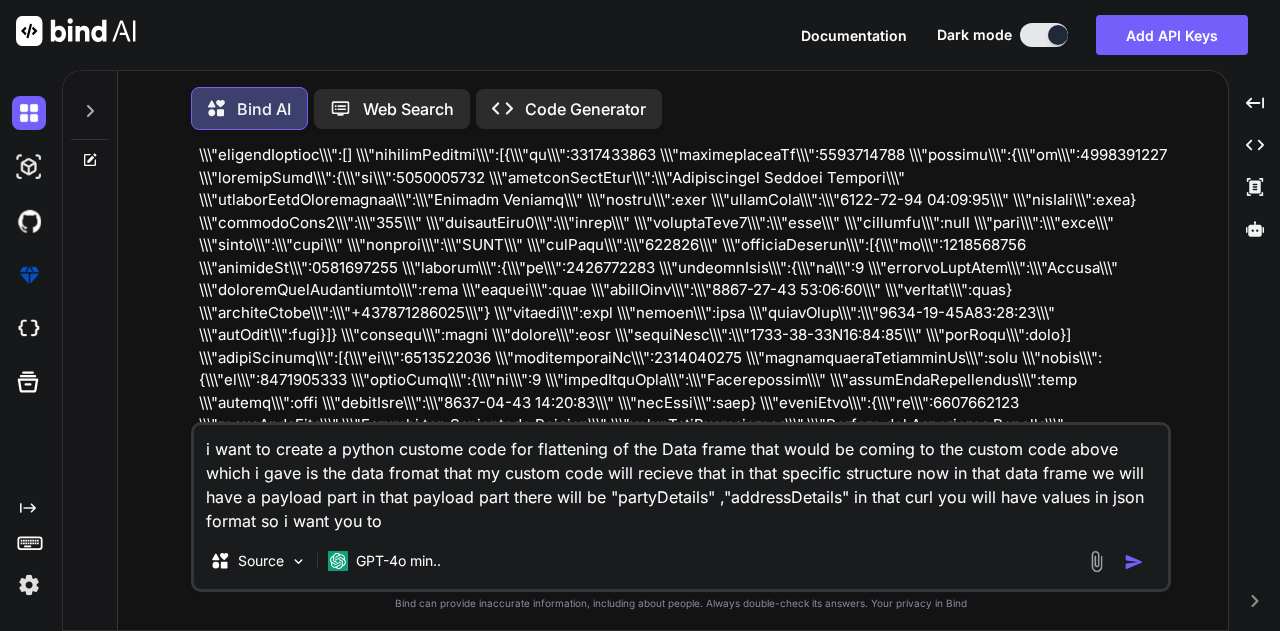 click on "i want to create a python custome code for flattening of the Data frame that would be coming to the custom code above which i gave is the data fromat that my custom code will recieve that in that specific structure now in that data frame we will have a payload part in that payload part there will be "partyDetails" ,"addressDetails" in that curl you will have values in json format so i want you to" at bounding box center (681, 479) 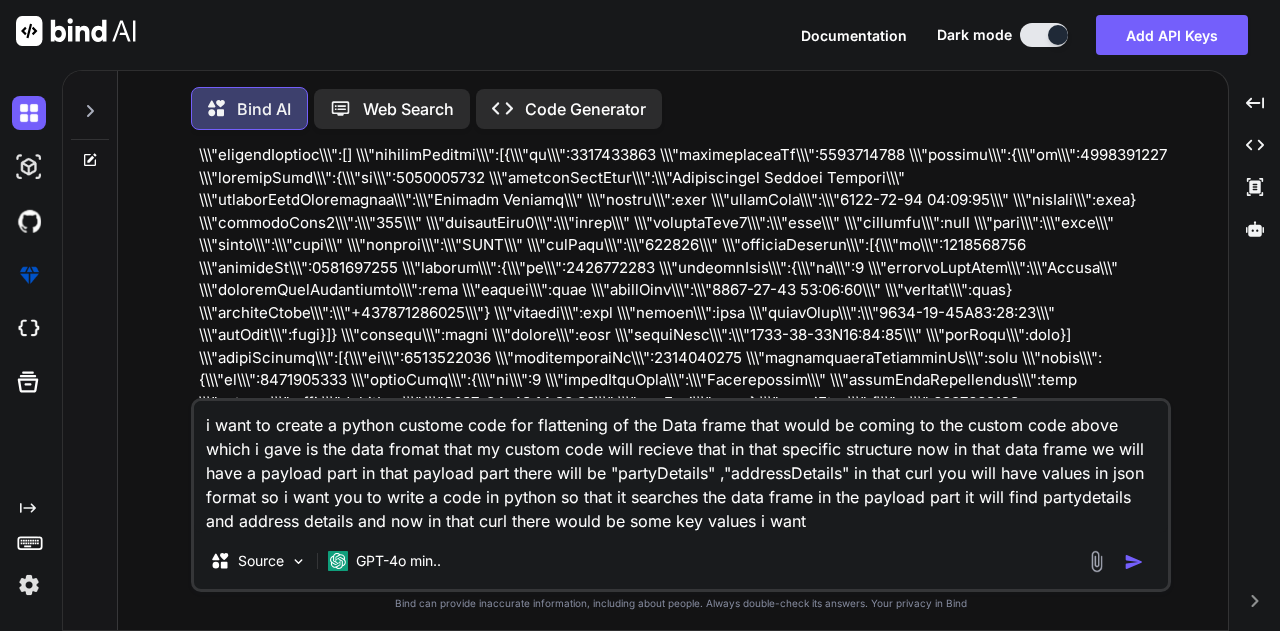 click on "i want to create a python custome code for flattening of the Data frame that would be coming to the custom code above which i gave is the data fromat that my custom code will recieve that in that specific structure now in that data frame we will have a payload part in that payload part there will be "partyDetails" ,"addressDetails" in that curl you will have values in json format so i want you to write a code in python so that it searches the data frame in the payload part it will find partydetails and address details and now in that curl there would be some key values i want" at bounding box center [681, 467] 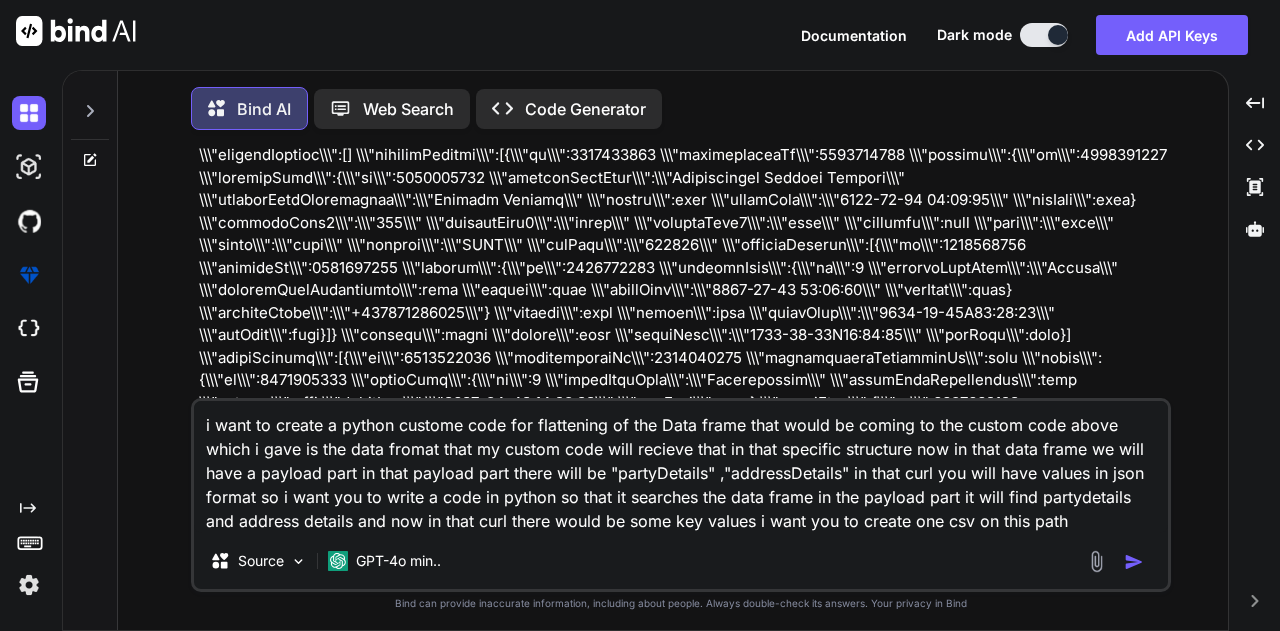 paste on "C:\Users\[USERNAME]\Desktop" 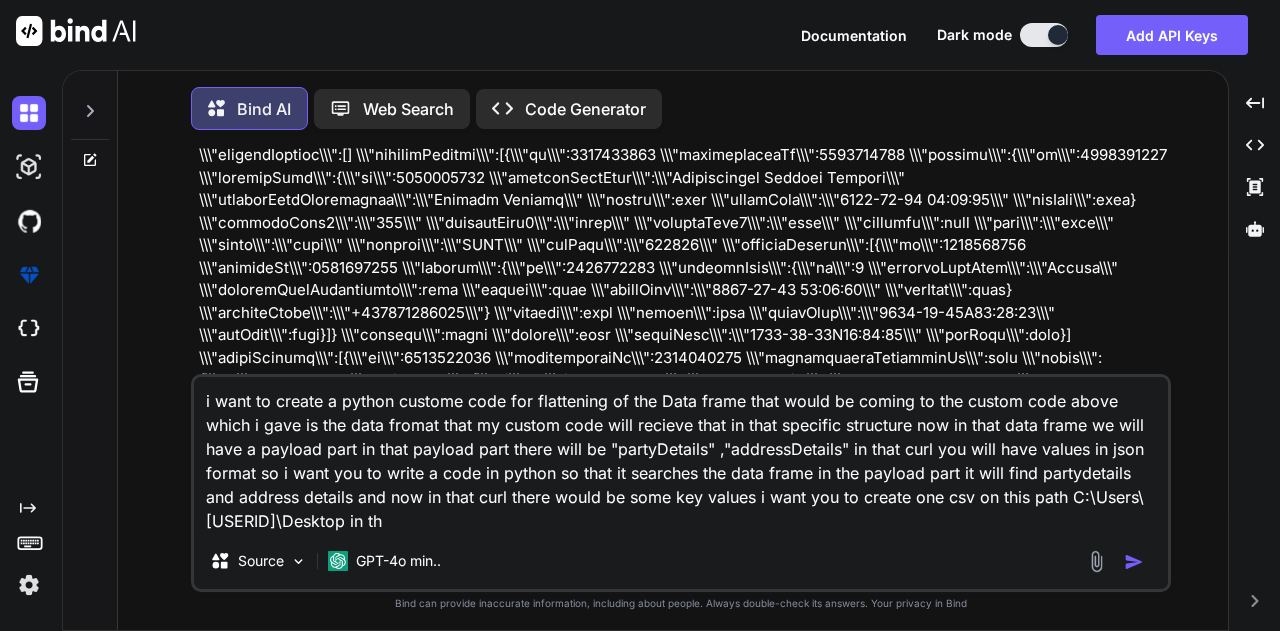 click on "i want to create a python custome code for flattening of the Data frame that would be coming to the custom code above which i gave is the data fromat that my custom code will recieve that in that specific structure now in that data frame we will have a payload part in that payload part there will be "partyDetails" ,"addressDetails" in that curl you will have values in json format so i want you to write a code in python so that it searches the data frame in the payload part it will find partydetails and address details and now in that curl there would be some key values i want you to create one csv on this path C:\Users\[USERID]\Desktop in th" at bounding box center (681, 455) 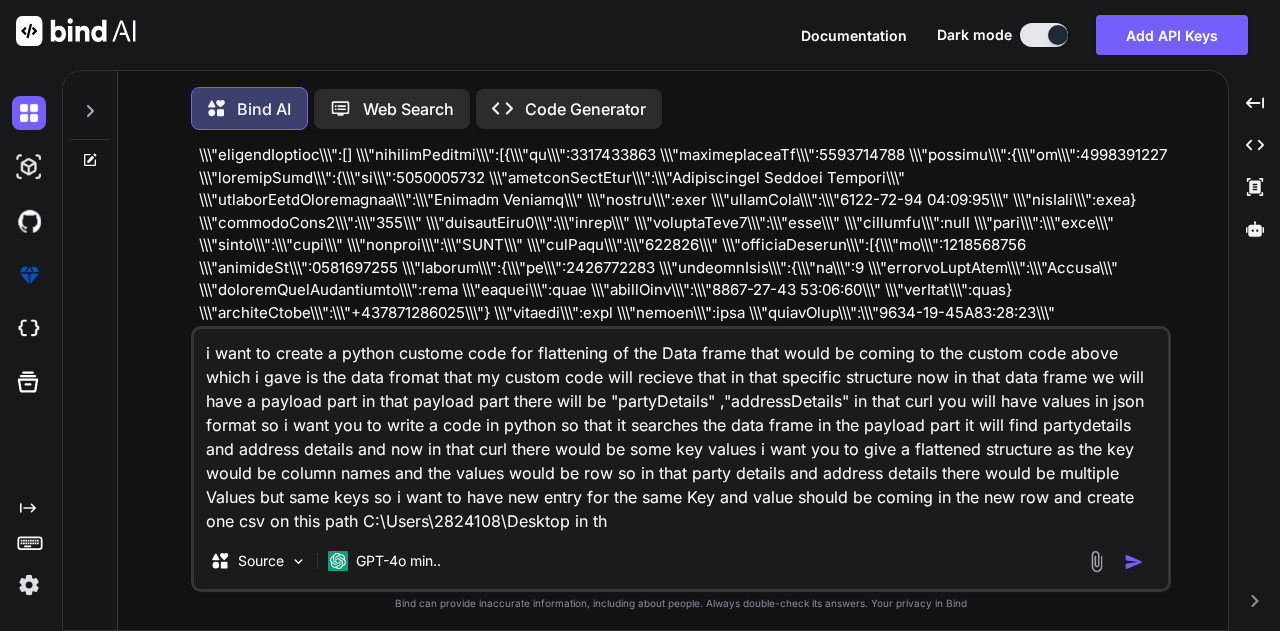 click on "i want to create a python custome code for flattening of the Data frame that would be coming to the custom code above which i gave is the data fromat that my custom code will recieve that in that specific structure now in that data frame we will have a payload part in that payload part there will be "partyDetails" ,"addressDetails" in that curl you will have values in json format so i want you to write a code in python so that it searches the data frame in the payload part it will find partydetails and address details and now in that curl there would be some key values i want you to give a flattened structure as the key would be column names and the values would be row so in that party details and address details there would be multiple Values but same keys so i want to have new entry for the same Key and value should be coming in the new row and create one csv on this path C:\Users\2824108\Desktop in th" at bounding box center (681, 431) 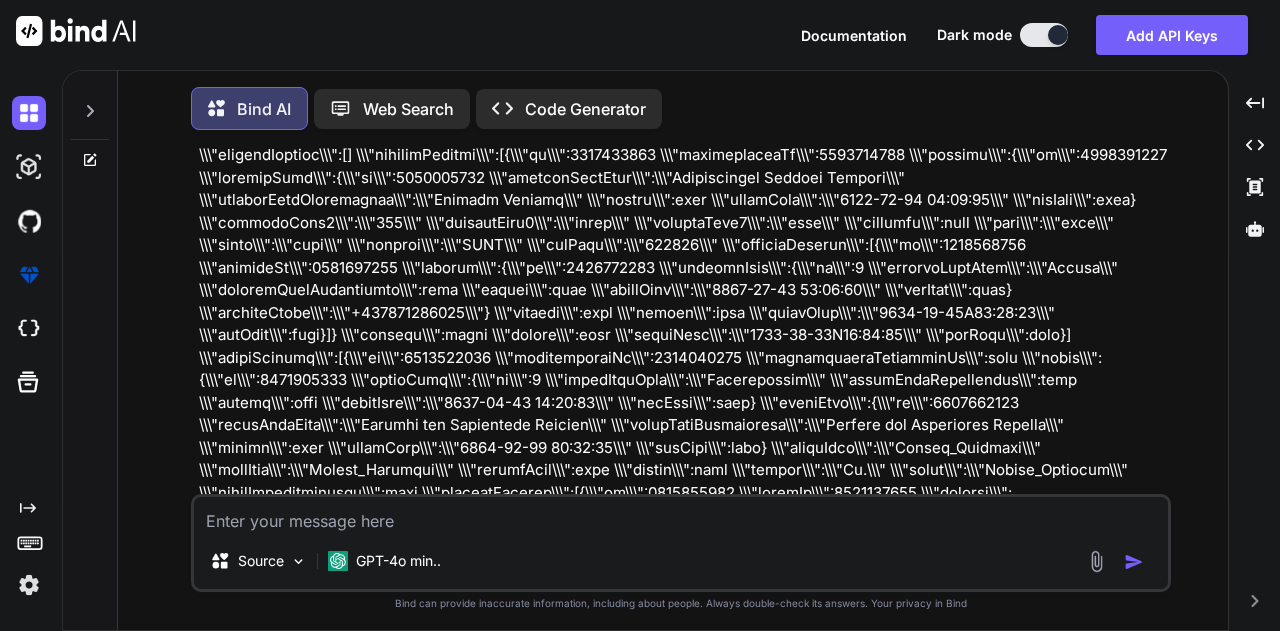 scroll, scrollTop: 9156, scrollLeft: 0, axis: vertical 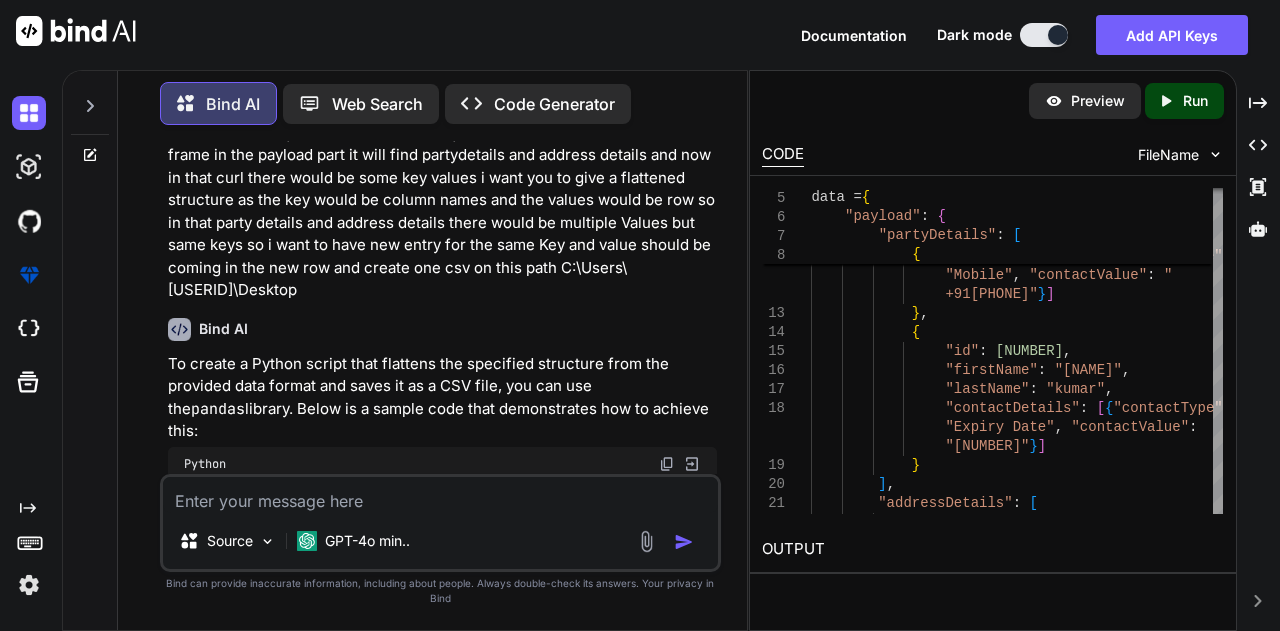 click at bounding box center (441, 495) 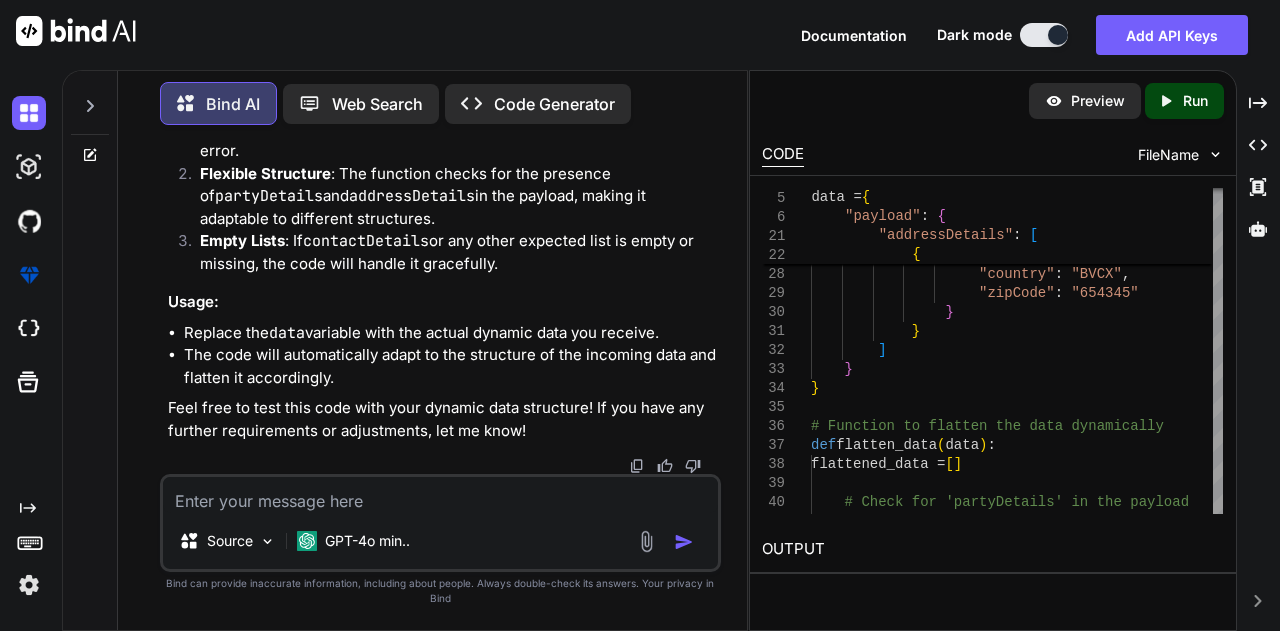 scroll, scrollTop: 46730, scrollLeft: 0, axis: vertical 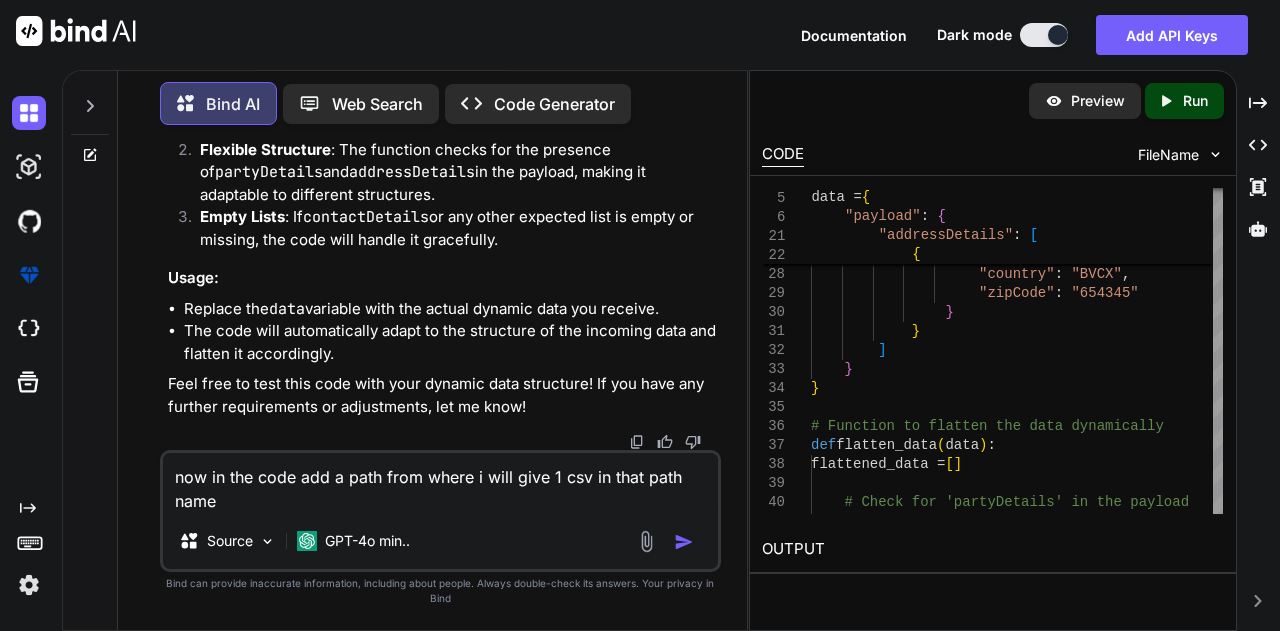 paste on "C:\Users\[USERNAME]\Desktop" 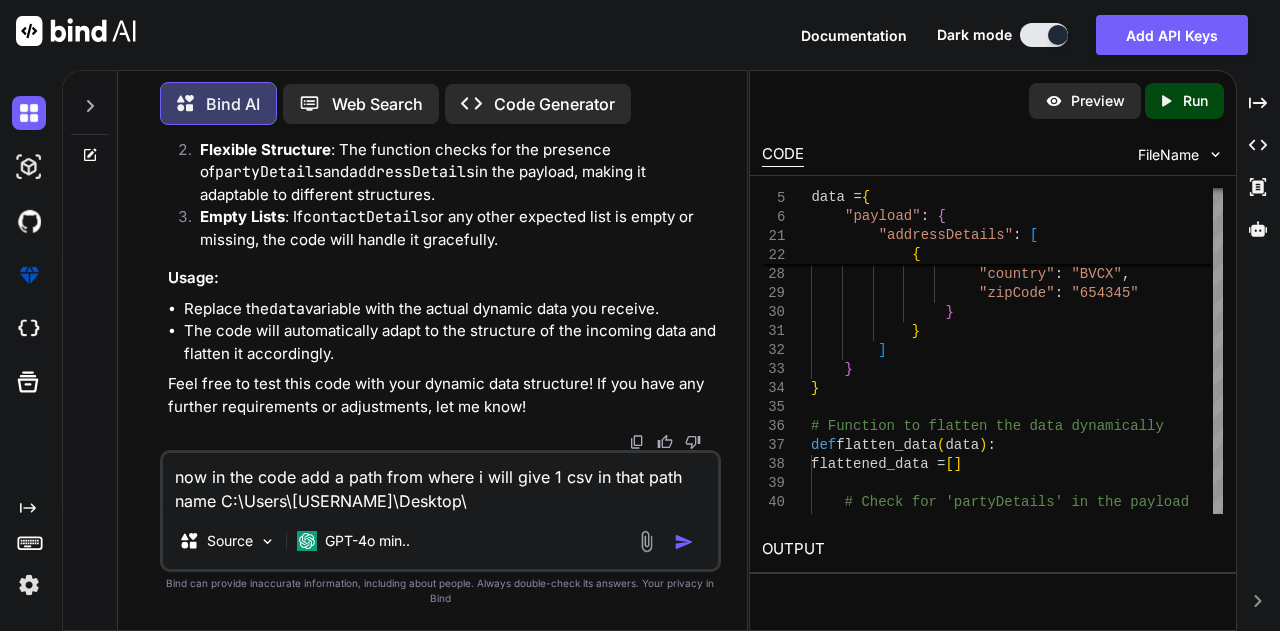 click on "now in the code add a path from where i will give 1 csv in that path name C:\Users\[USERNAME]\Desktop\" at bounding box center [441, 483] 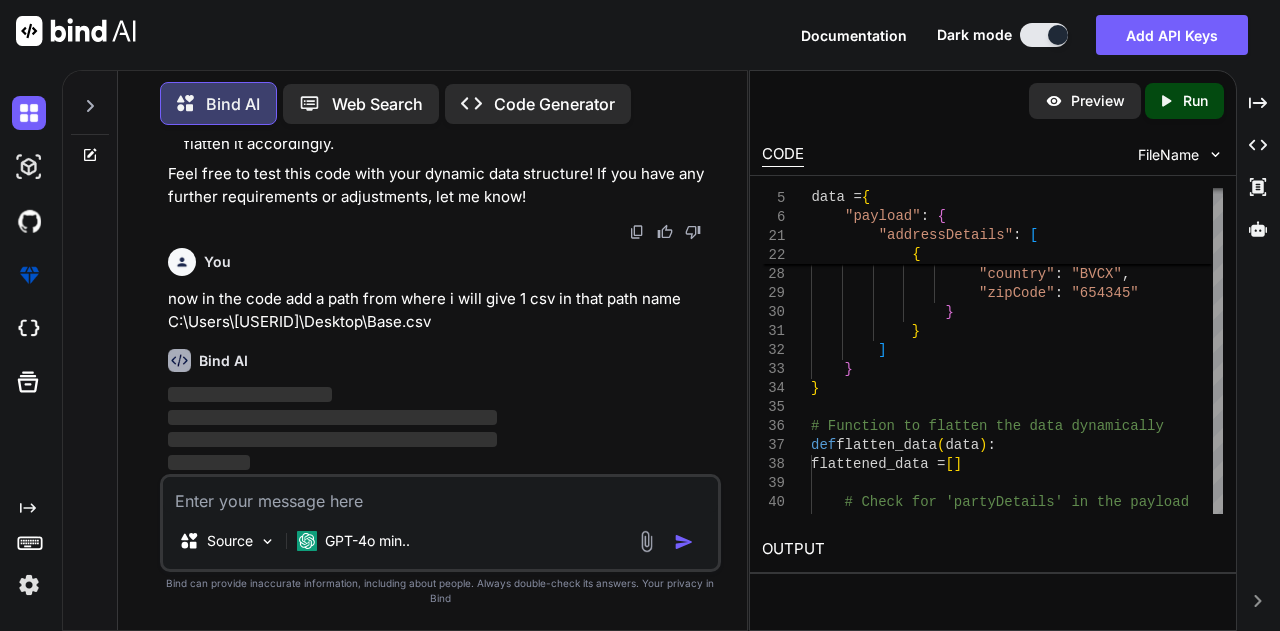 scroll, scrollTop: 48147, scrollLeft: 0, axis: vertical 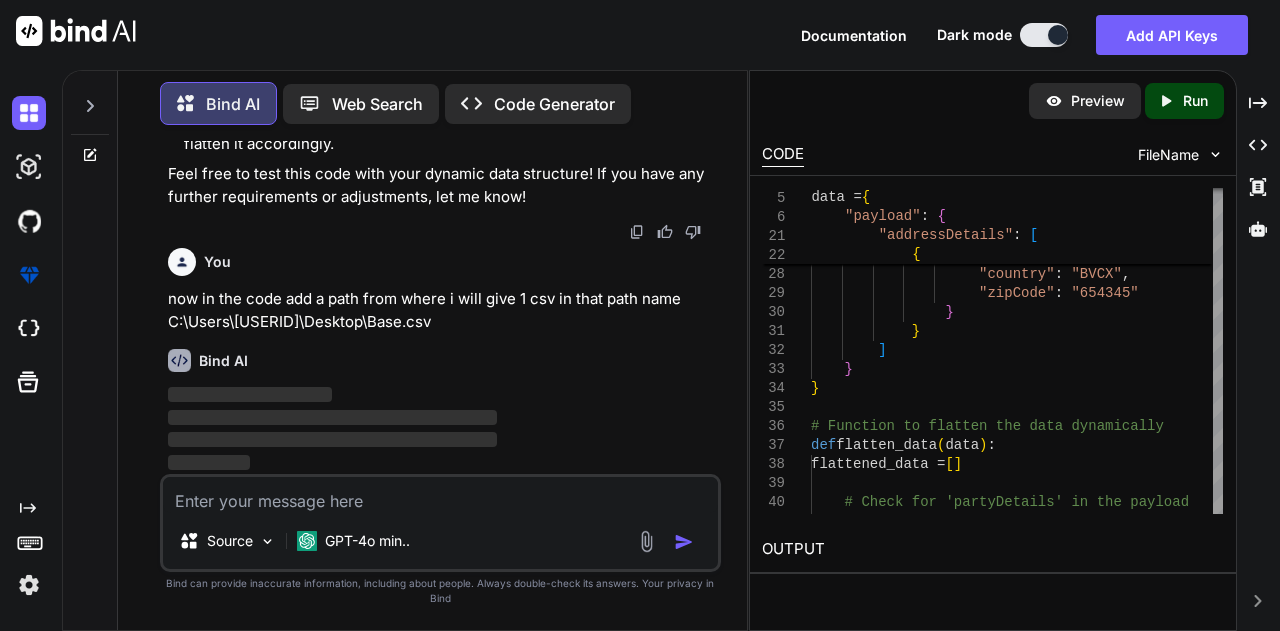 click at bounding box center [441, 495] 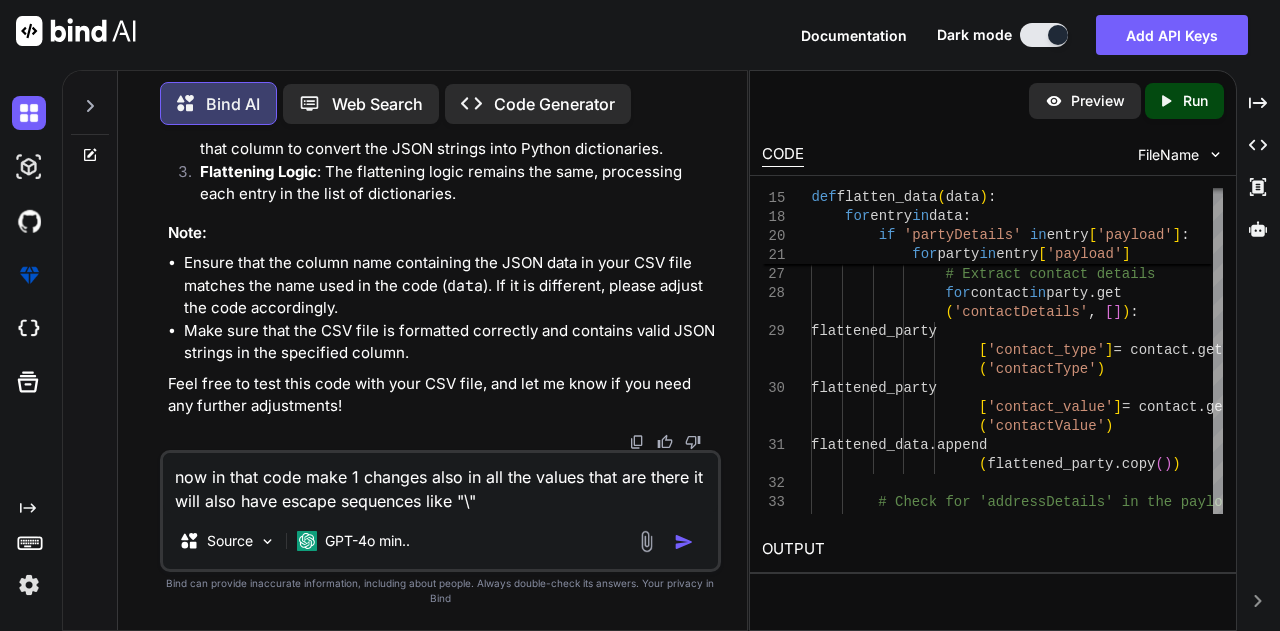 click on "now in that code make 1 changes also in all the values that are there it will also have escape sequences like "\"" at bounding box center [441, 483] 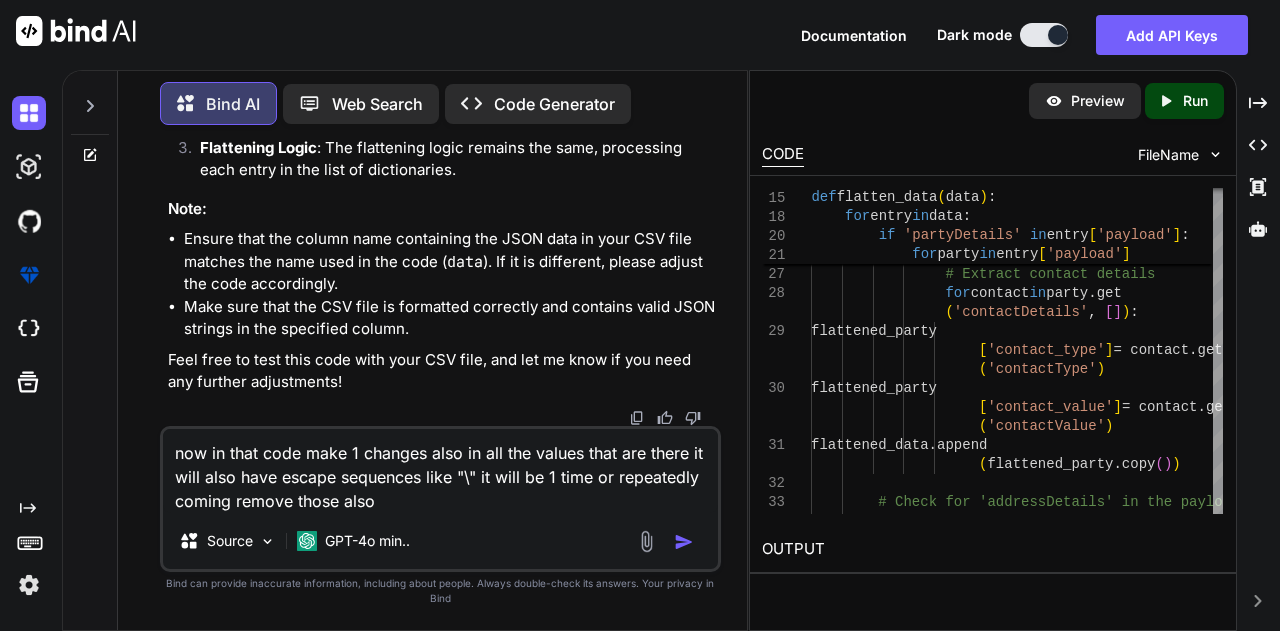 scroll, scrollTop: 48622, scrollLeft: 0, axis: vertical 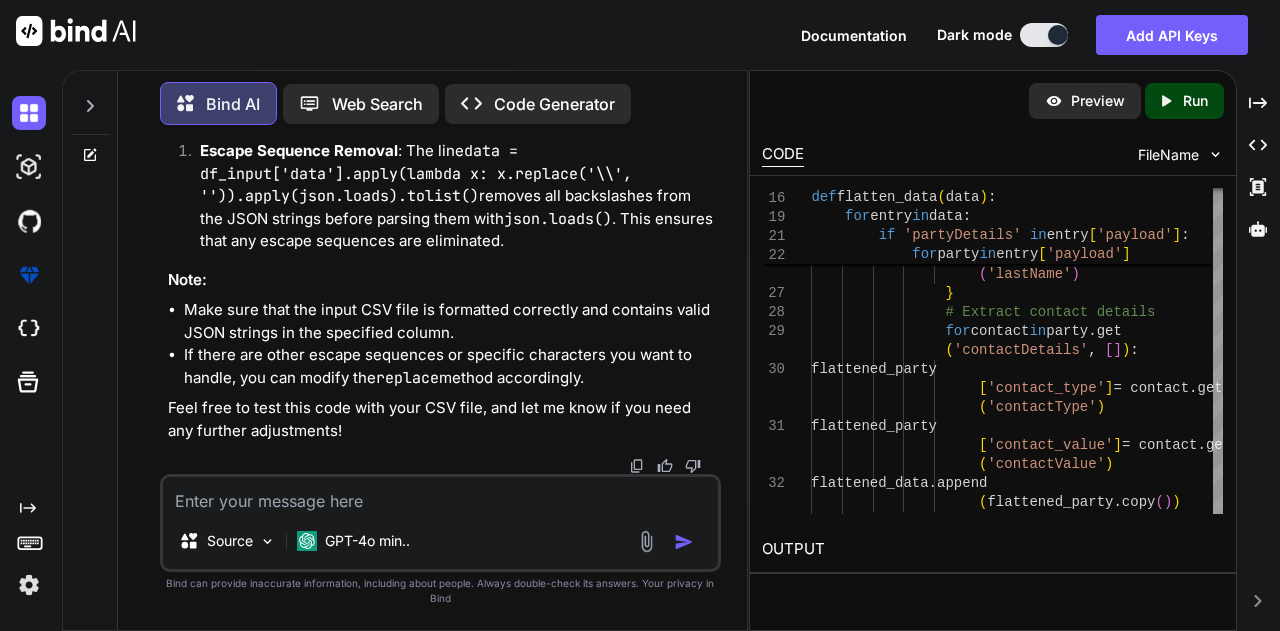 click on "import  pandas  as  pd
import  json
# Path to the input CSV file
input_csv_file_path =  r"C:\Users\2824108\Desktop\Base.csv"
# Read the CSV file into a DataFrame
df_input = pd.read_csv(input_csv_file_path)
# Assuming the relevant data is in a column named 'data' in the CSV
# If the column name is different, please adjust accordingly
# Remove escape sequences before parsing
data = df_input[ 'data' ].apply( lambda  x: x.replace( '\\' ,  '' )).apply(json.loads).tolist()
# Function to flatten the data dynamically
def   flatten_data ( data ):
flattened_data = []
for  entry  in  data:
# Check for 'partyDetails' in the payload
if   'partyDetails'   in  entry[ 'payload' ]:
for  party  in  entry[ 'payload' ][ 'partyDetails' ]:
flattened_party = {
"party_id" : party.get( 'id' ),
"first_name" : party.get( 'firstName' ),
"last_name" : party.get( 'lastName' # Extract contact details" at bounding box center (443, -106) 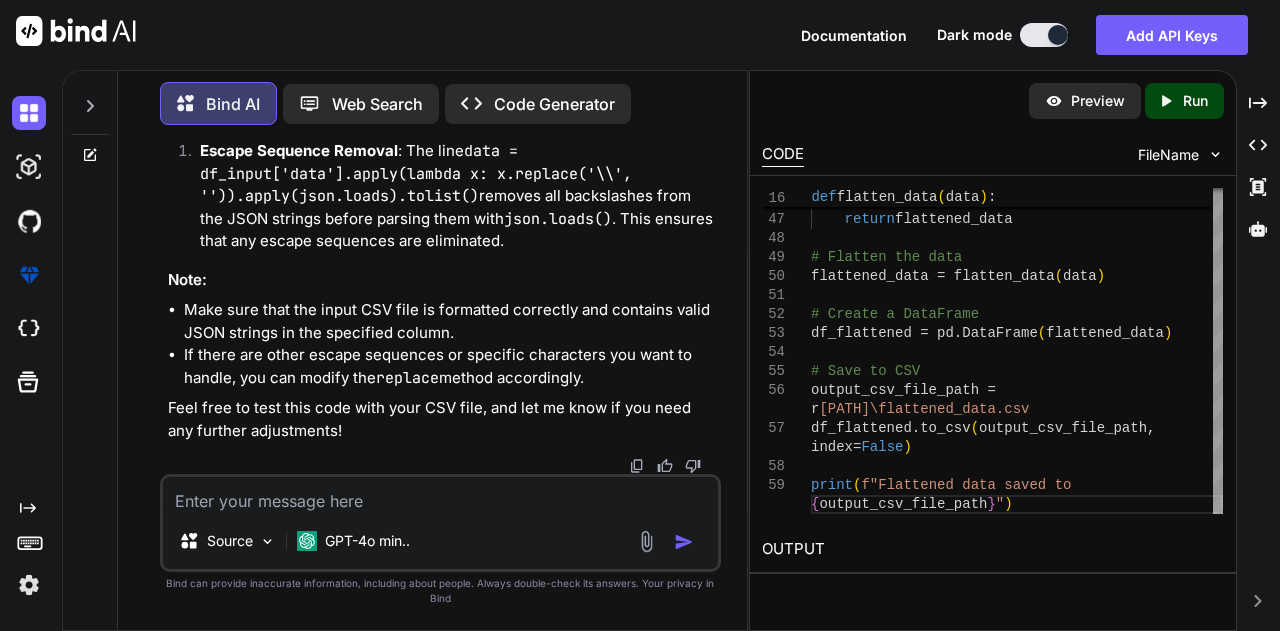 scroll, scrollTop: 50512, scrollLeft: 0, axis: vertical 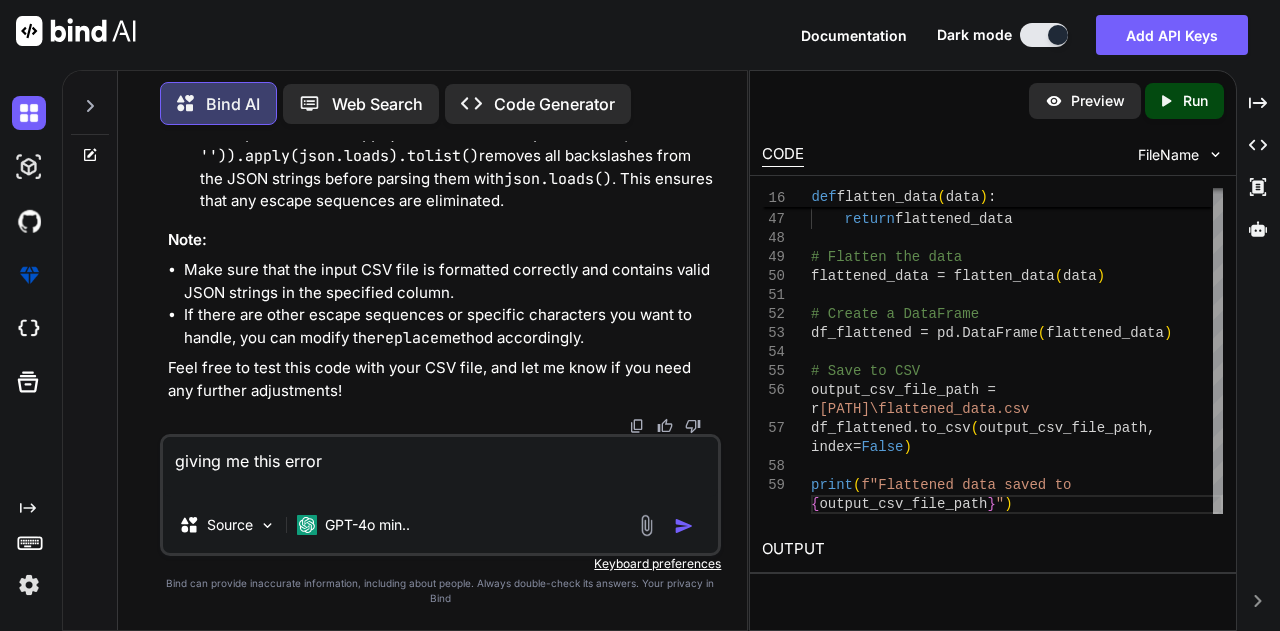 paste on "Traceback (most recent call last):
File "C:\Users\2824108\AppData\Roaming\Python\Python310\site-packages\pandas\core\indexes\base.py", line 3812, in get_loc
return self._engine.get_loc(casted_key)
File "pandas/_libs/index.pyx", line 167, in pandas._libs.index.IndexEngine.get_loc
File "pandas/_libs/index.pyx", line 196, in pandas._libs.index.IndexEngine.get_loc
File "pandas/_libs/hashtable_class_helper.pxi", line 7088, in pandas._libs.hashtable.PyObjectHashTable.get_item
File "pandas/_libs/hashtable_class_helper.pxi", line 7096, in pandas._libs.hashtable.PyObjectHashTable.get_item
KeyError: 'data'
The above exception was the direct cause of the following exception:
Traceback (most recent call last):
File "C:\Users\2824108\desktop\code\Custom address and contact.py", line 13, in <module>
data = df_input['data'].apply(lambda x: x.replace('\\', '')).apply(json.loads).tolist()
File "C:\Users\2824108\AppData\Roaming\Python\Python310\site-packages\pandas\core\frame.py", line 4107, in __get..." 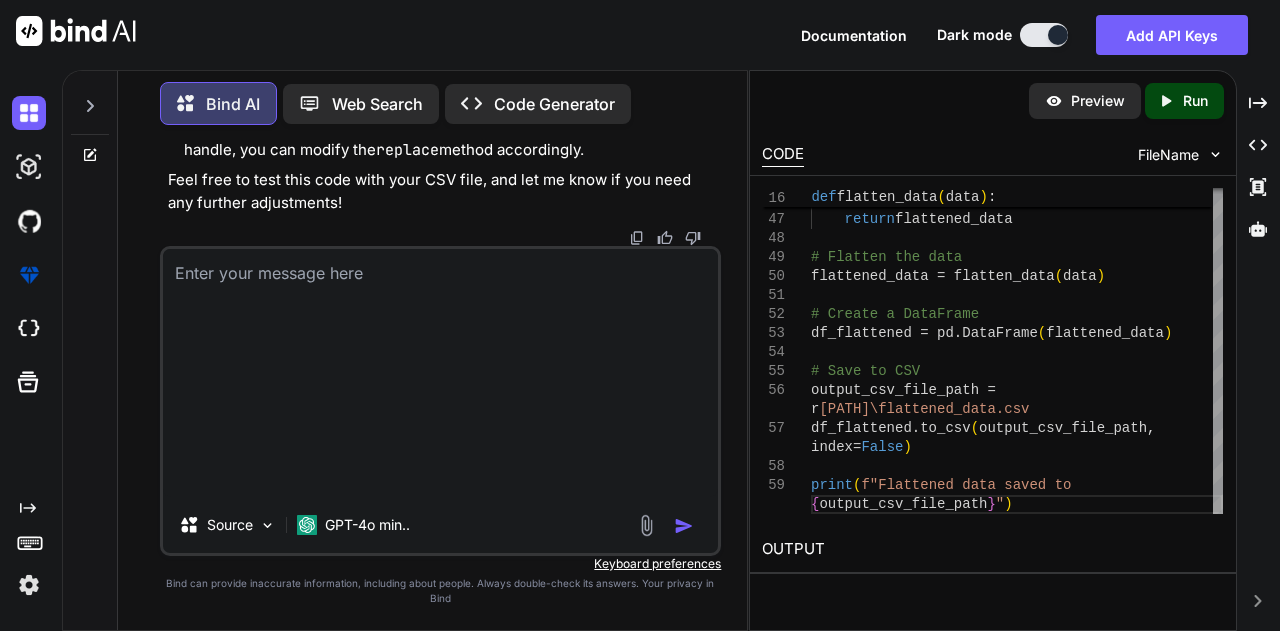 scroll, scrollTop: 0, scrollLeft: 0, axis: both 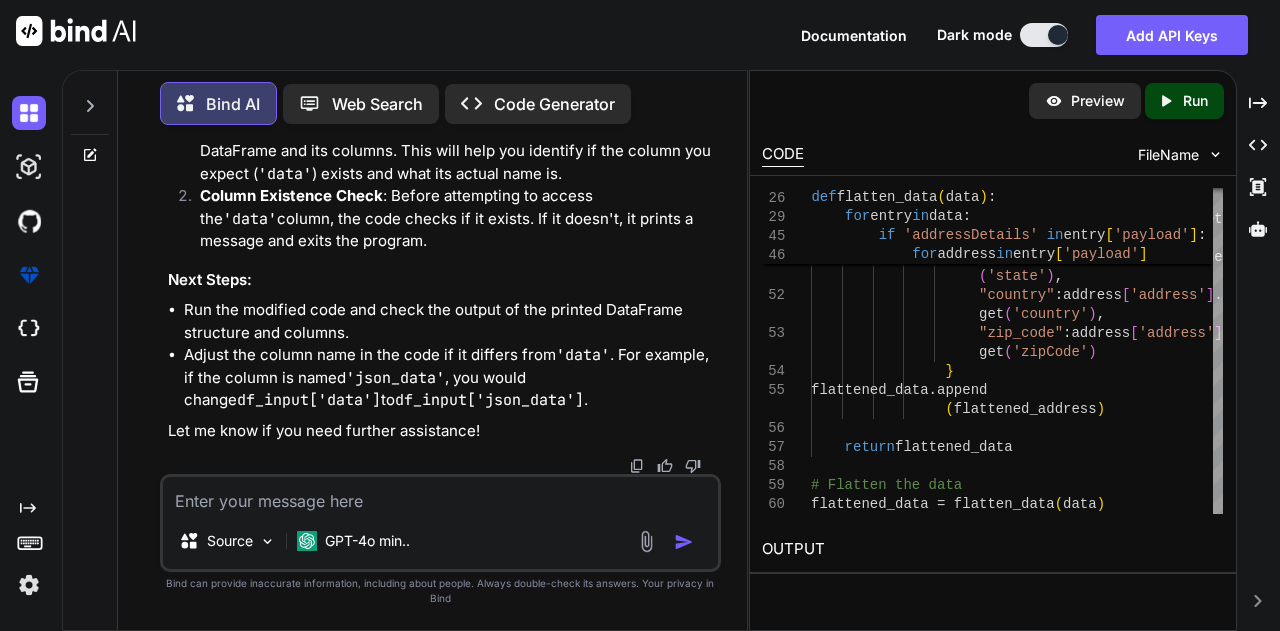 click at bounding box center (667, -488) 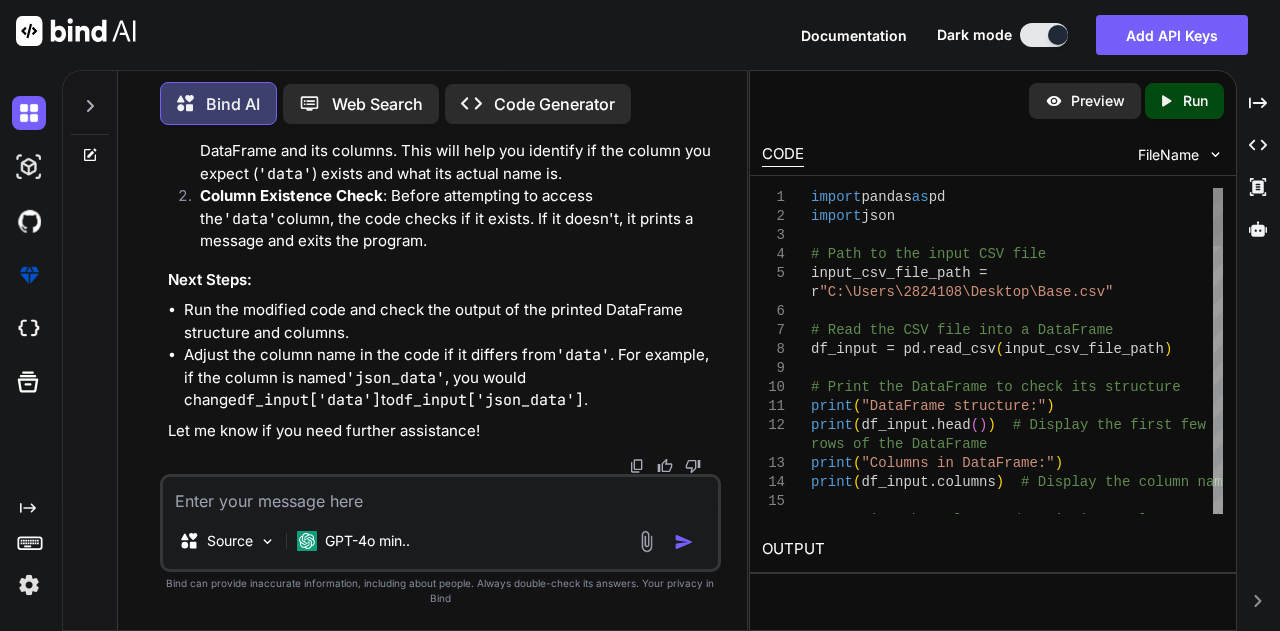 scroll, scrollTop: 0, scrollLeft: 0, axis: both 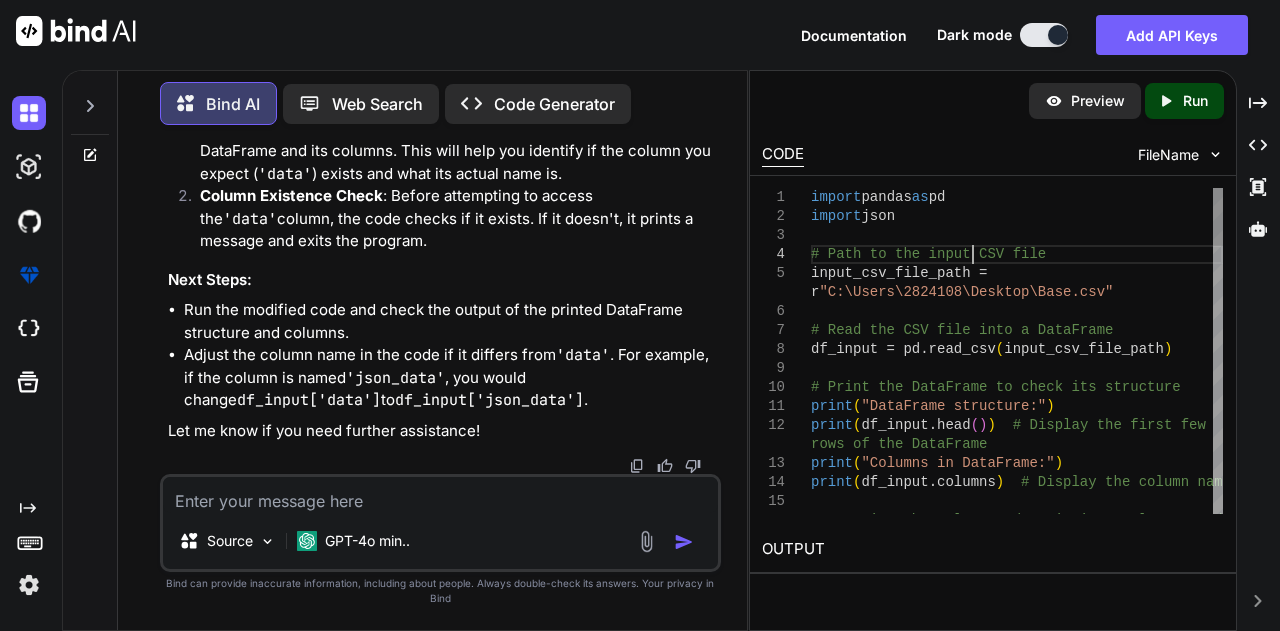 click on "#  Check  for  'partyDetails'  in  the  payload
flattened_party = {
"Columns  in  DataFrame:")
print(df_input.columns)
#  Display  the  column  names
print(df_input.head())
#  Display  the  first  few  rows  of  the  DataFrame
#  Print  the  DataFrame  to  check  its  structure
df_input  =  pd.read_csv("[PATH]")  #  Read  the  CSV  file  into  a  DataFrame
r"[PATH]\Base.csv"
input_csv_file_path  =  #  Path  to  the  input  CSV  file
import  json
import  pandas  as  pd" at bounding box center (1017, 1100) 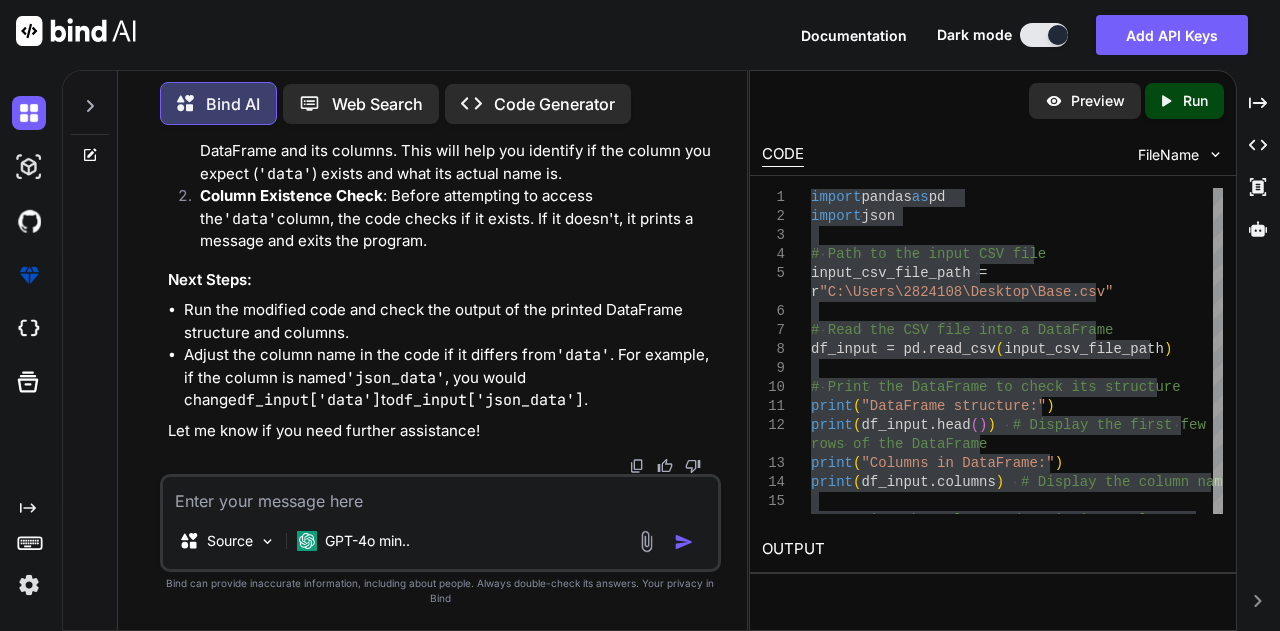 click at bounding box center (441, 495) 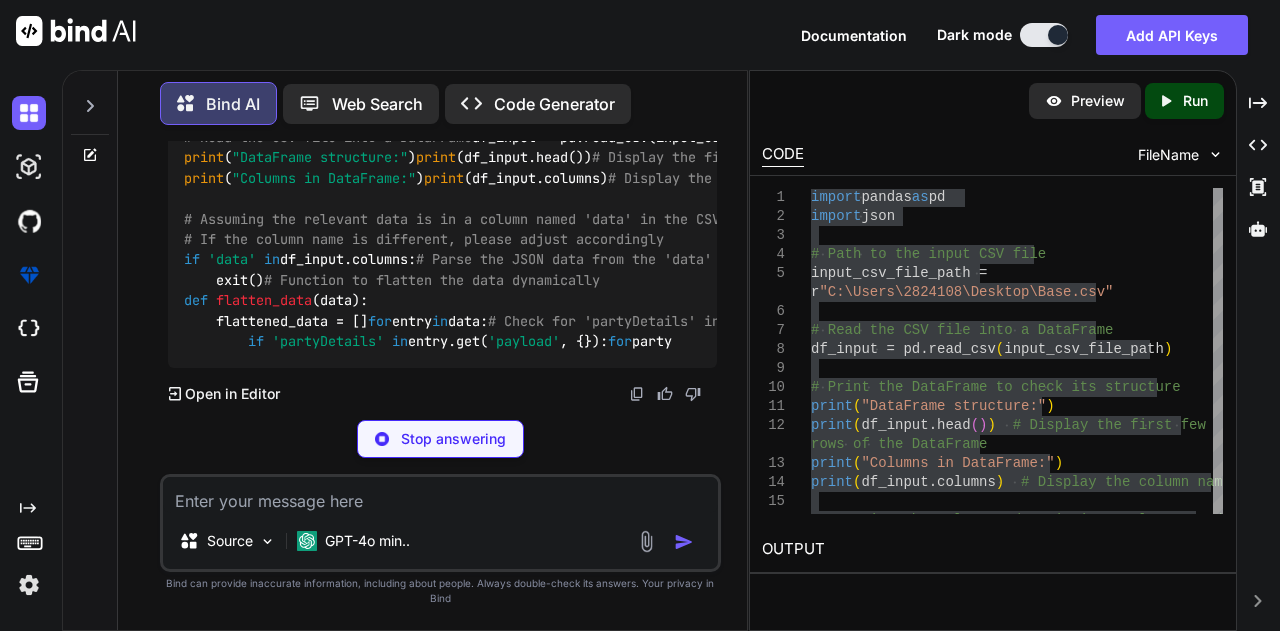 scroll, scrollTop: 55139, scrollLeft: 0, axis: vertical 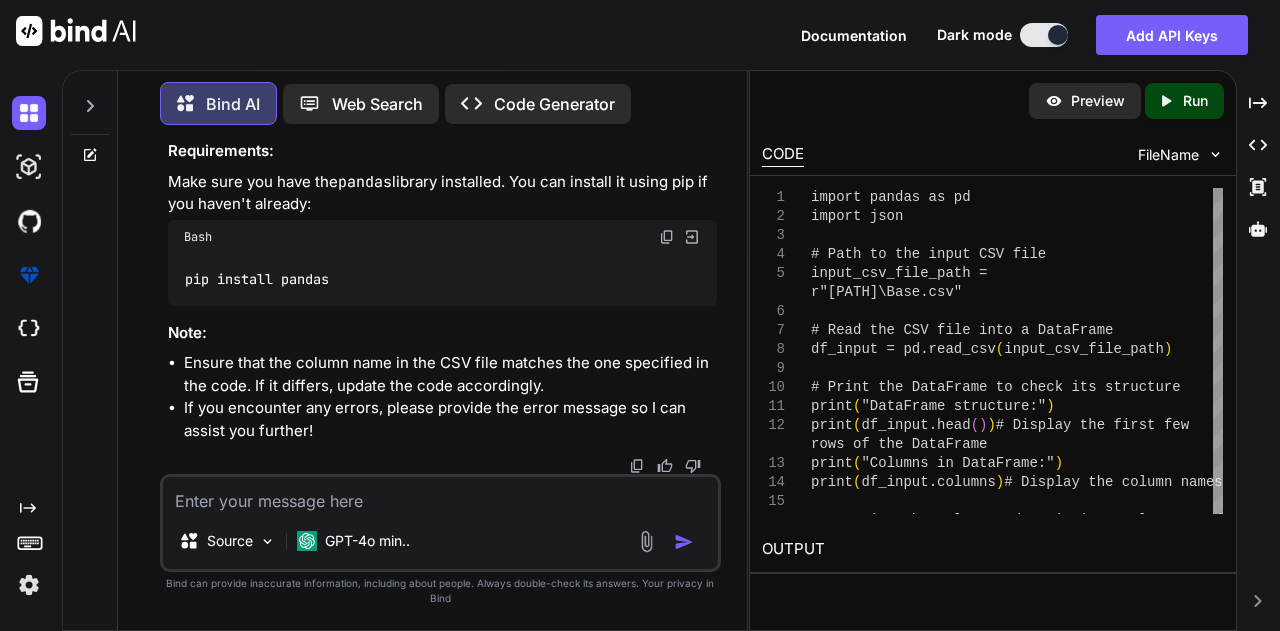 click at bounding box center [667, -603] 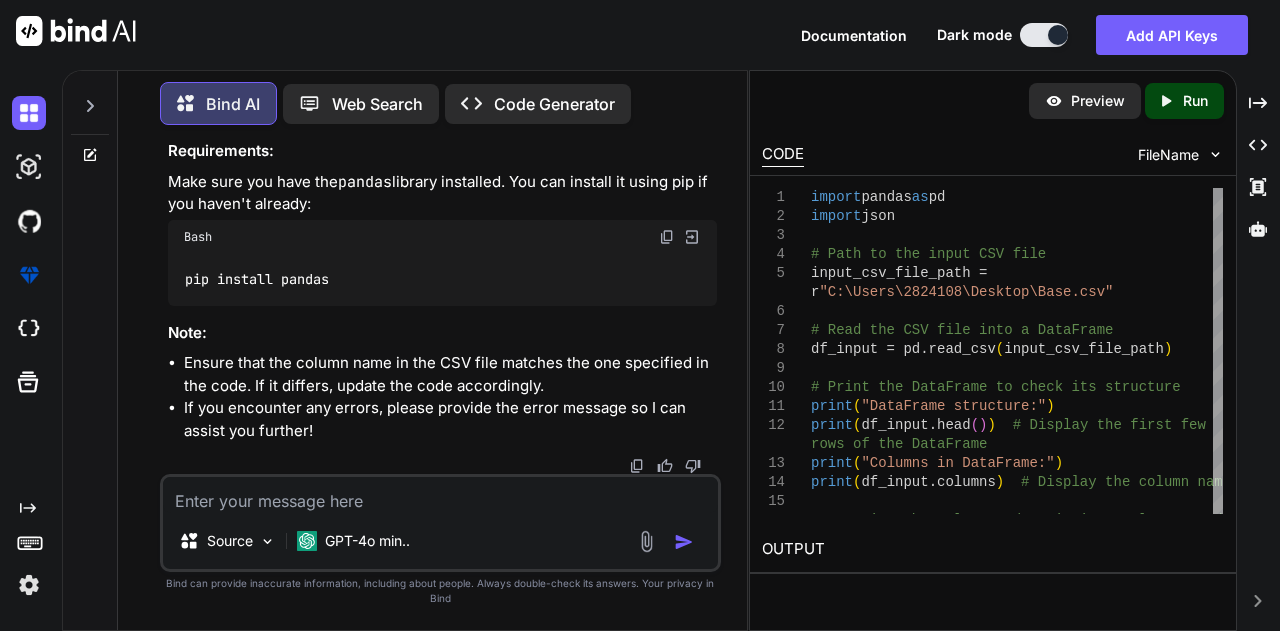click at bounding box center (667, -603) 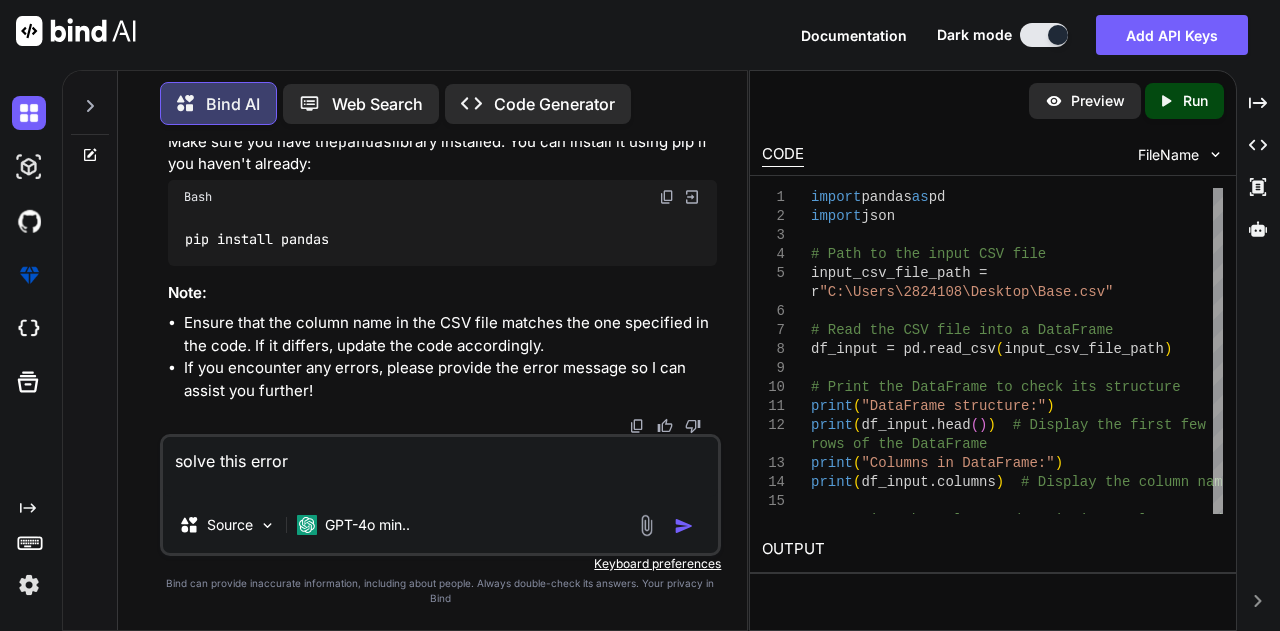paste on "Traceback (most recent call last):
File "C:\Users\2824108\AppData\Roaming\Python\Python310\site-packages\pandas\core\indexes\base.py", line 3812, in get_loc
return self._engine.get_loc(casted_key)
File "pandas/_libs/index.pyx", line 167, in pandas._libs.index.IndexEngine.get_loc
File "pandas/_libs/index.pyx", line 196, in pandas._libs.index.IndexEngine.get_loc
File "pandas/_libs/hashtable_class_helper.pxi", line 7088, in pandas._libs.hashtable.PyObjectHashTable.get_item
File "pandas/_libs/hashtable_class_helper.pxi", line 7096, in pandas._libs.hashtable.PyObjectHashTable.get_item
KeyError: 'data'
The above exception was the direct cause of the following exception:
Traceback (most recent call last):
File "C:\Users\2824108\desktop\code\Custom address and contact.py", line 13, in <module>
data = df_input['data'].apply(lambda x: x.replace('\\', '')).apply(json.loads).tolist()
File "C:\Users\2824108\AppData\Roaming\Python\Python310\site-packages\pandas\core\frame.py", line 4107, in __get..." 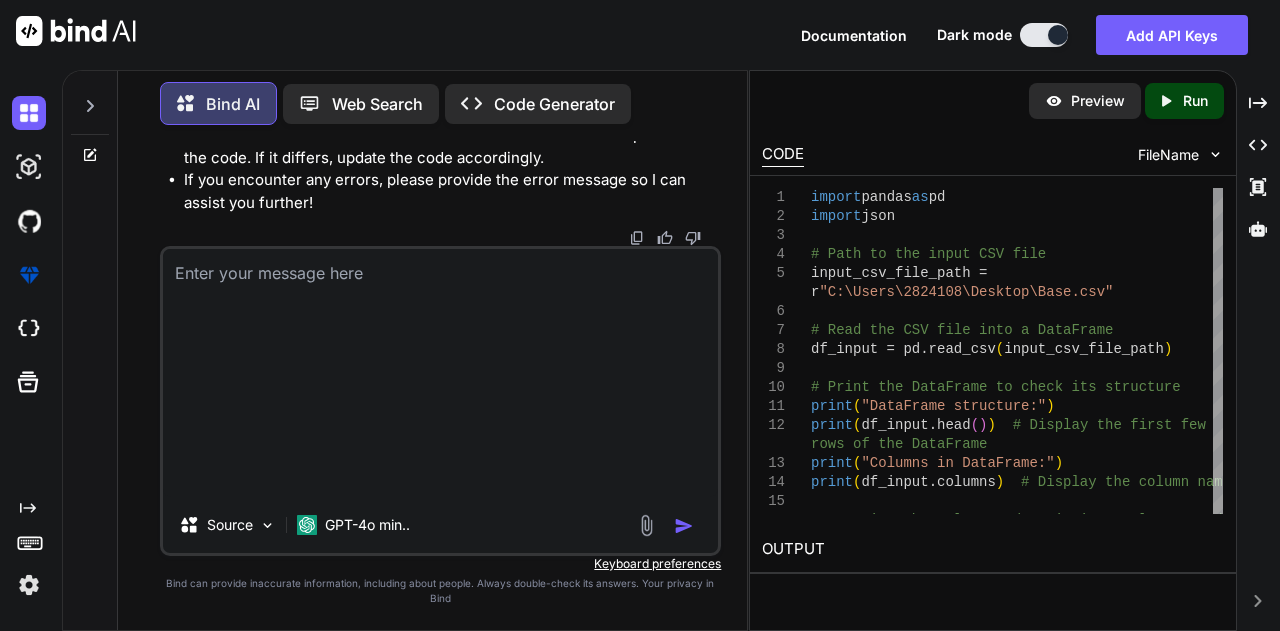 scroll, scrollTop: 0, scrollLeft: 0, axis: both 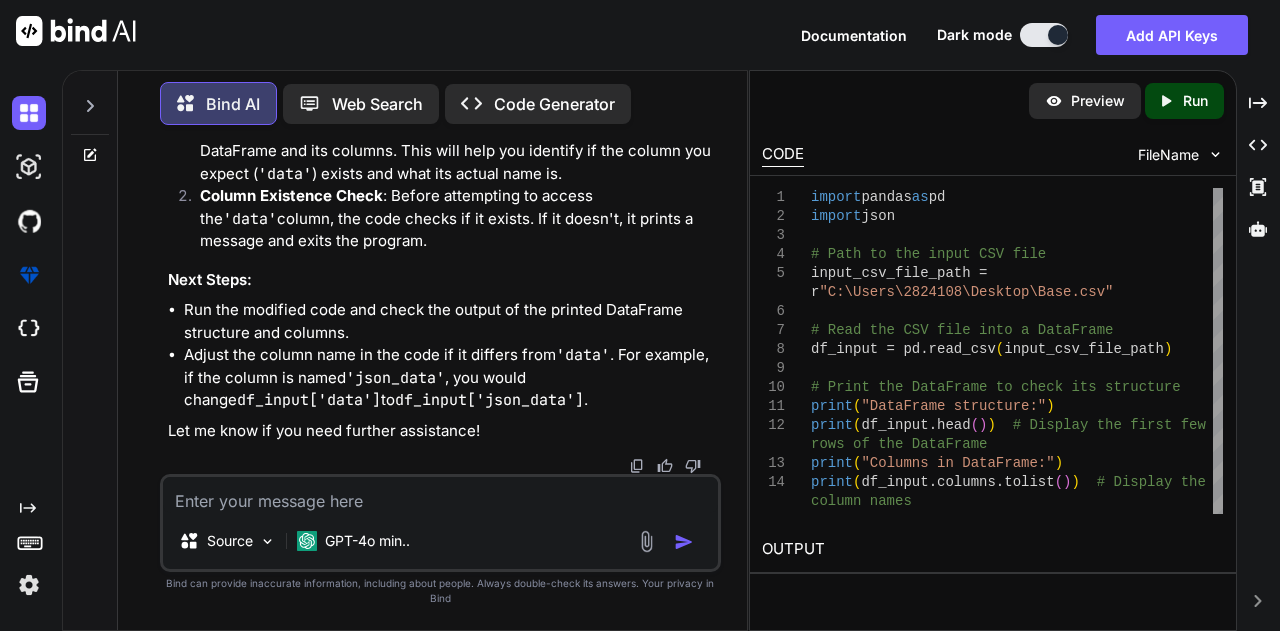 click at bounding box center [667, -427] 